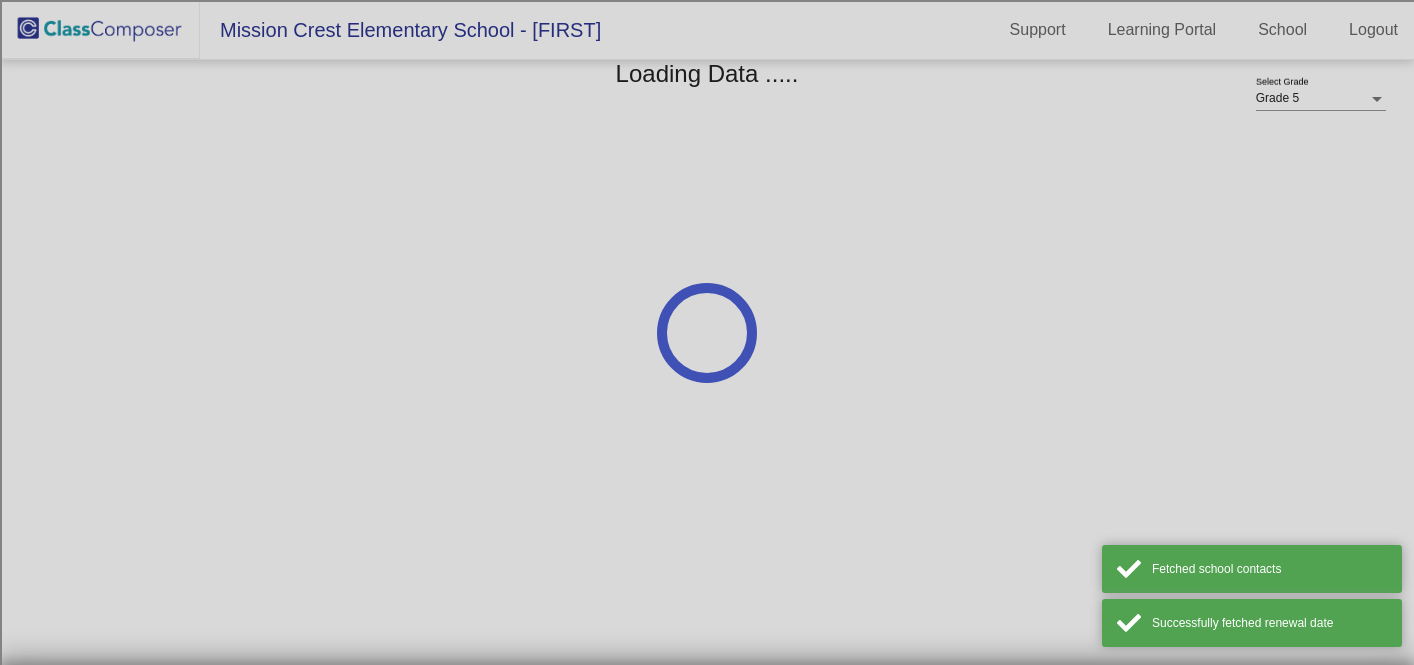 scroll, scrollTop: 0, scrollLeft: 0, axis: both 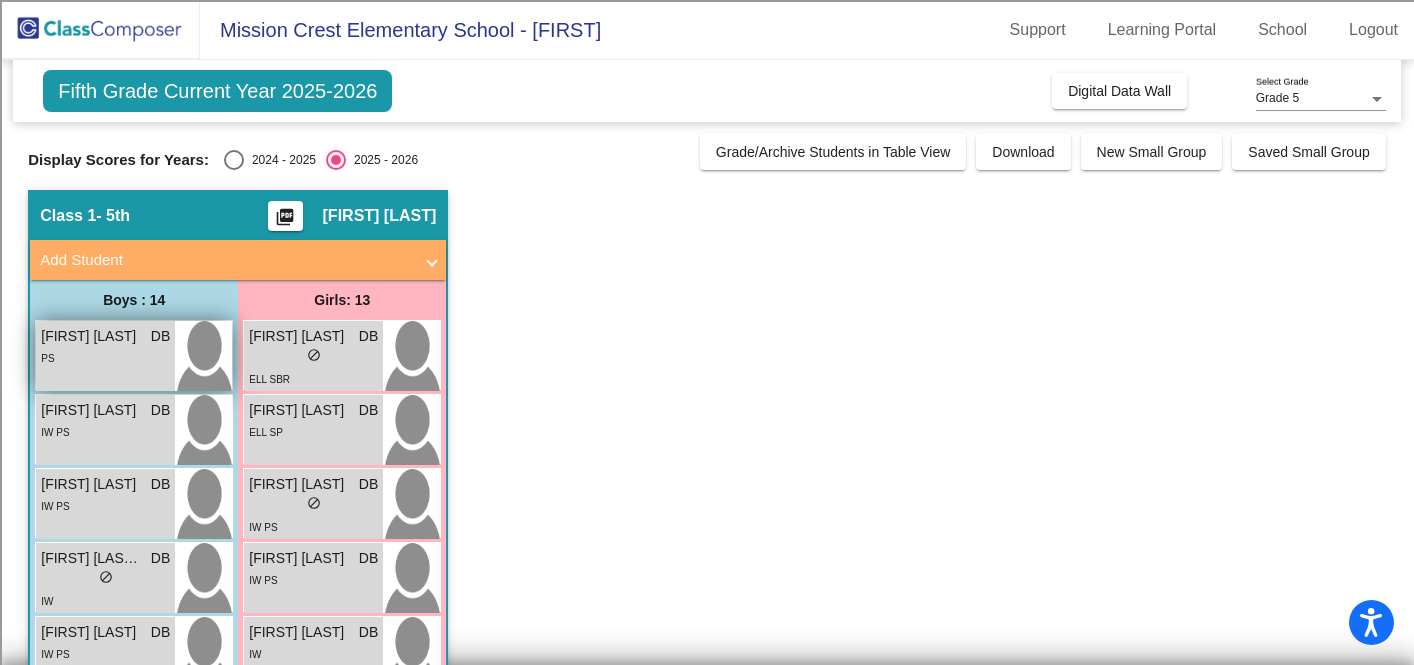 click on "[FIRST] [LAST] DB lock do_not_disturb_alt PS" at bounding box center [105, 356] 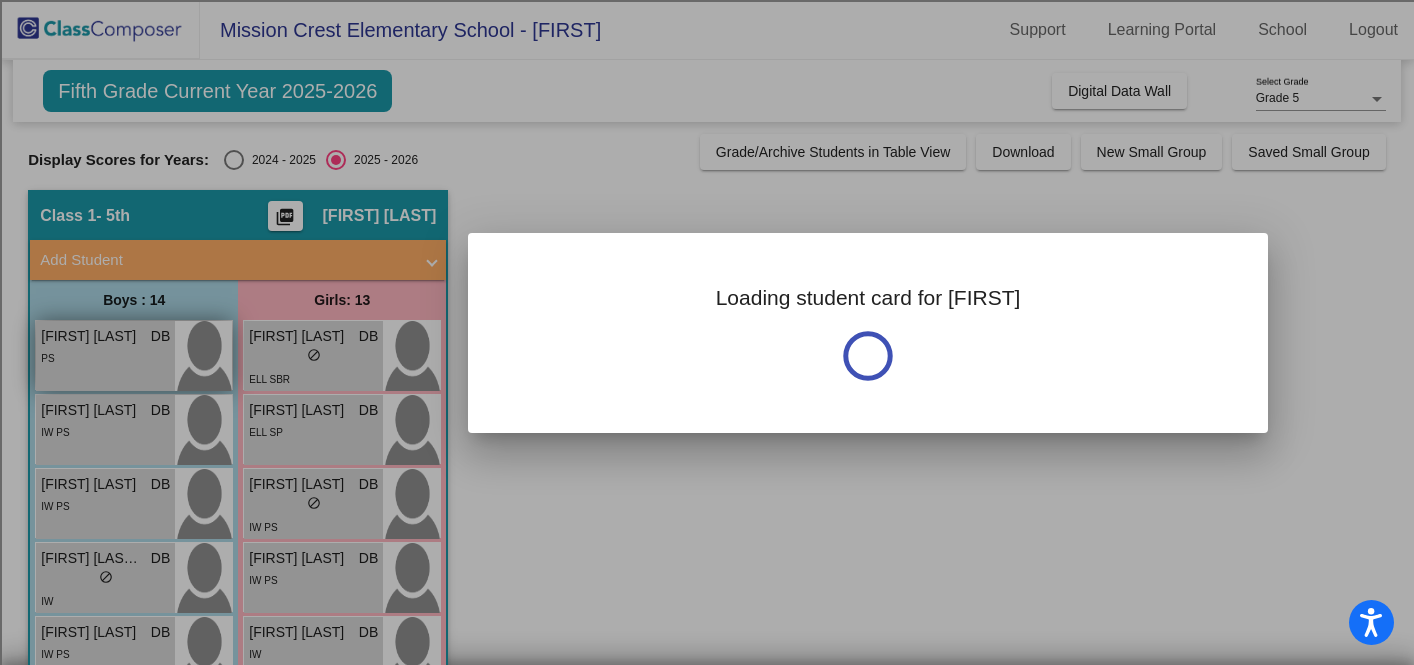 click at bounding box center [707, 332] 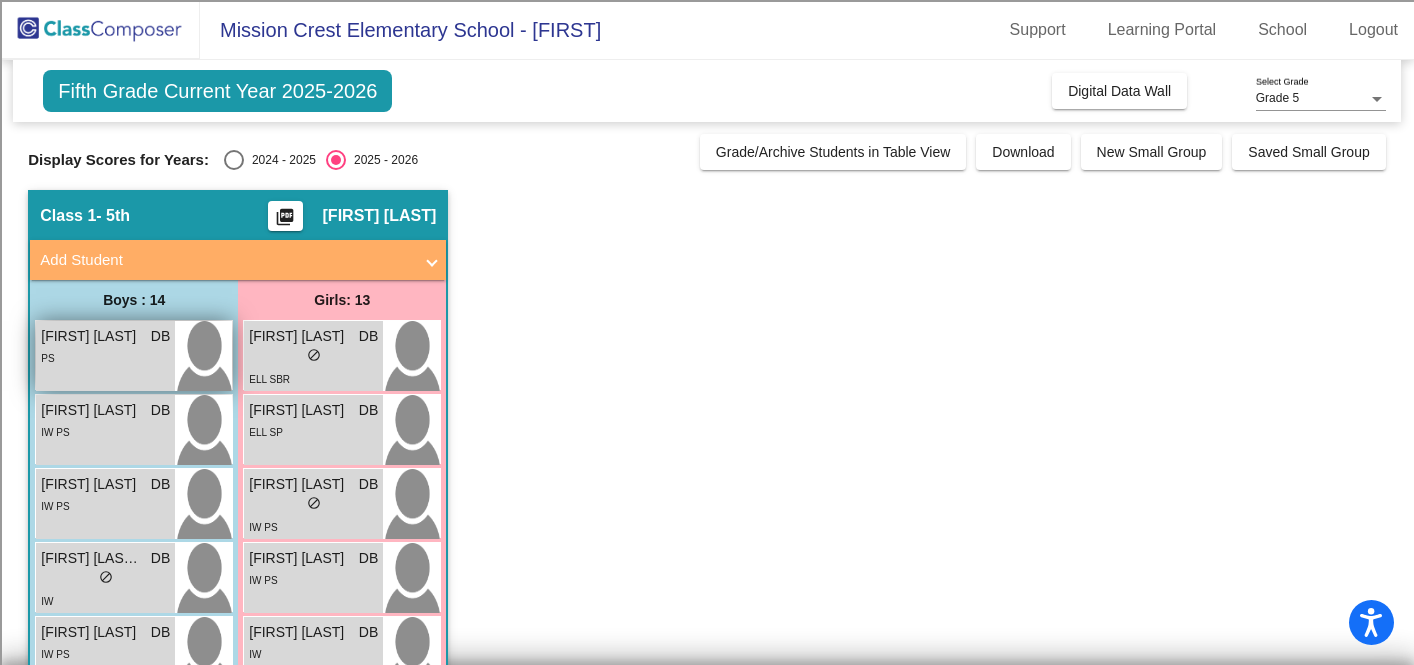 click on "[FIRST] [LAST] DB lock do_not_disturb_alt PS" at bounding box center [105, 356] 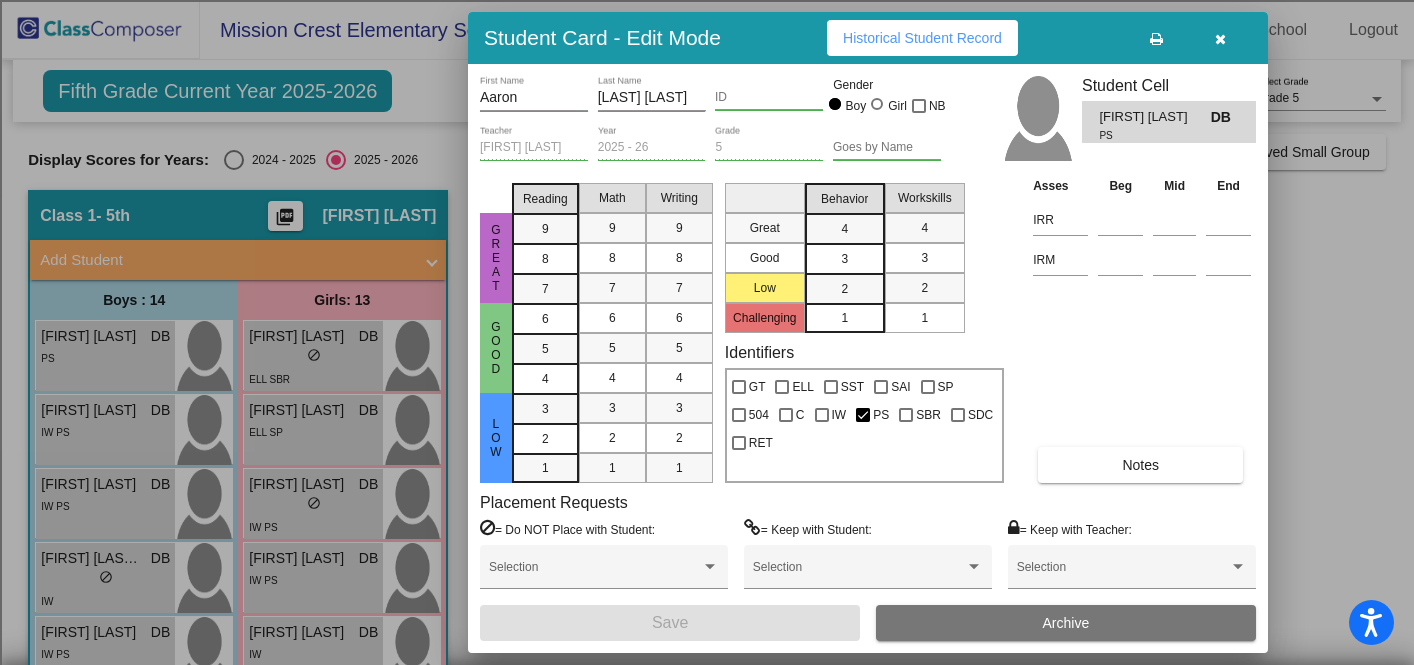click on "Historical Student Record" at bounding box center (922, 38) 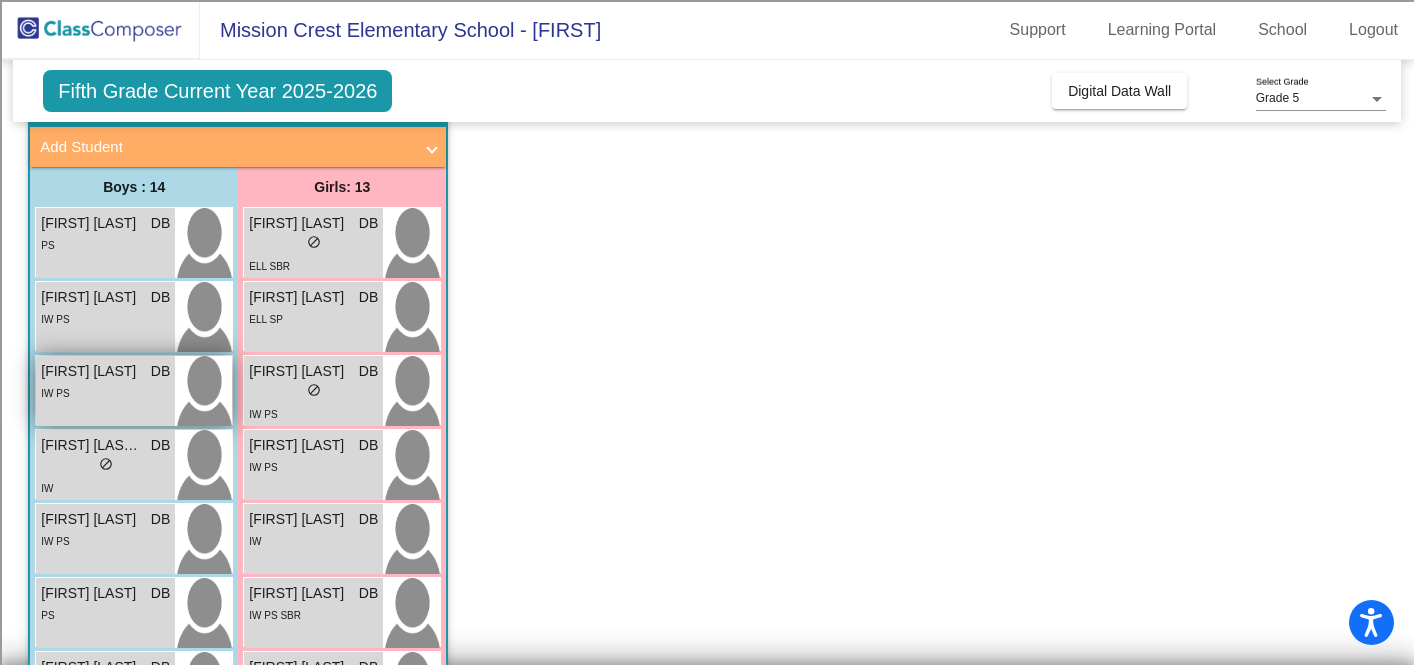 scroll, scrollTop: 117, scrollLeft: 0, axis: vertical 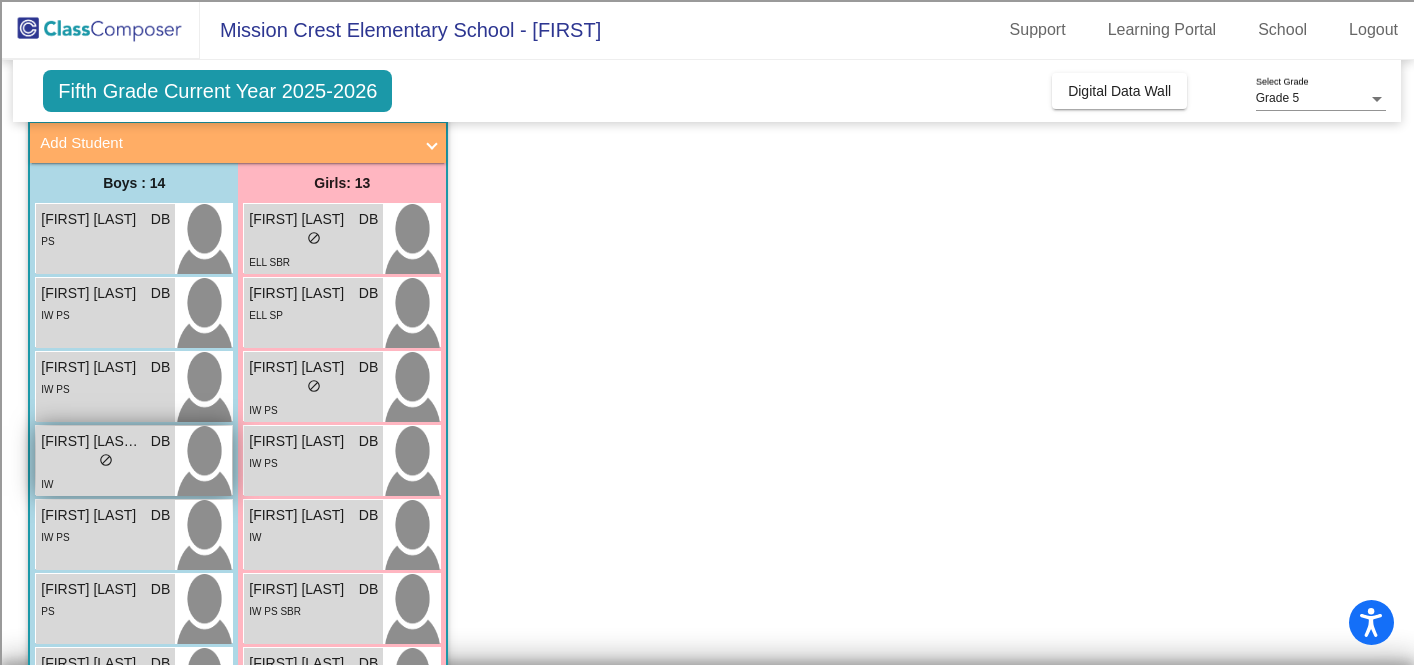 click on "IW" at bounding box center [105, 483] 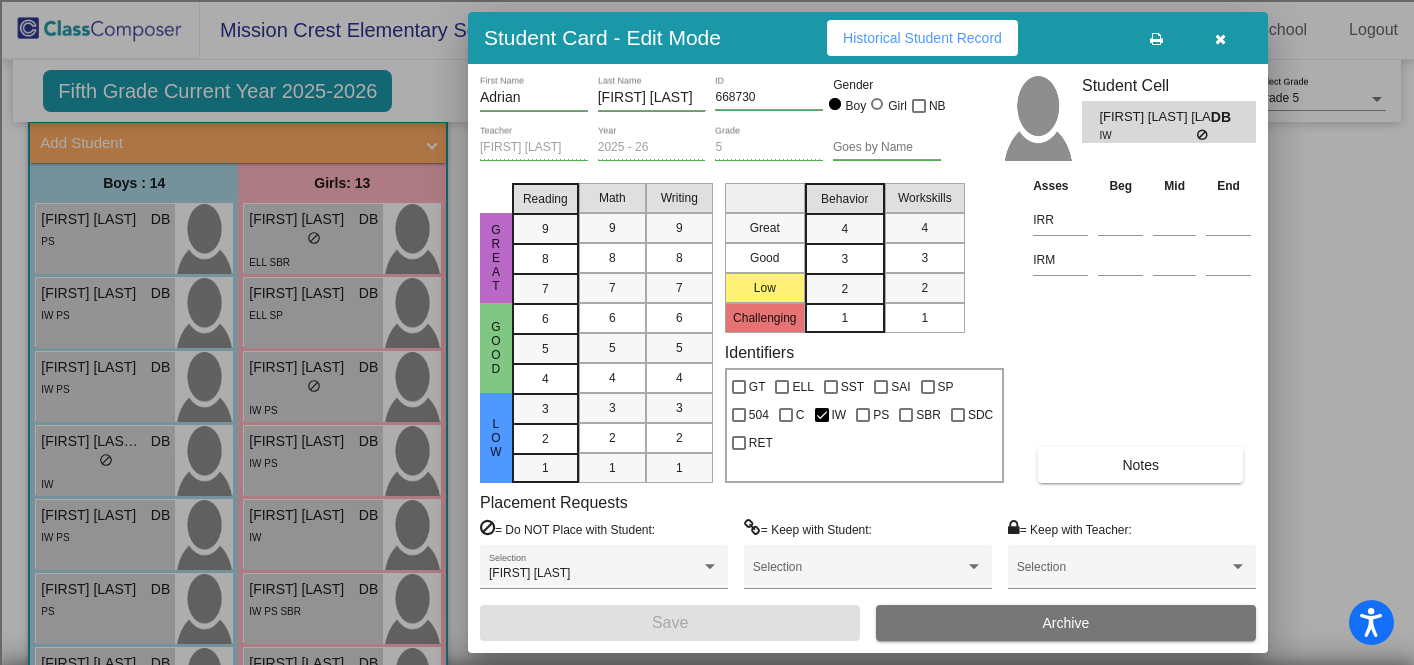 click on "Historical Student Record" at bounding box center (922, 38) 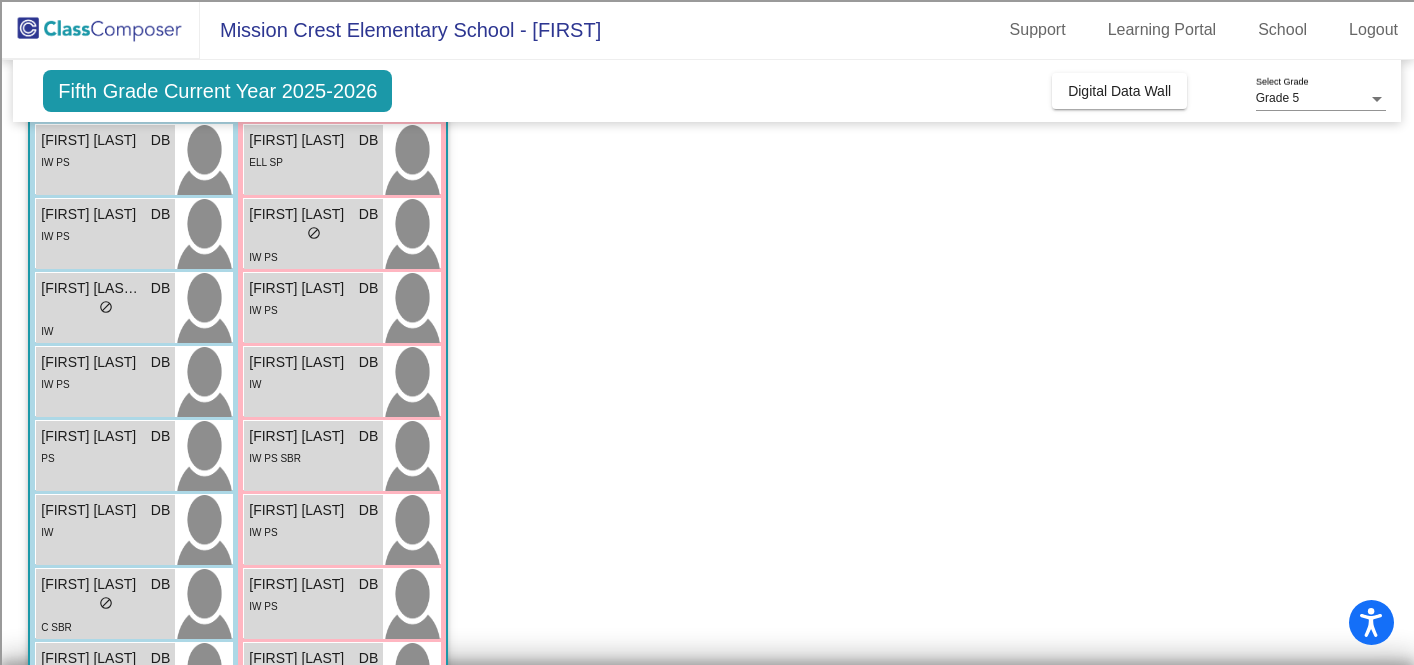 scroll, scrollTop: 287, scrollLeft: 0, axis: vertical 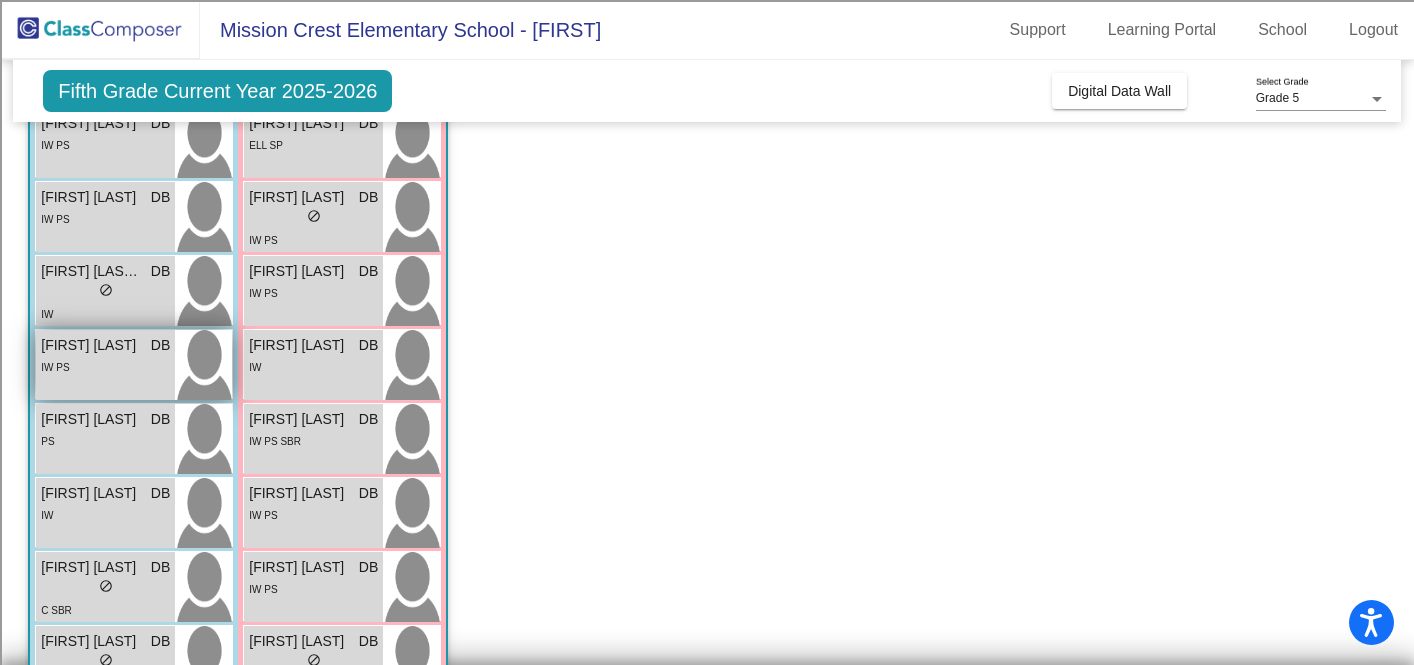 click on "[FIRST] [LAST] DB lock do_not_disturb_alt IW PS" at bounding box center [105, 365] 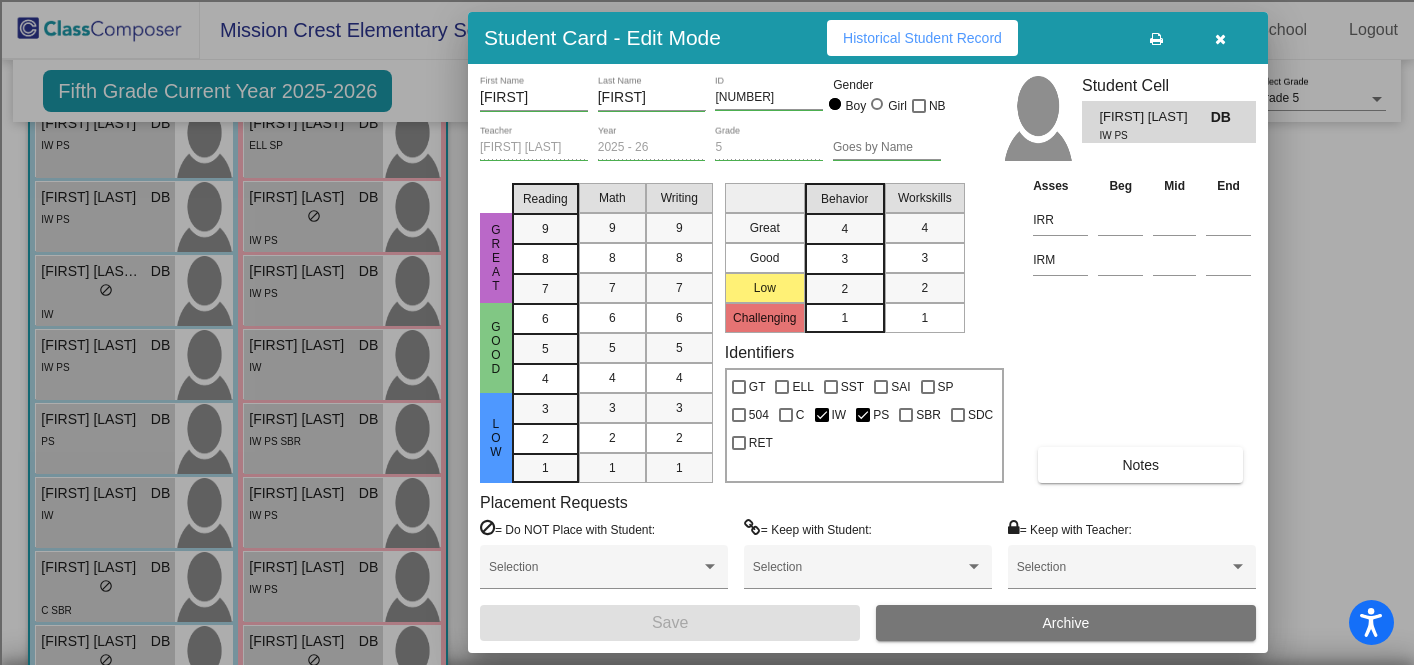 click on "Historical Student Record" at bounding box center (922, 38) 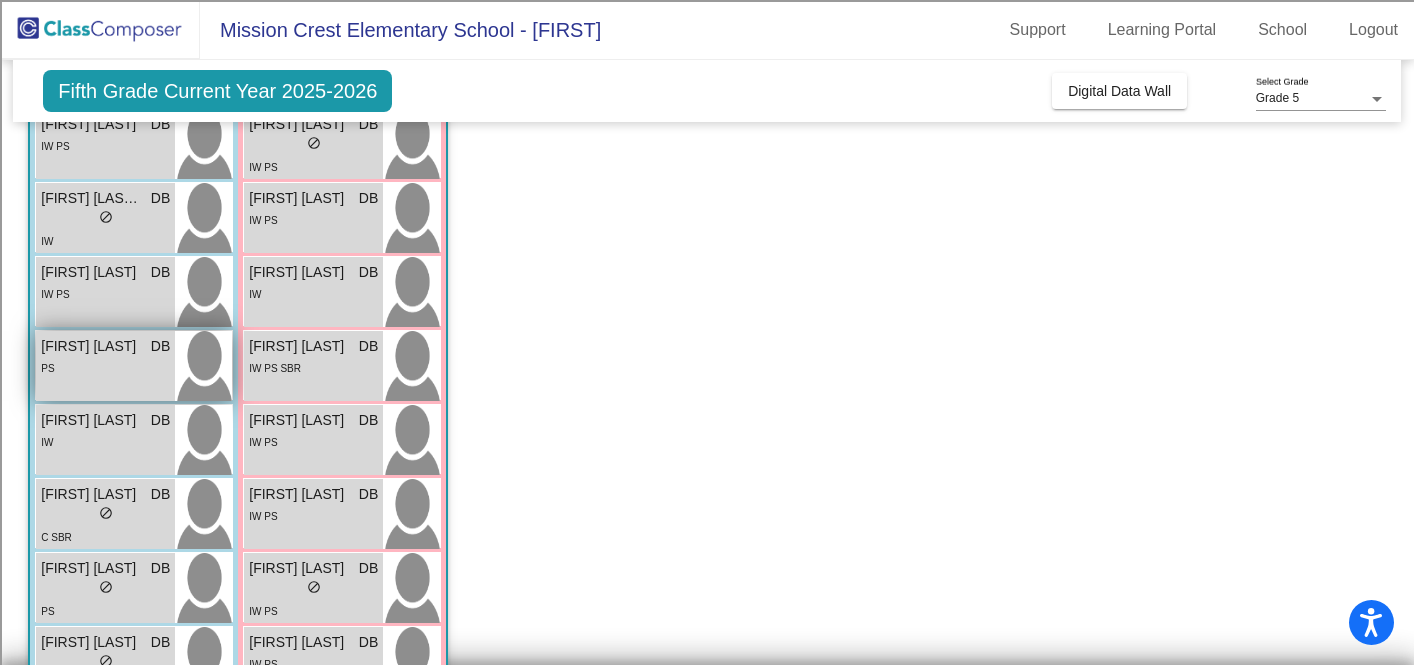 scroll, scrollTop: 364, scrollLeft: 0, axis: vertical 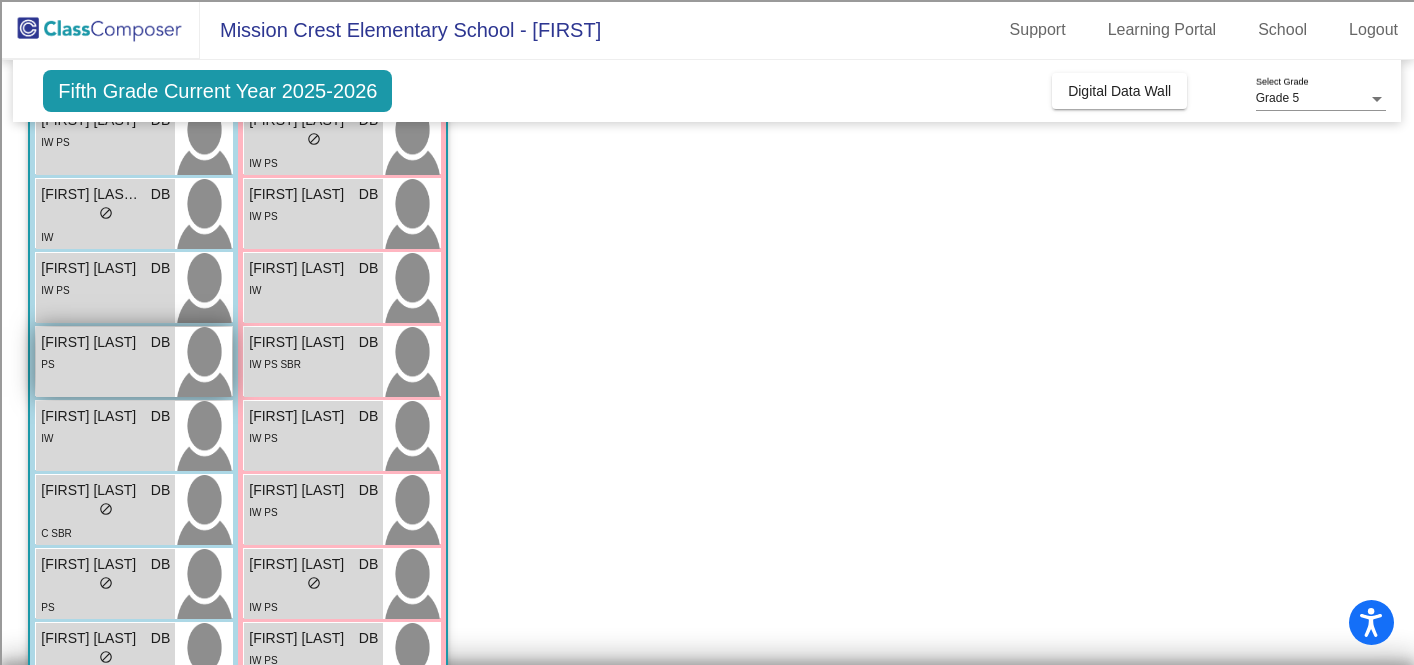 click on "PS" at bounding box center [105, 363] 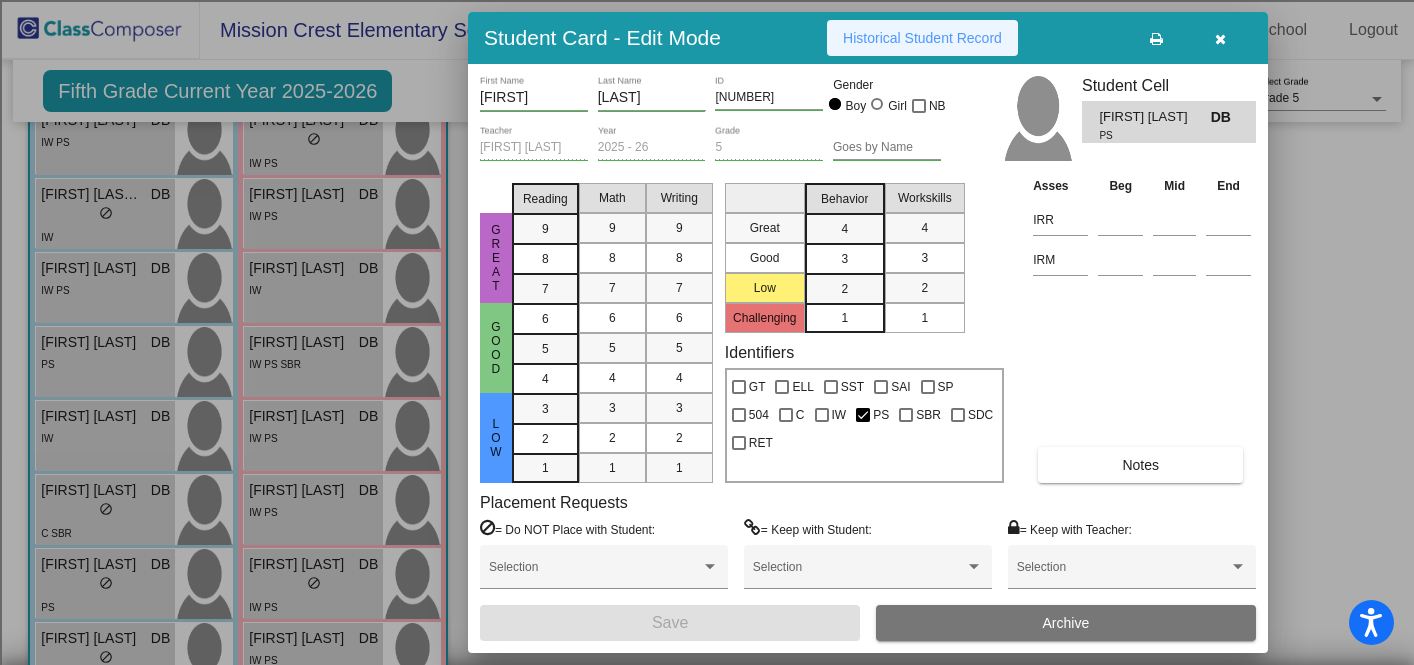 click on "Historical Student Record" at bounding box center (922, 38) 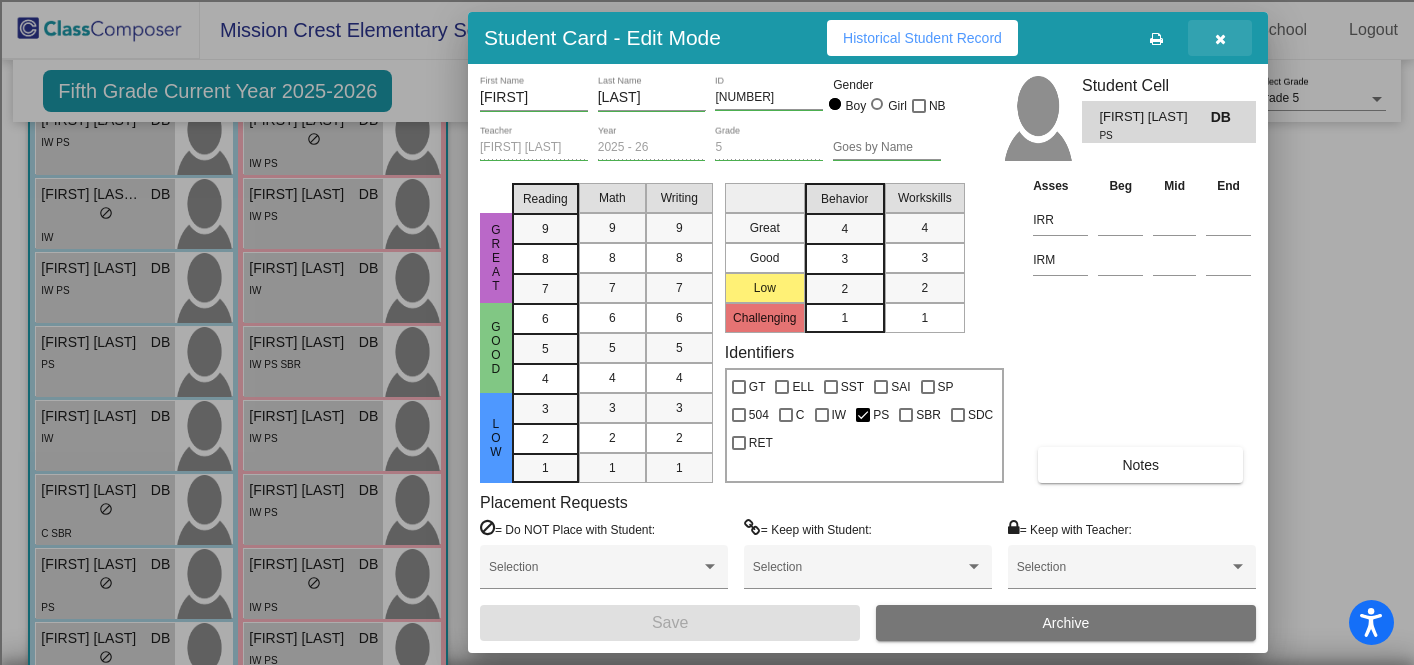click at bounding box center [1220, 38] 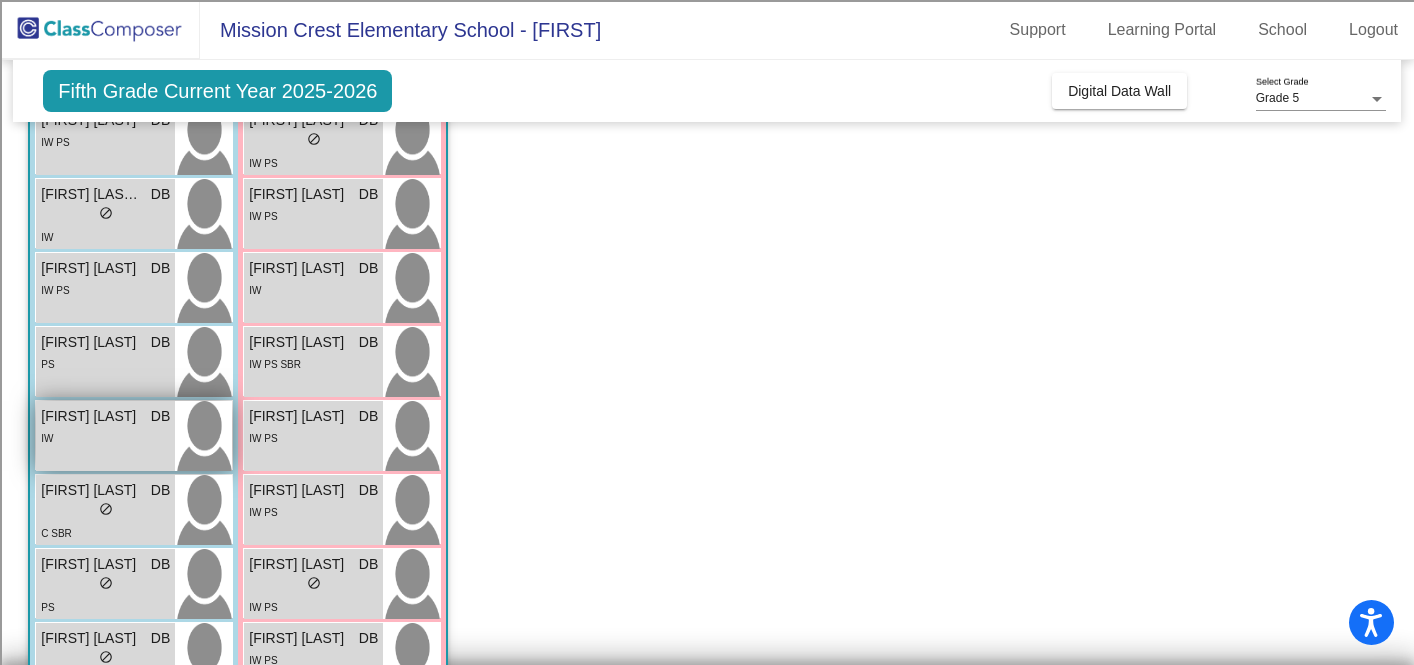 click on "IW" at bounding box center (105, 437) 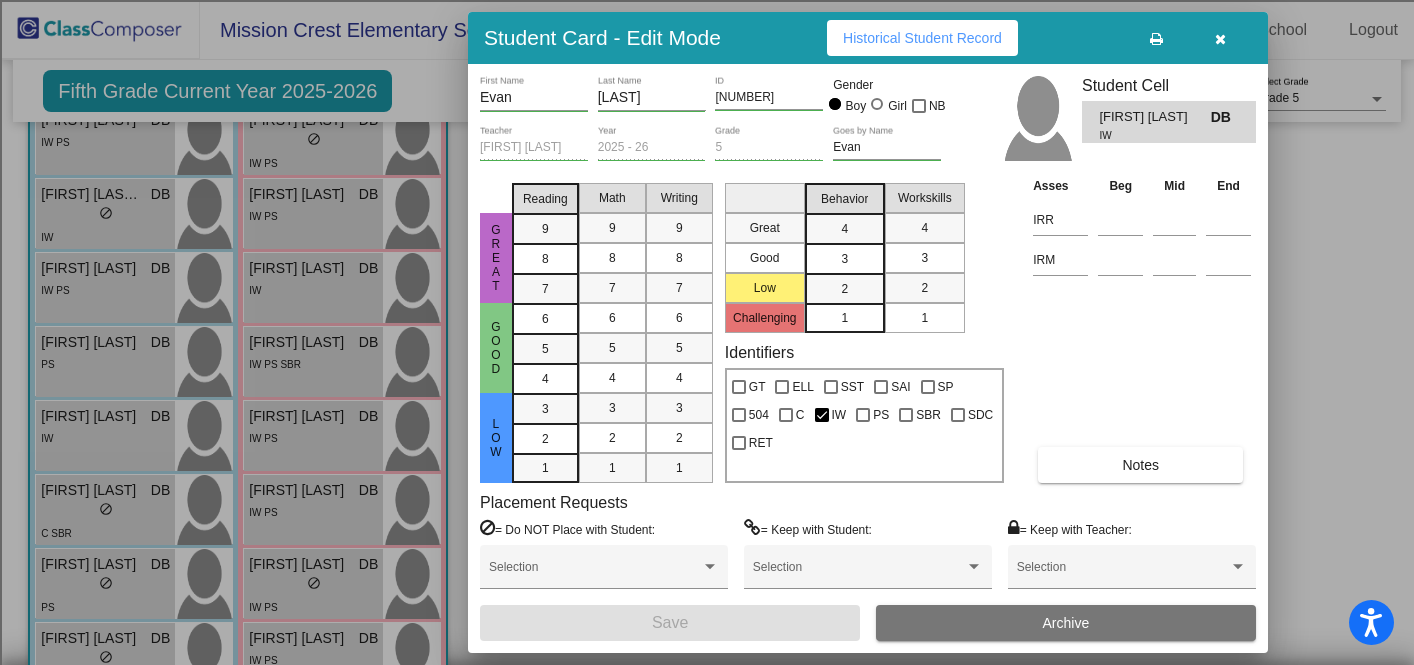 click on "Historical Student Record" at bounding box center (922, 38) 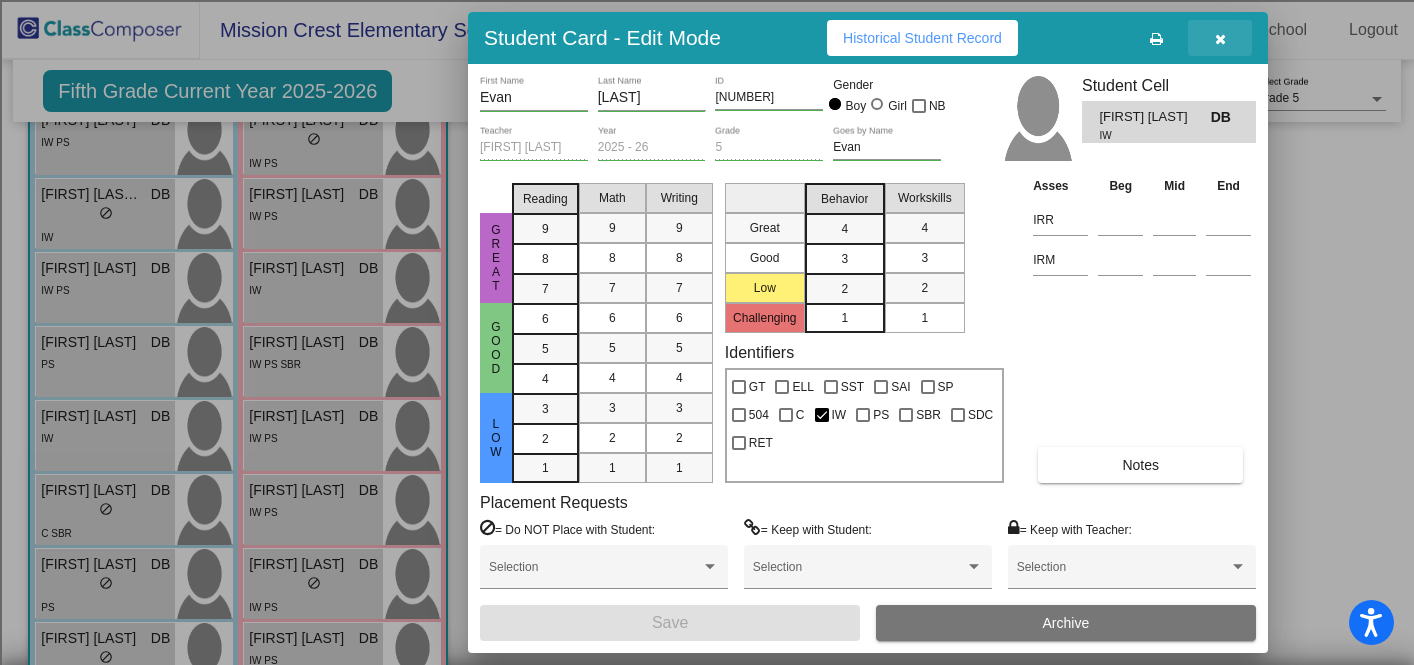 click at bounding box center [1220, 39] 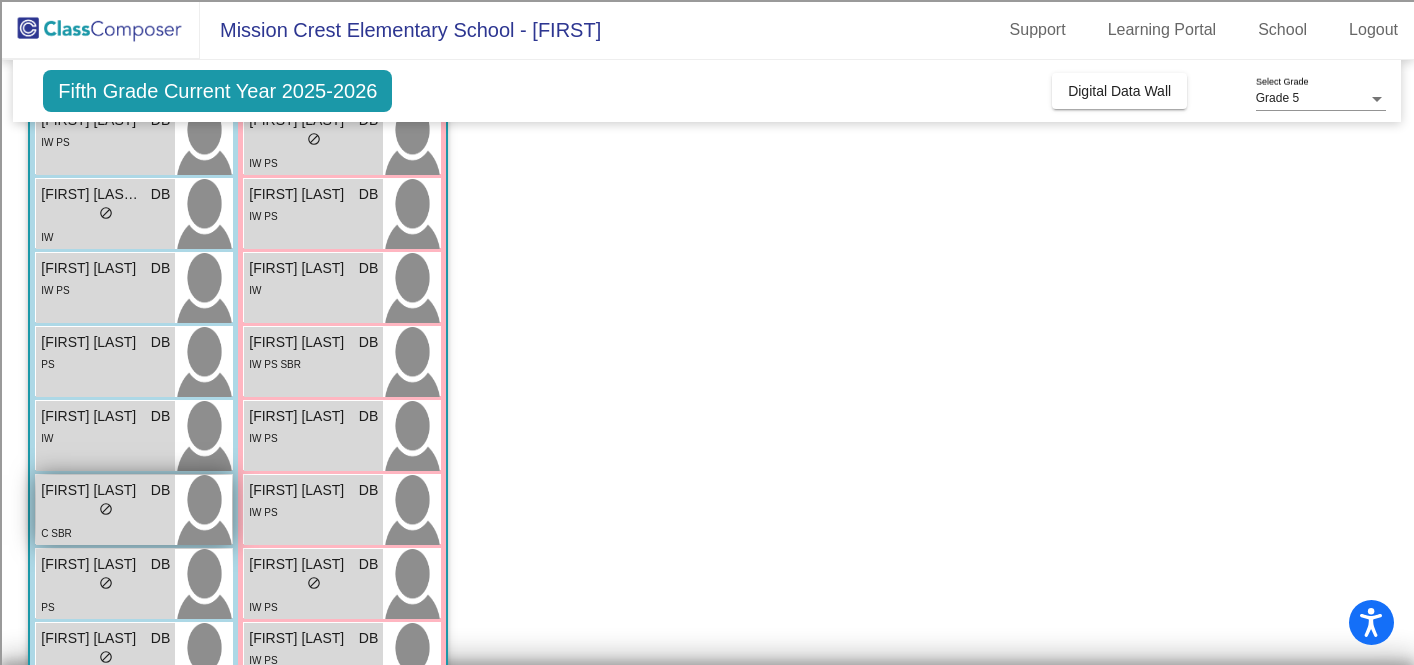 click on "C SBR" at bounding box center (105, 532) 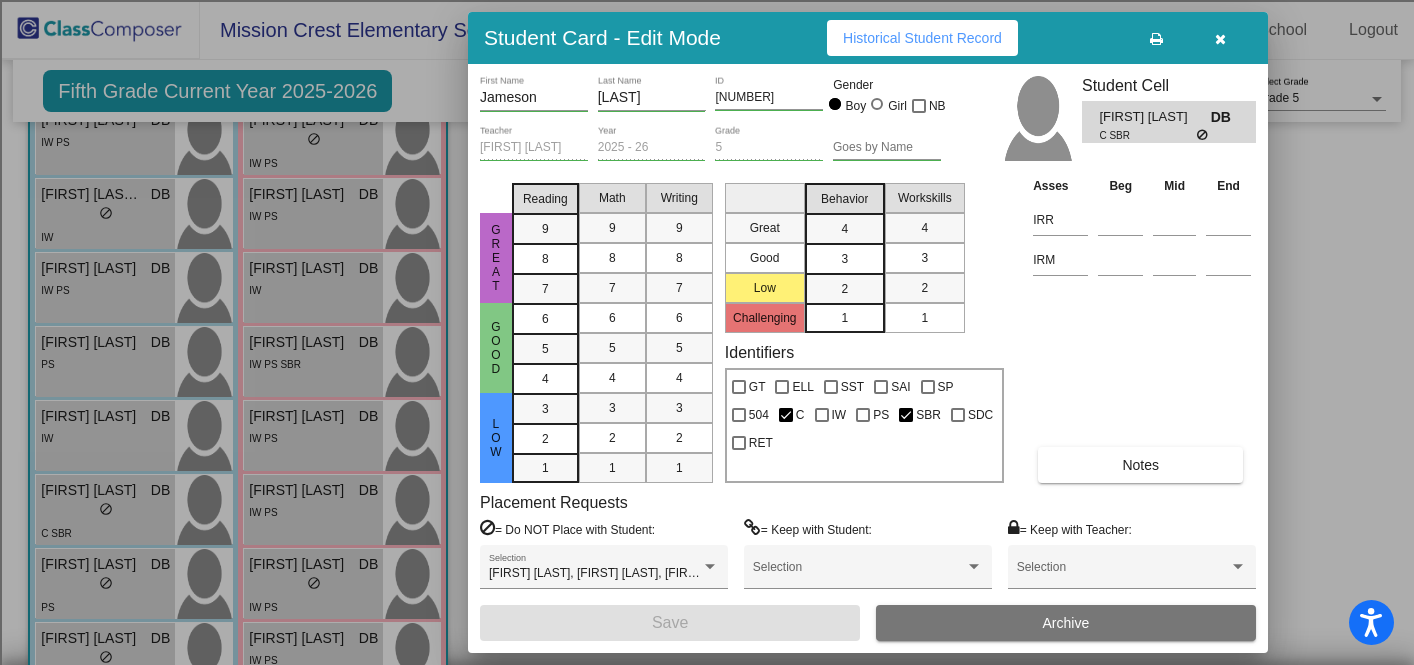 click on "Historical Student Record" at bounding box center [922, 38] 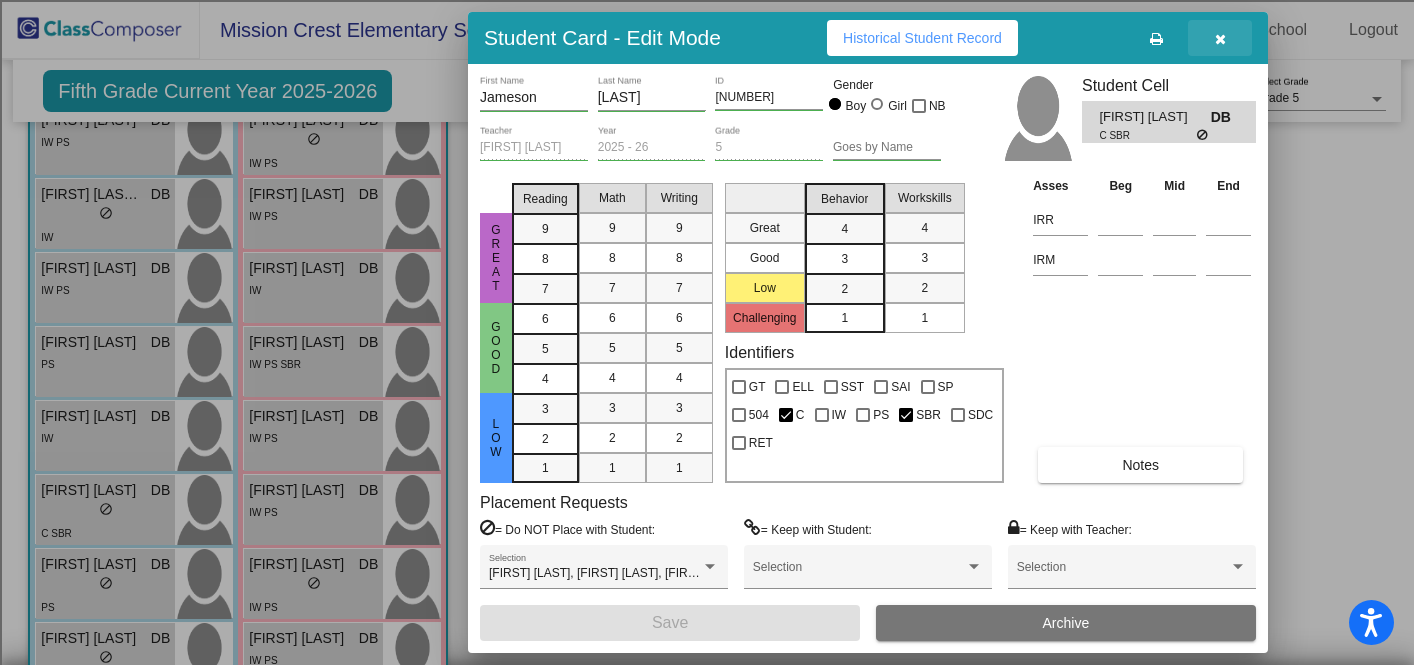 click at bounding box center (1220, 39) 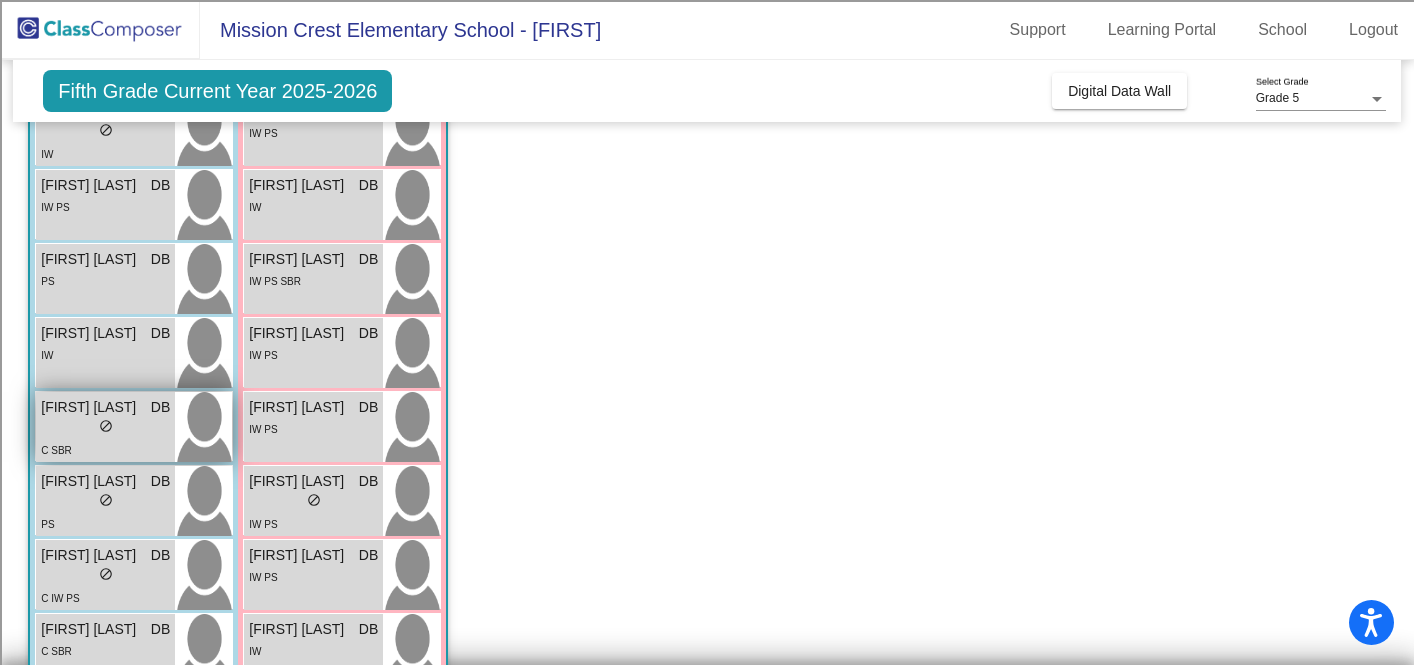 scroll, scrollTop: 459, scrollLeft: 0, axis: vertical 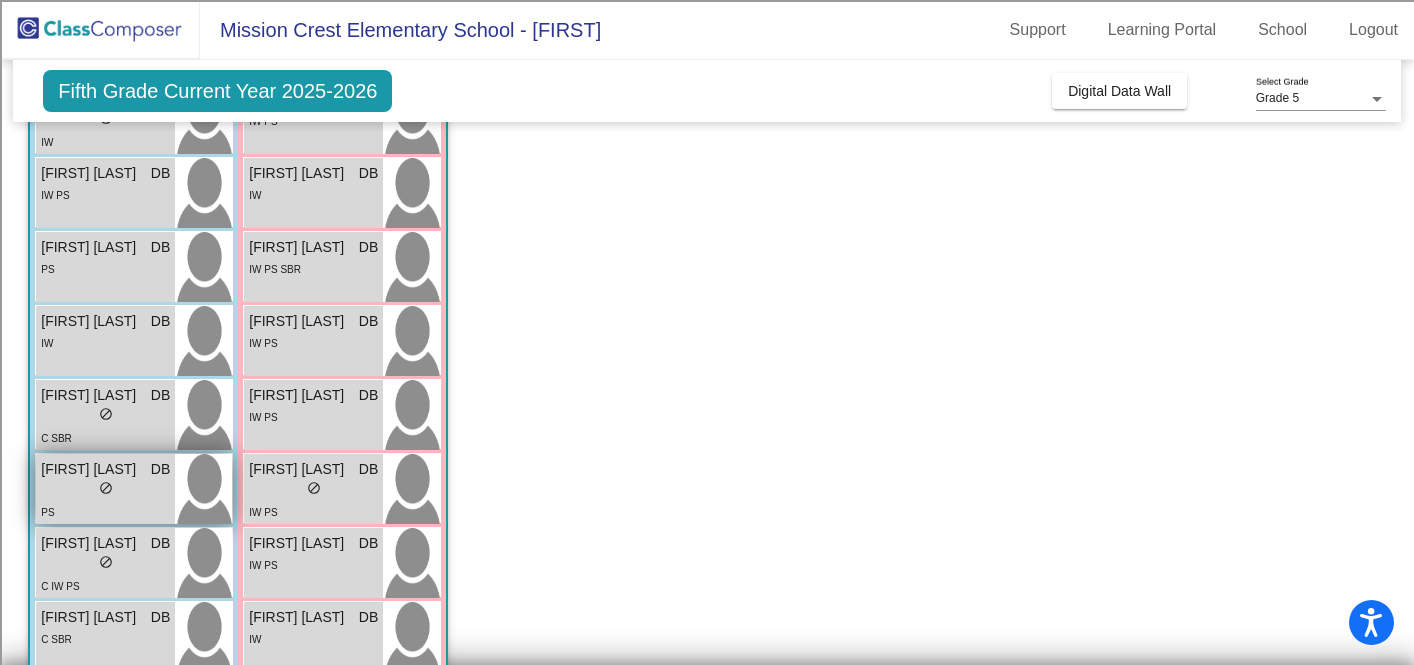 click on "lock do_not_disturb_alt" at bounding box center [105, 490] 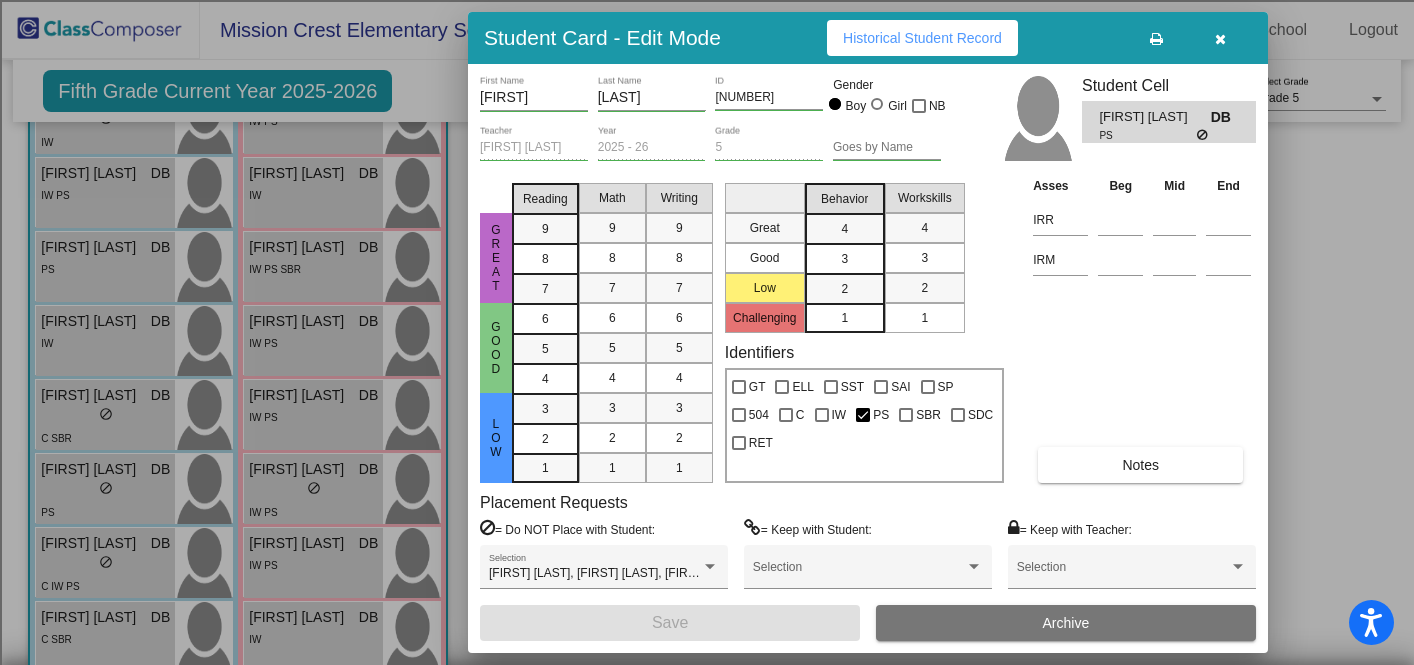 click on "Historical Student Record" at bounding box center (922, 38) 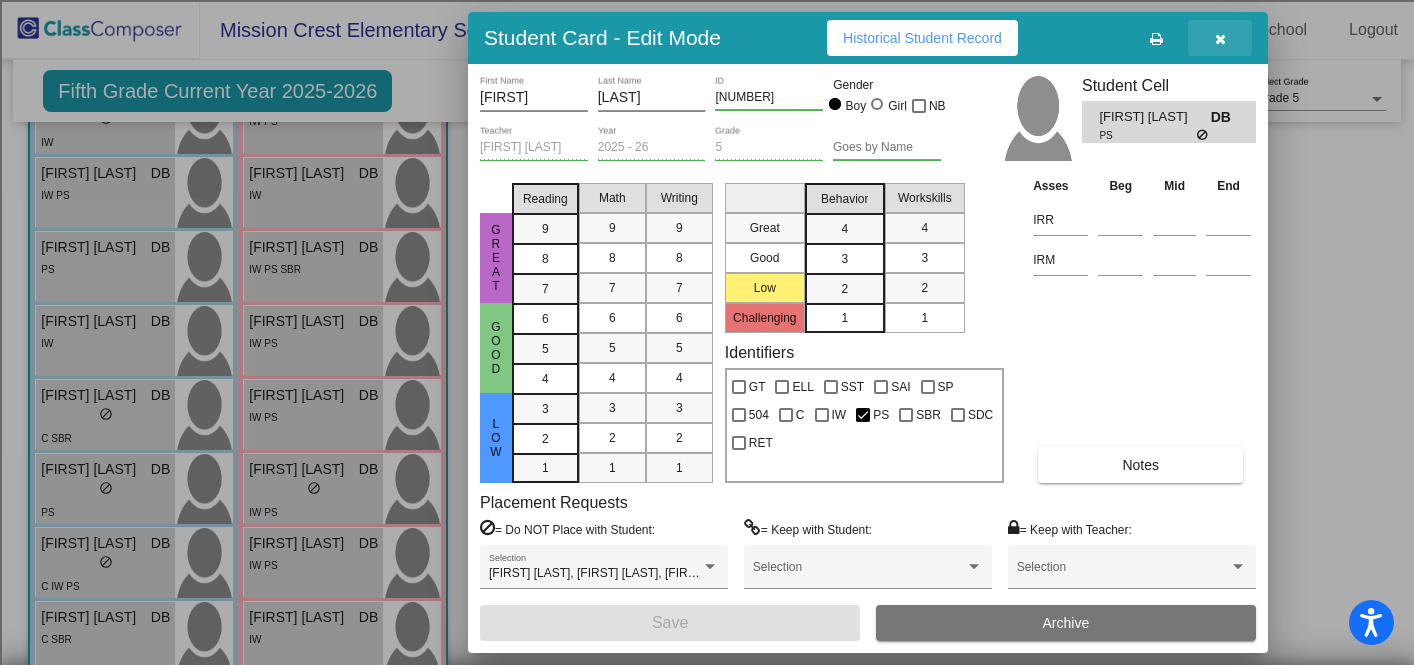 click at bounding box center [1220, 39] 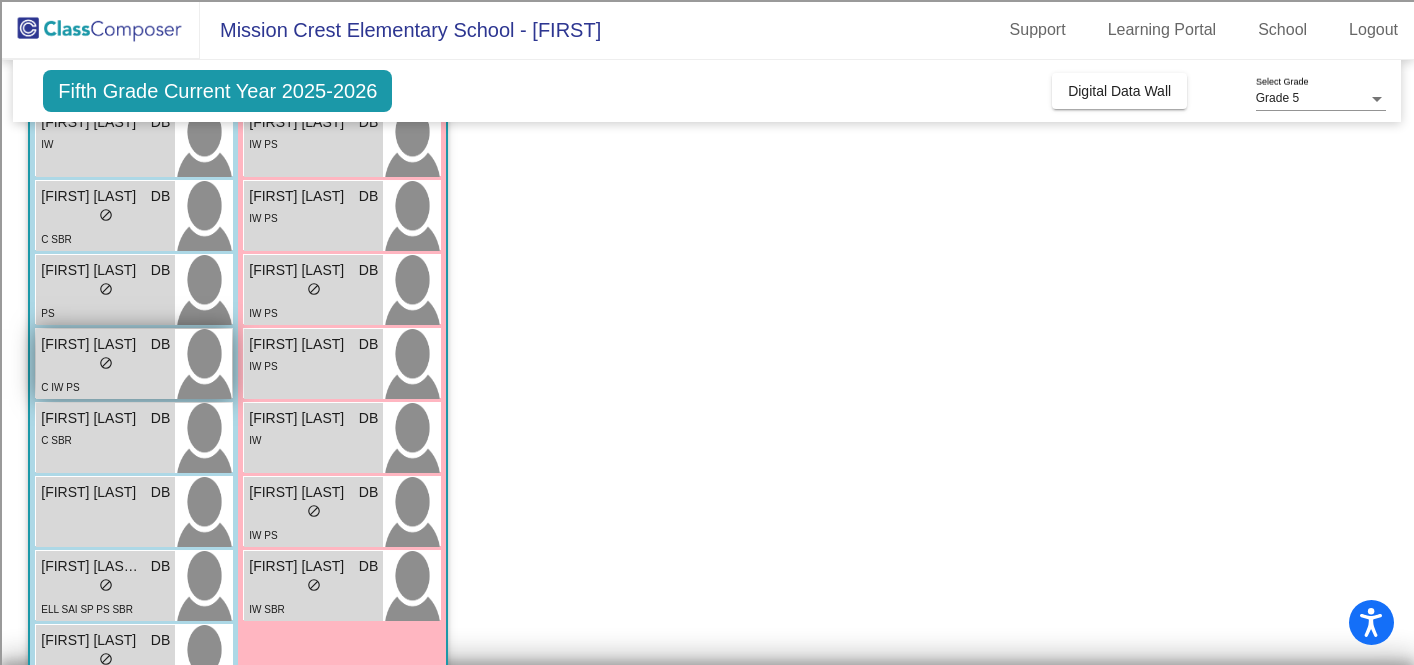 scroll, scrollTop: 660, scrollLeft: 0, axis: vertical 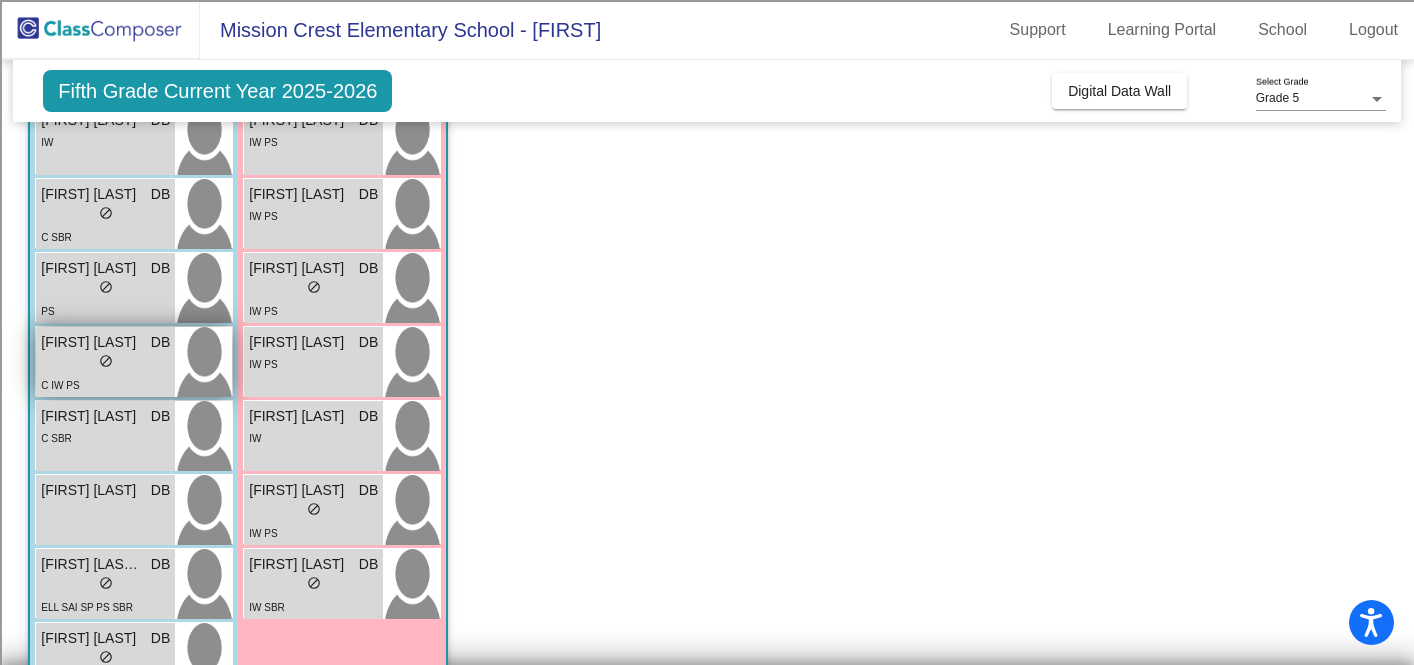 click on "lock do_not_disturb_alt" at bounding box center [105, 363] 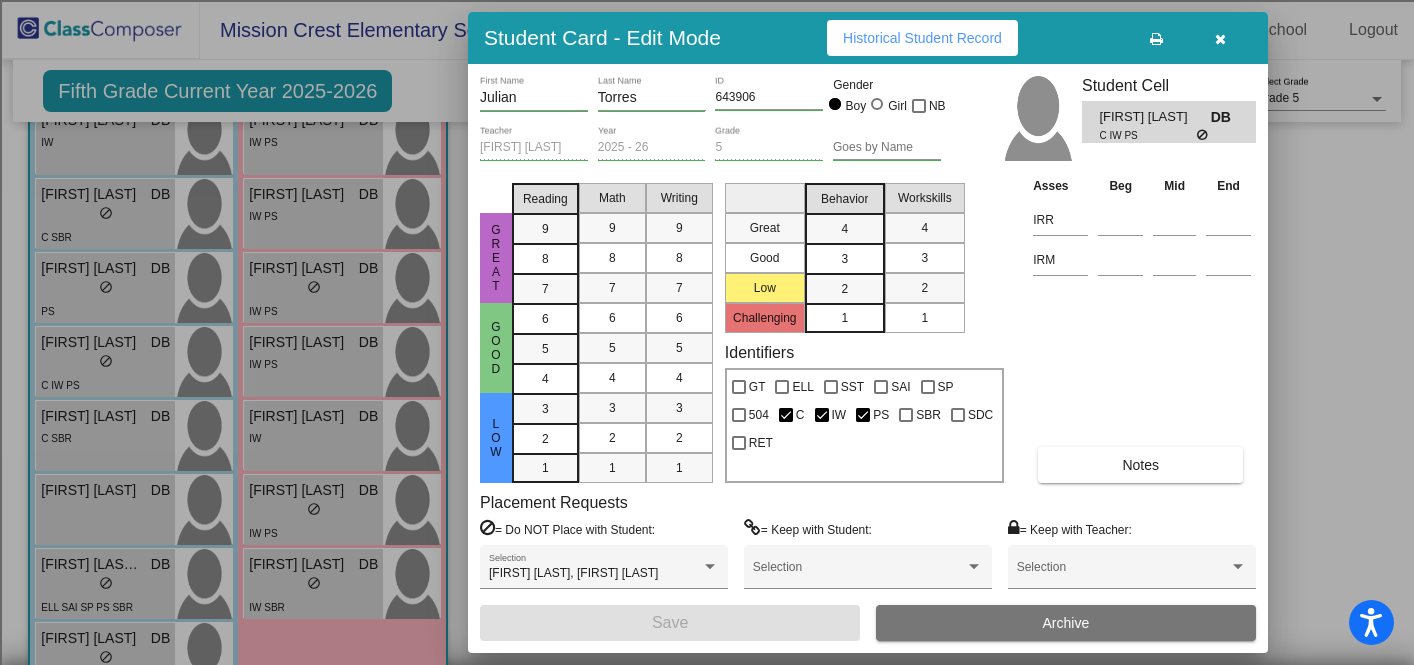 click on "Historical Student Record" at bounding box center [922, 38] 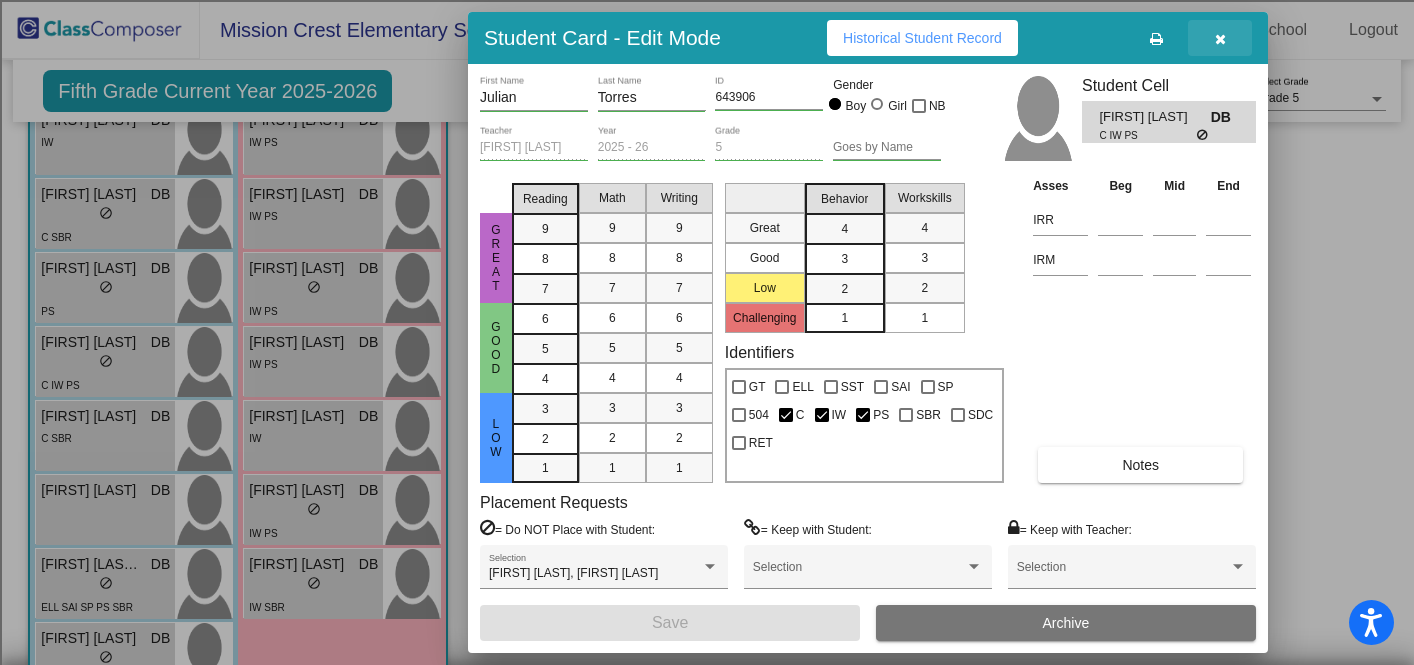 click at bounding box center [1220, 39] 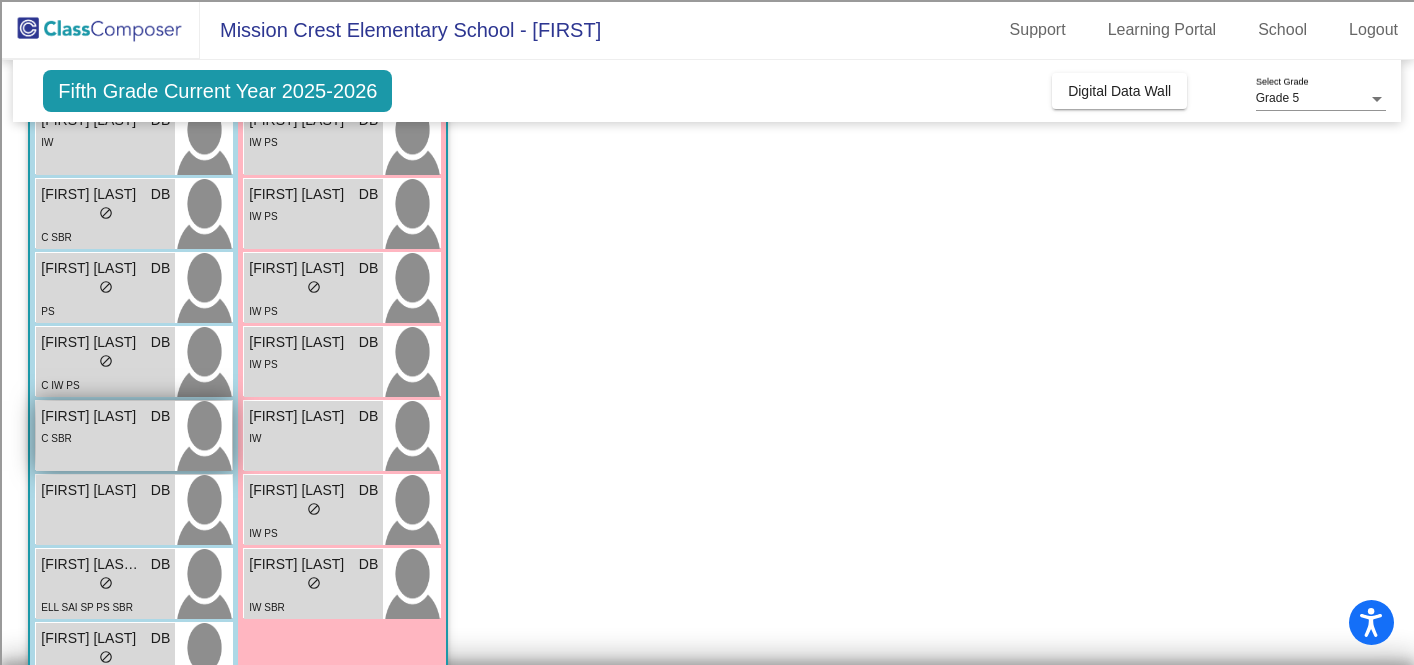 click on "C SBR" at bounding box center [105, 437] 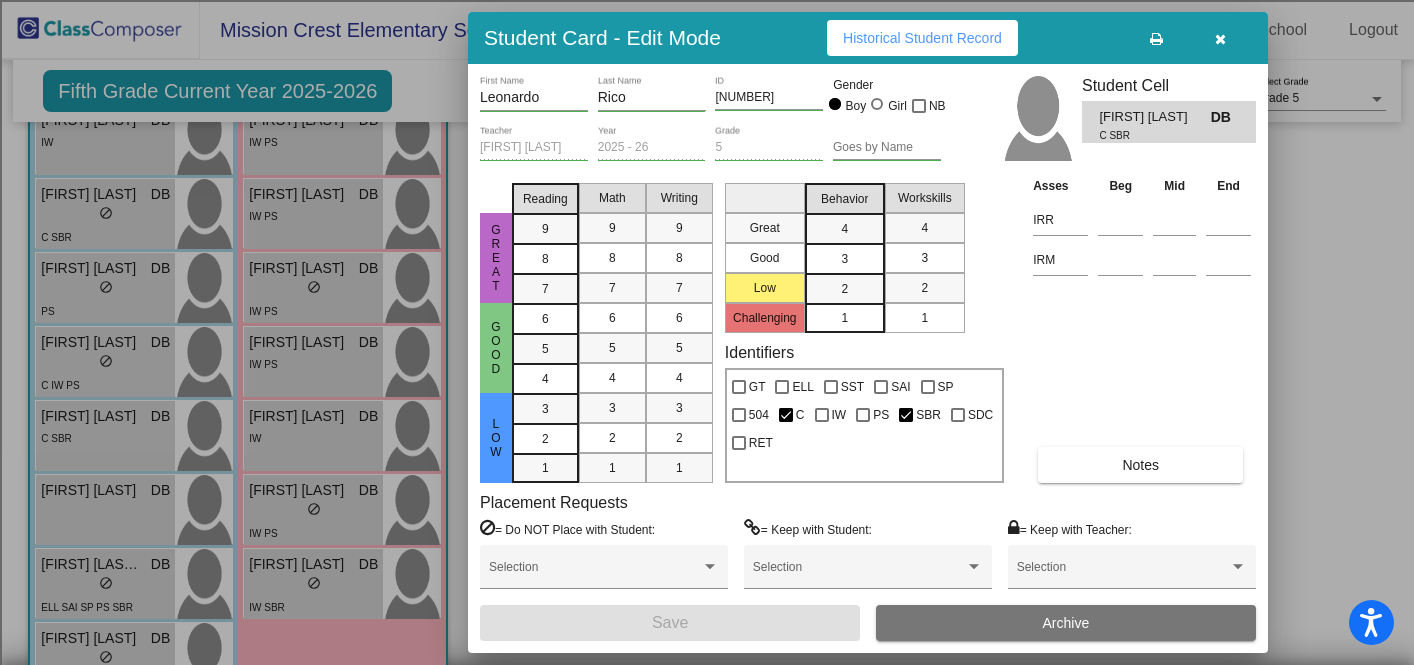 click on "Historical Student Record" at bounding box center (922, 38) 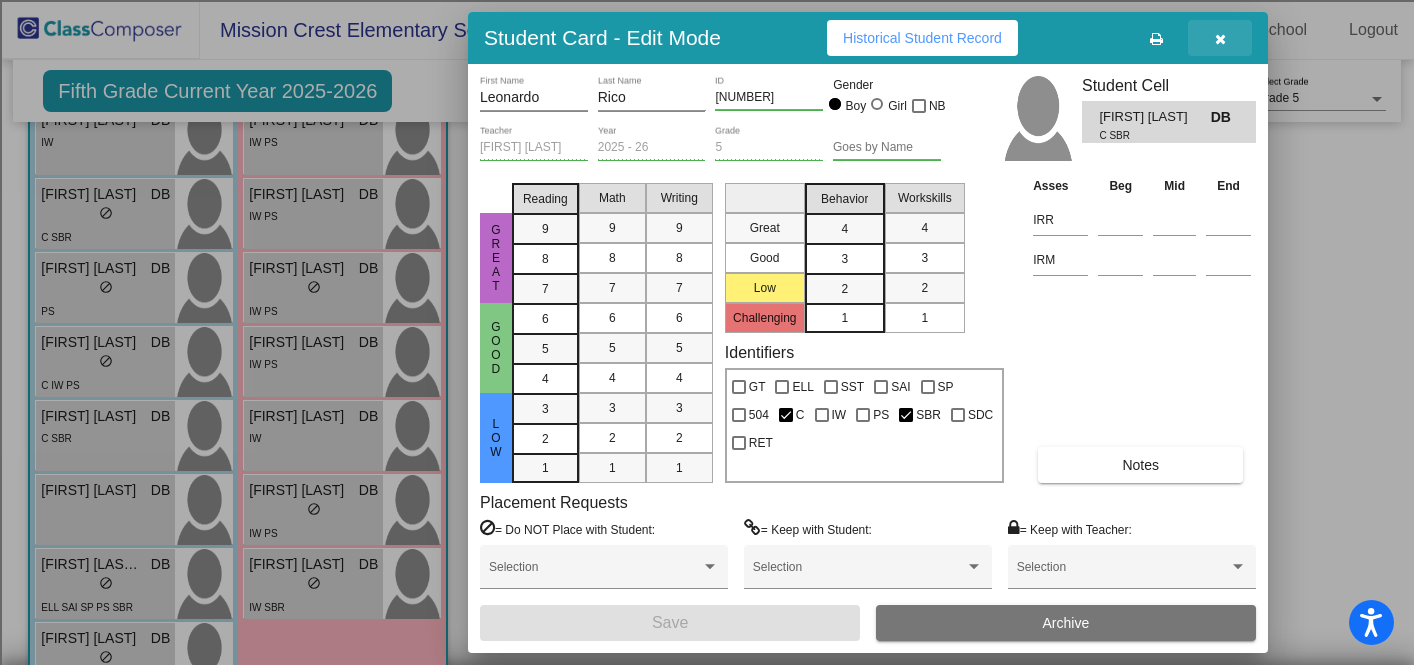 click at bounding box center [1220, 38] 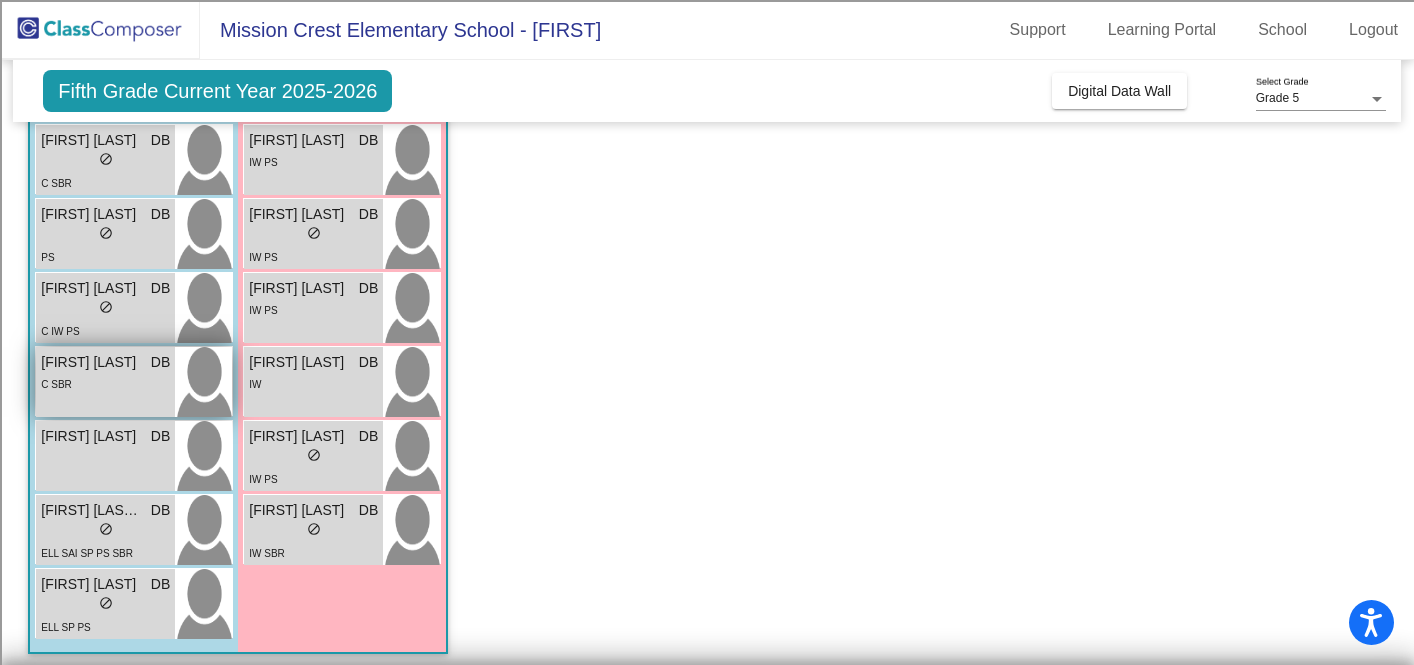 scroll, scrollTop: 723, scrollLeft: 0, axis: vertical 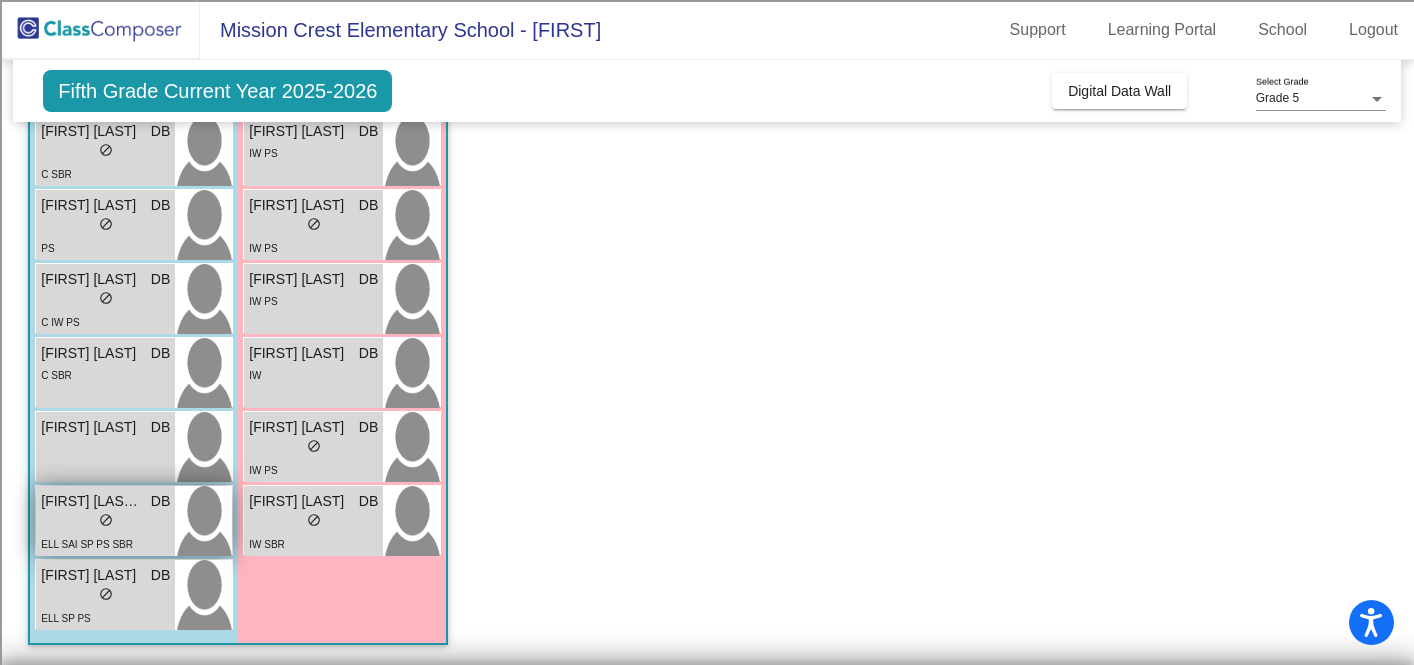 click on "[FIRST] [LAST] [LAST]" at bounding box center (91, 501) 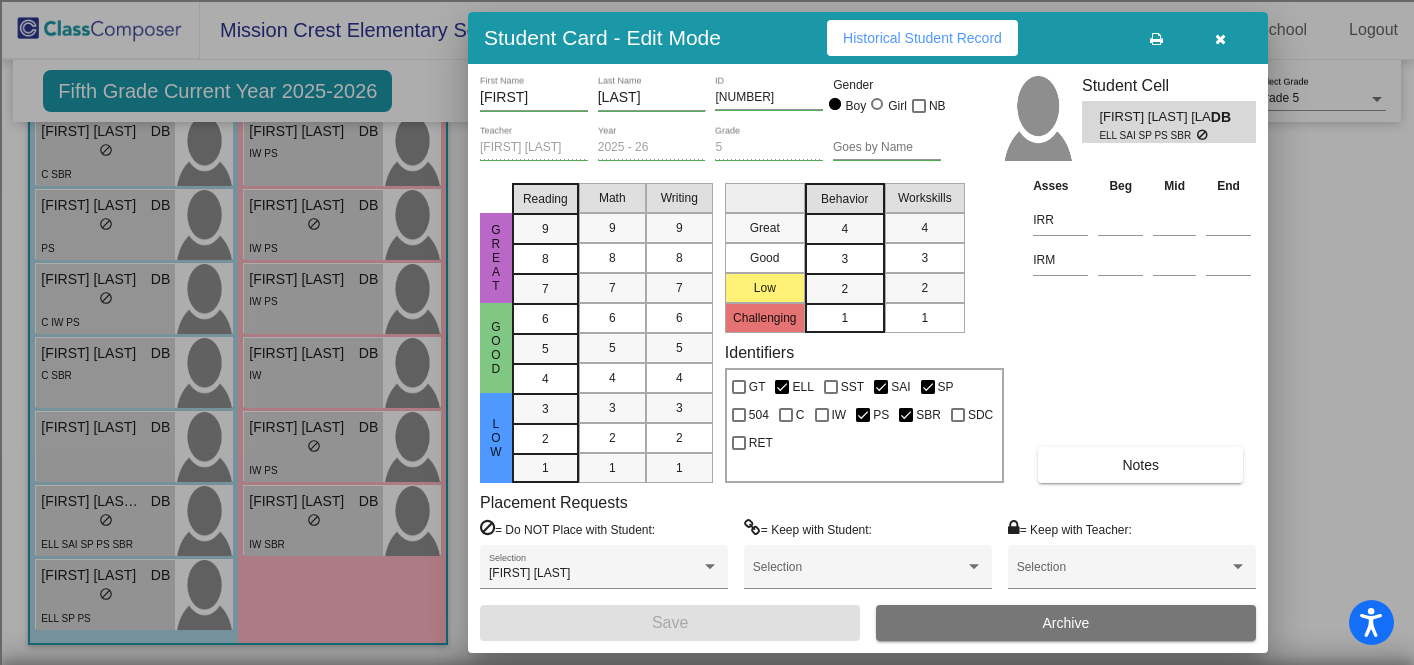click on "Historical Student Record" at bounding box center (922, 38) 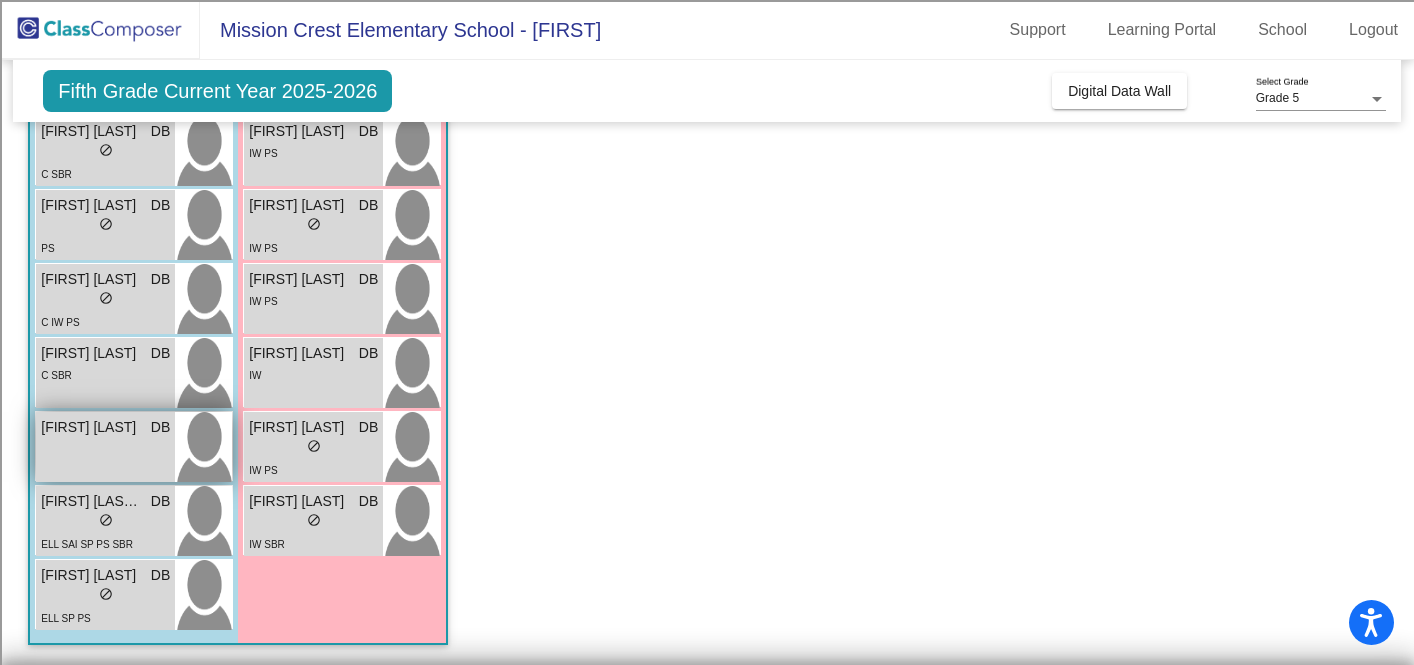 scroll, scrollTop: 0, scrollLeft: 0, axis: both 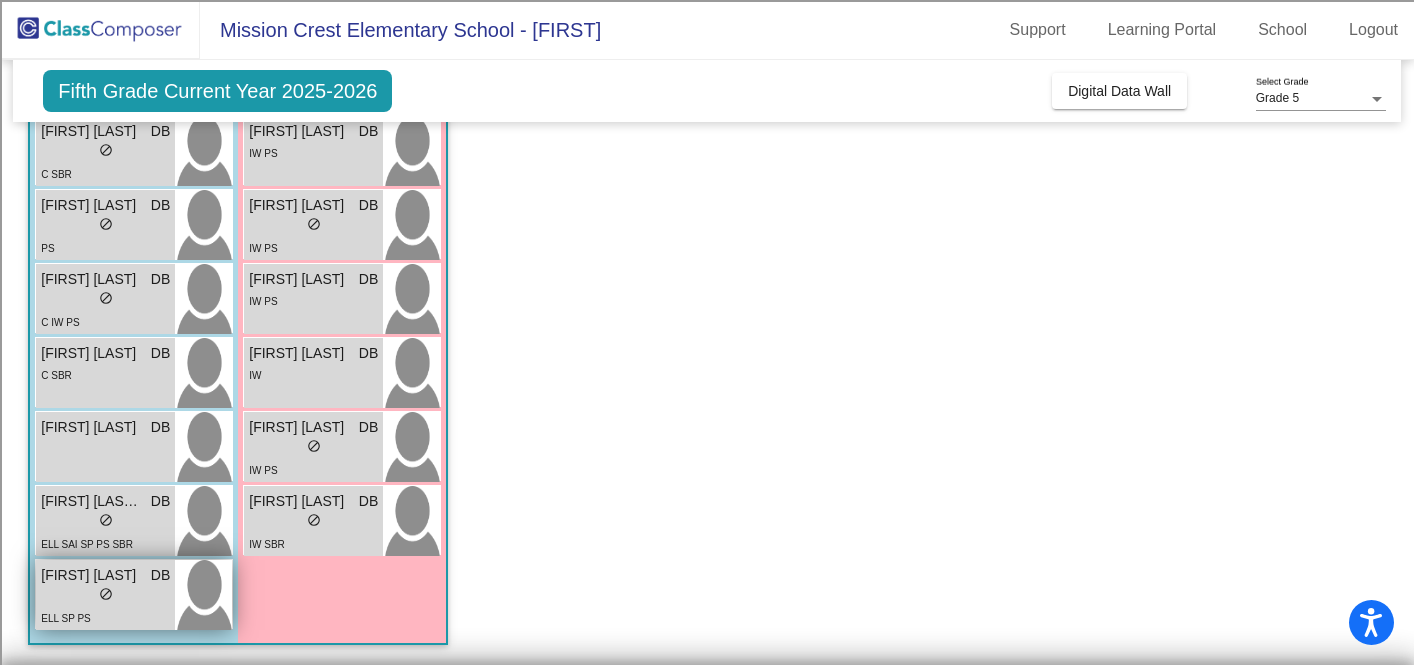 click on "lock do_not_disturb_alt" at bounding box center (105, 596) 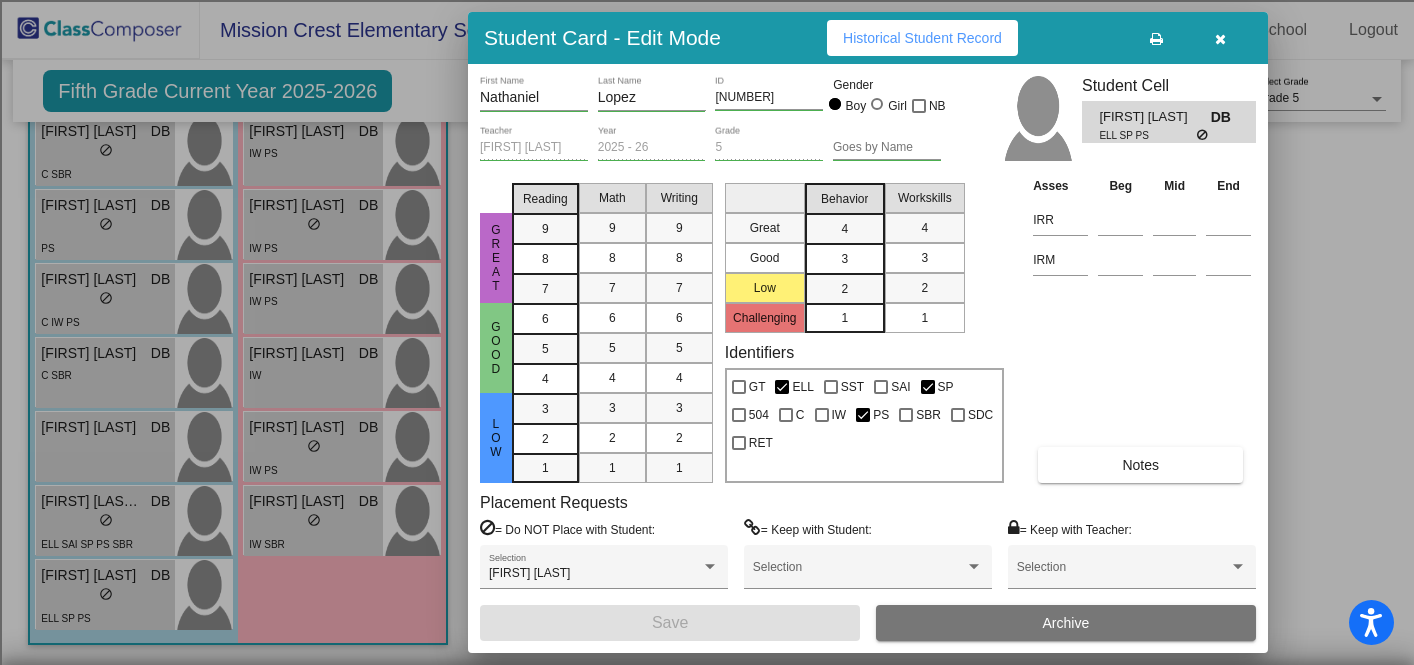 click on "Historical Student Record" at bounding box center [922, 38] 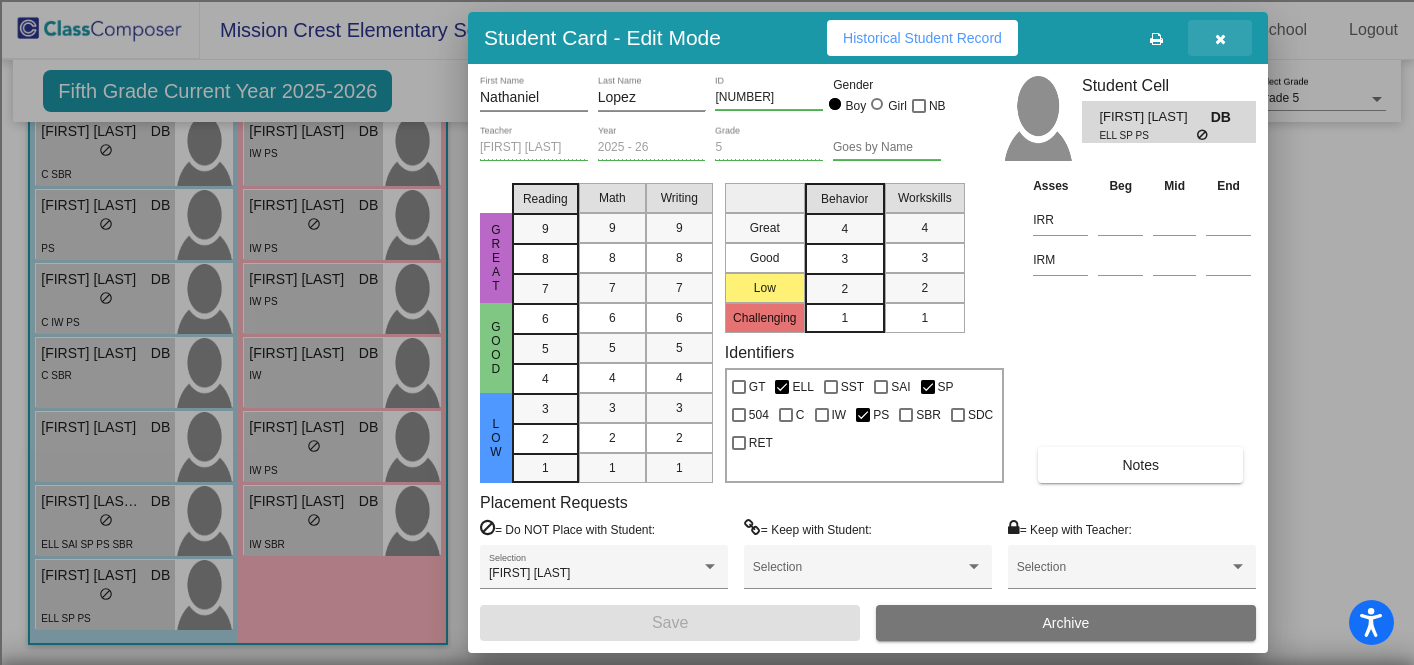 click at bounding box center (1220, 39) 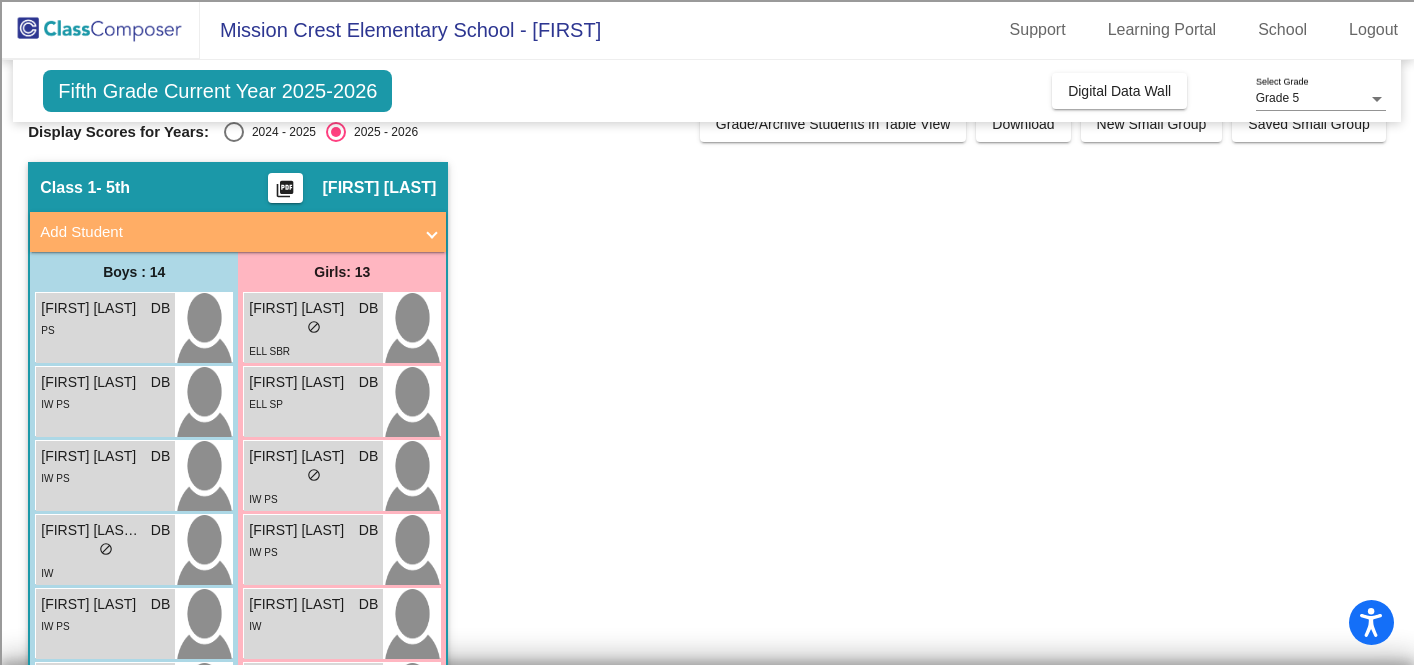 scroll, scrollTop: 0, scrollLeft: 0, axis: both 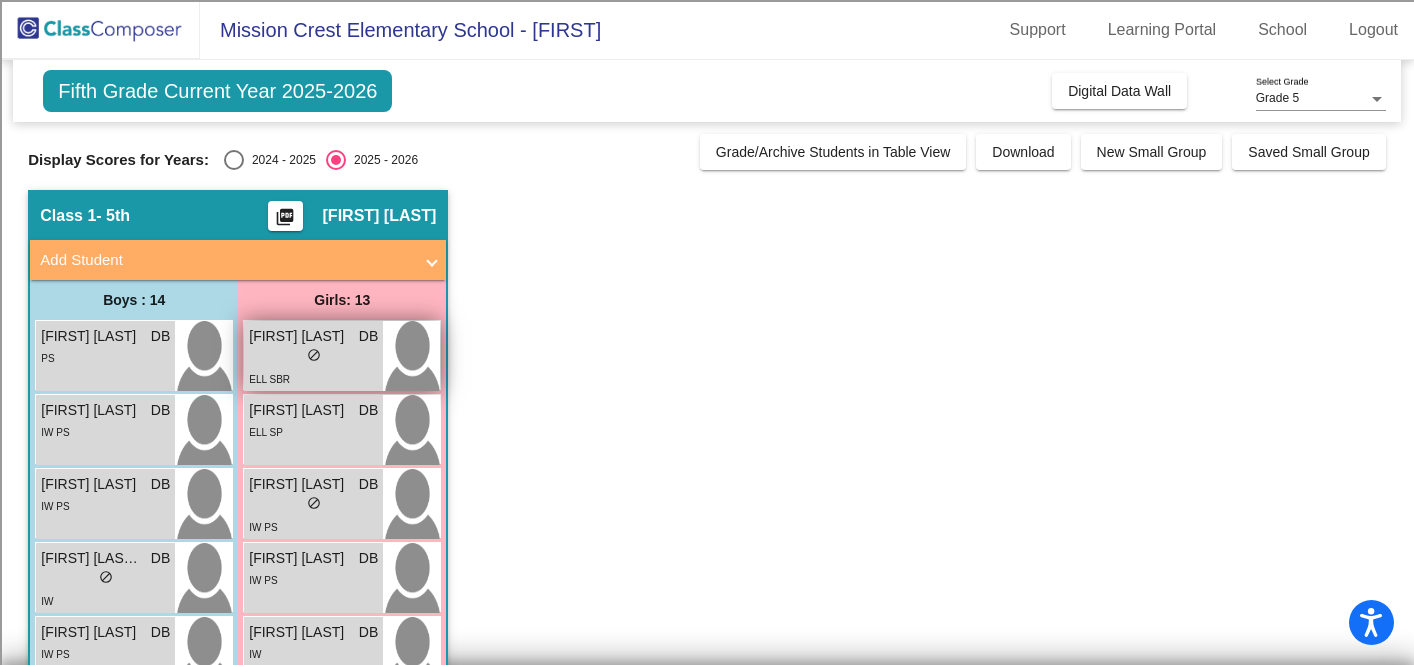 click on "lock do_not_disturb_alt" at bounding box center (313, 357) 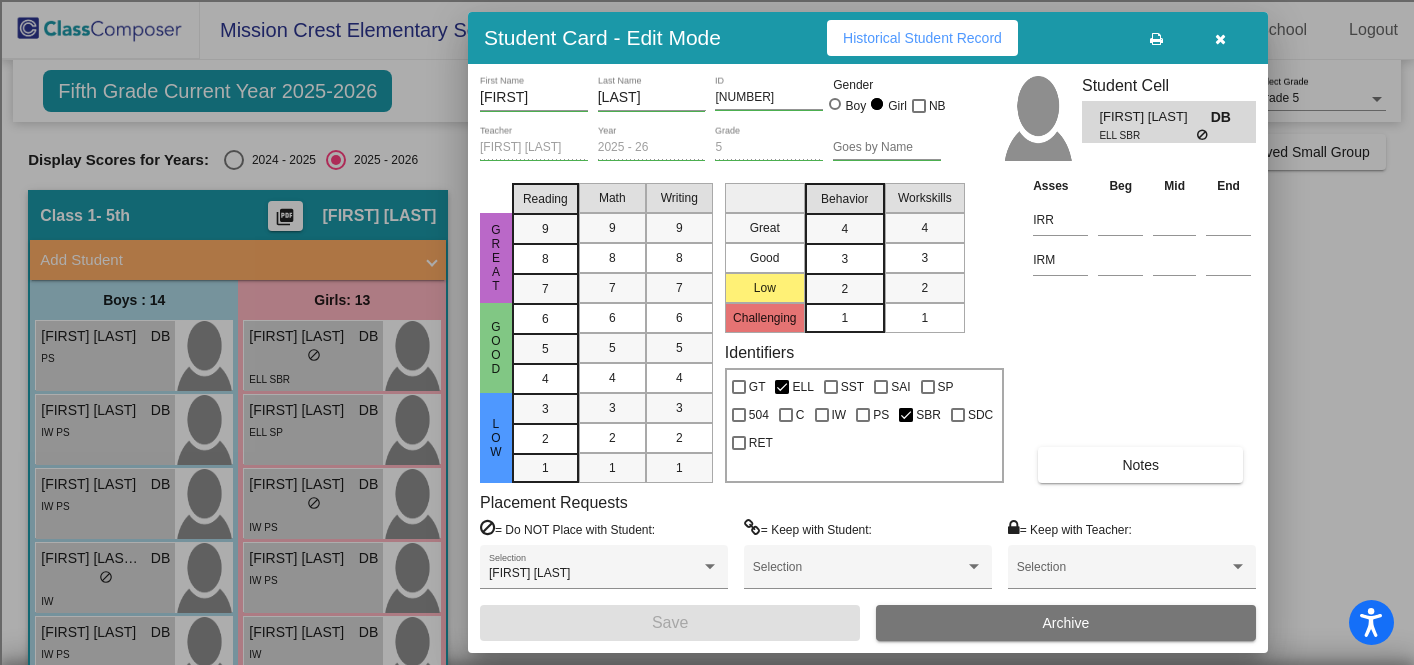 click on "Historical Student Record" at bounding box center (922, 38) 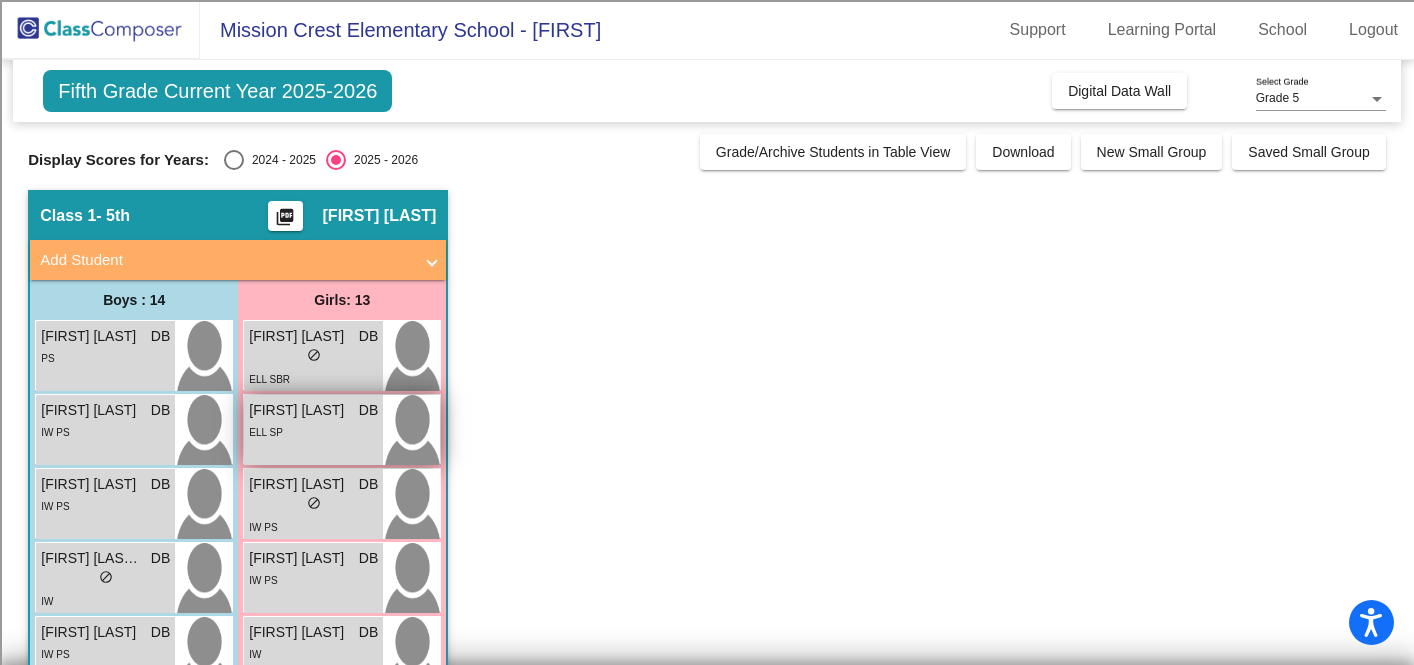 click on "ELL SP" at bounding box center [313, 431] 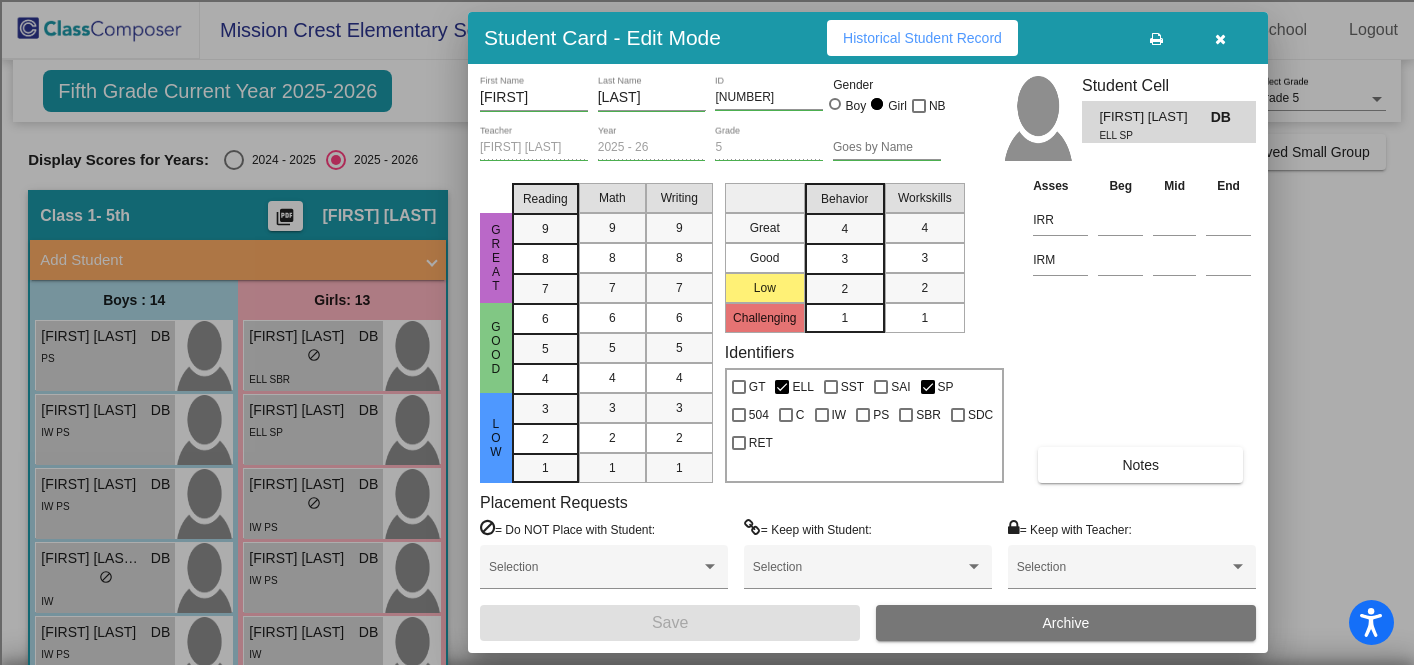 click on "Historical Student Record" at bounding box center [922, 38] 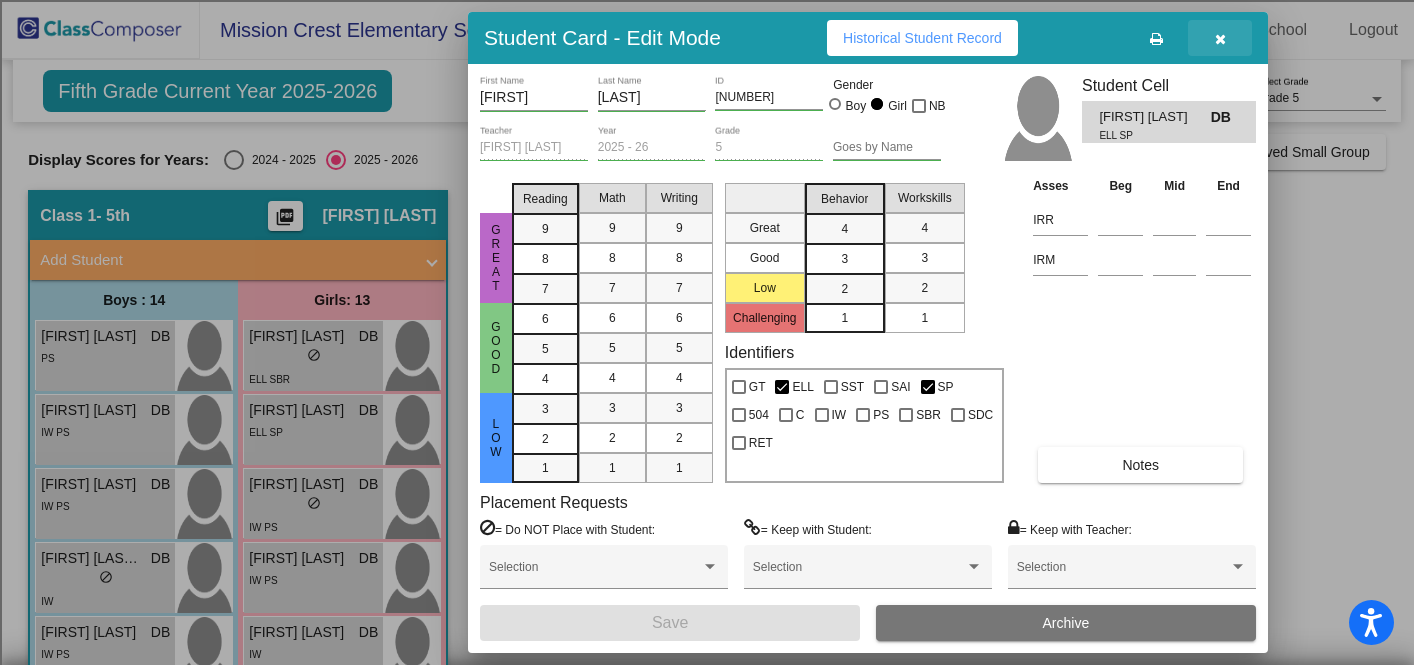 click at bounding box center [1220, 39] 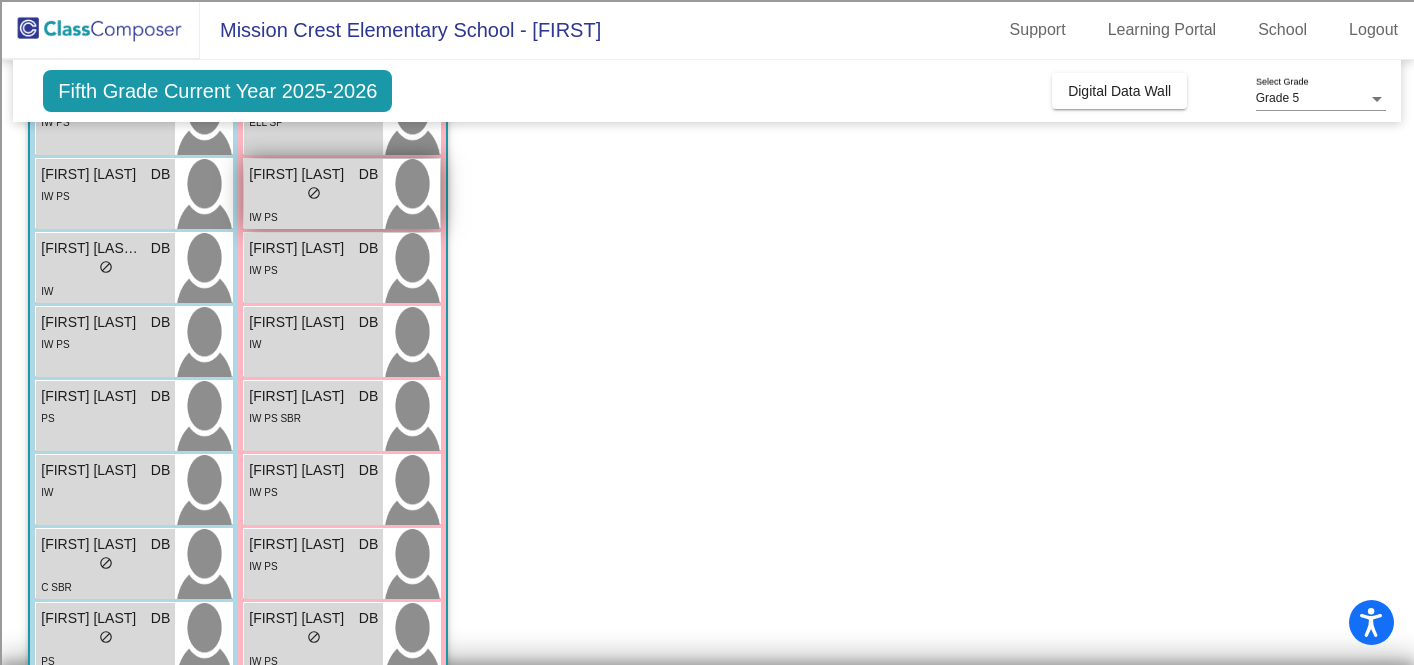 scroll, scrollTop: 313, scrollLeft: 0, axis: vertical 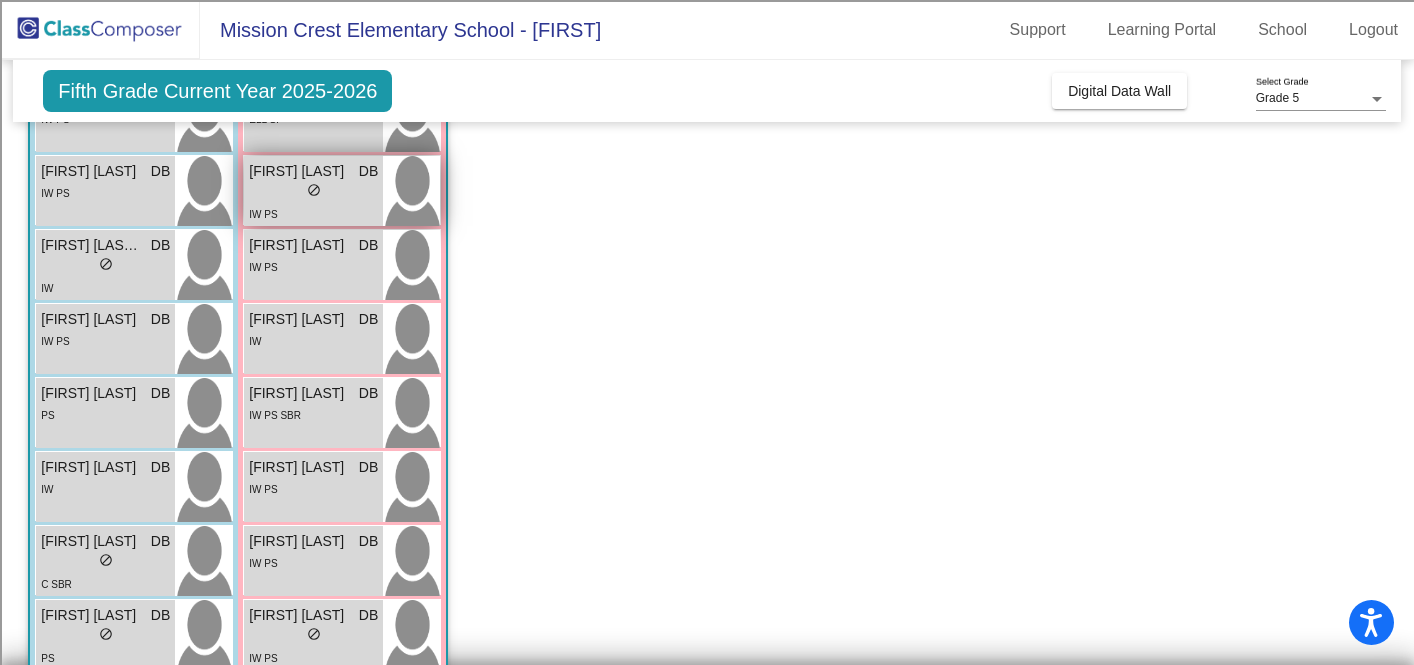 click on "lock do_not_disturb_alt" at bounding box center (313, 192) 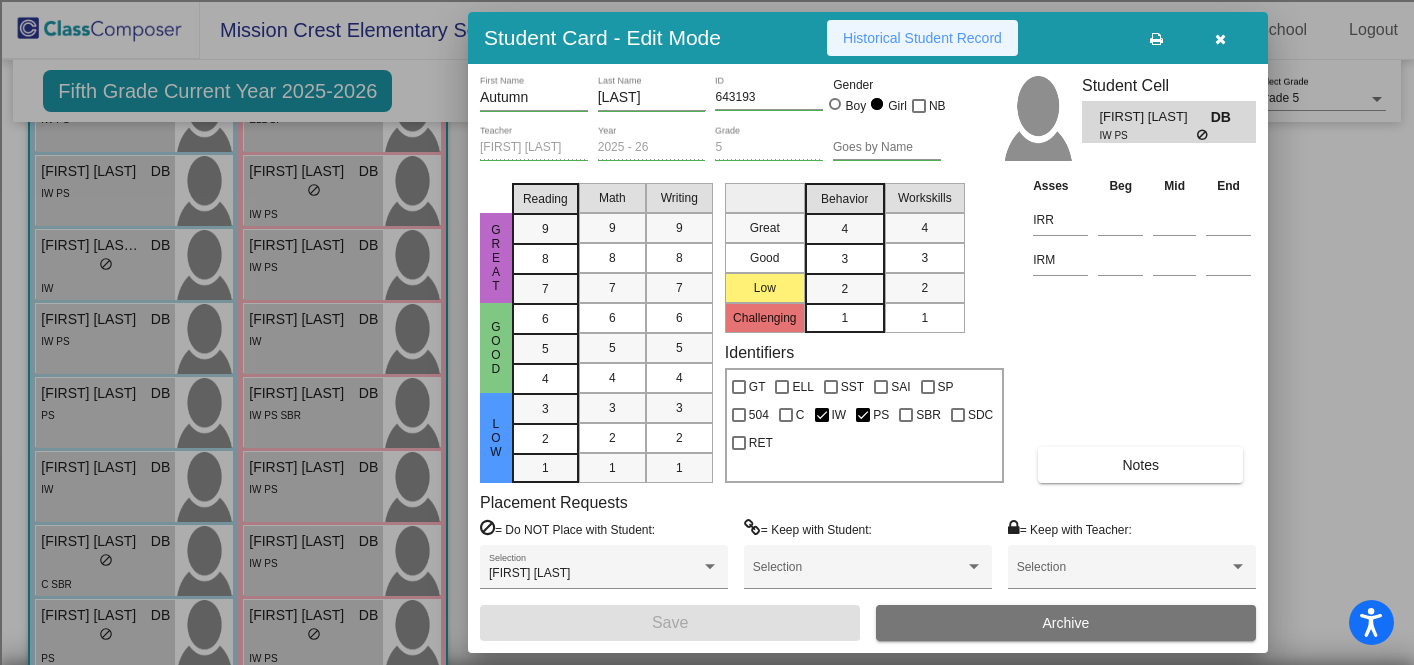 click on "Historical Student Record" at bounding box center [922, 38] 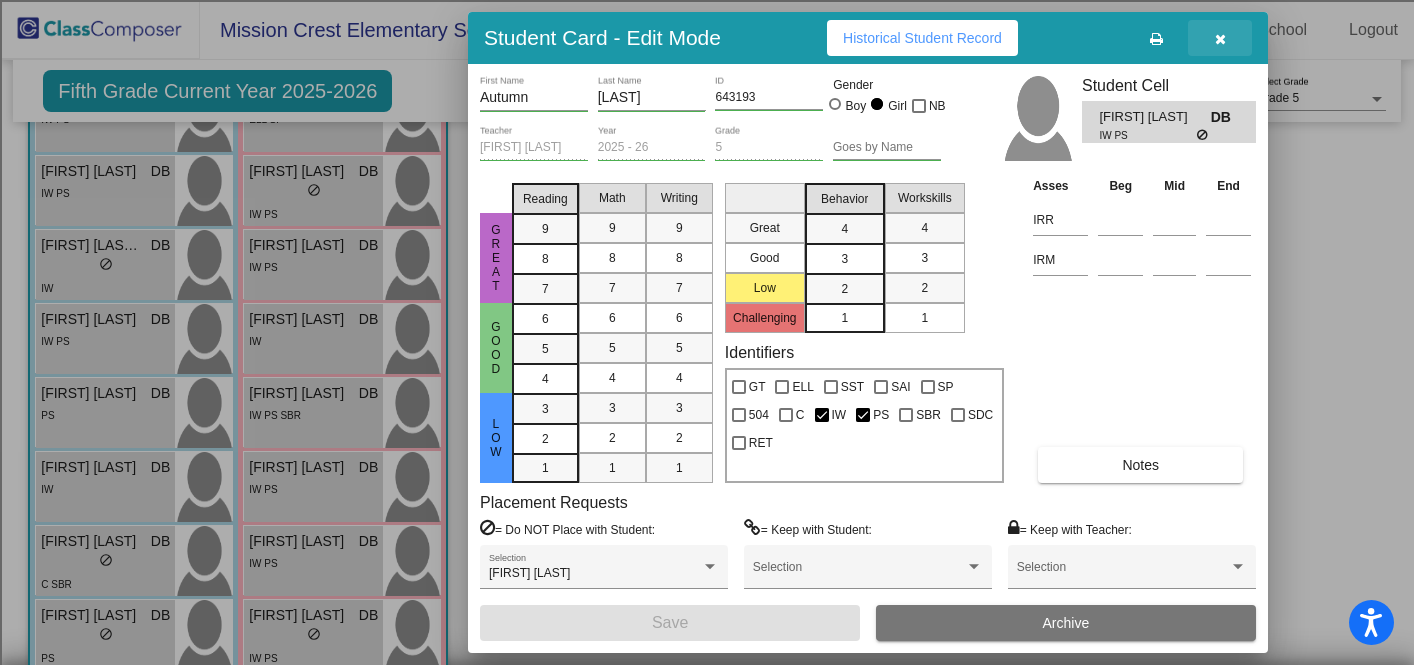 click at bounding box center [1220, 39] 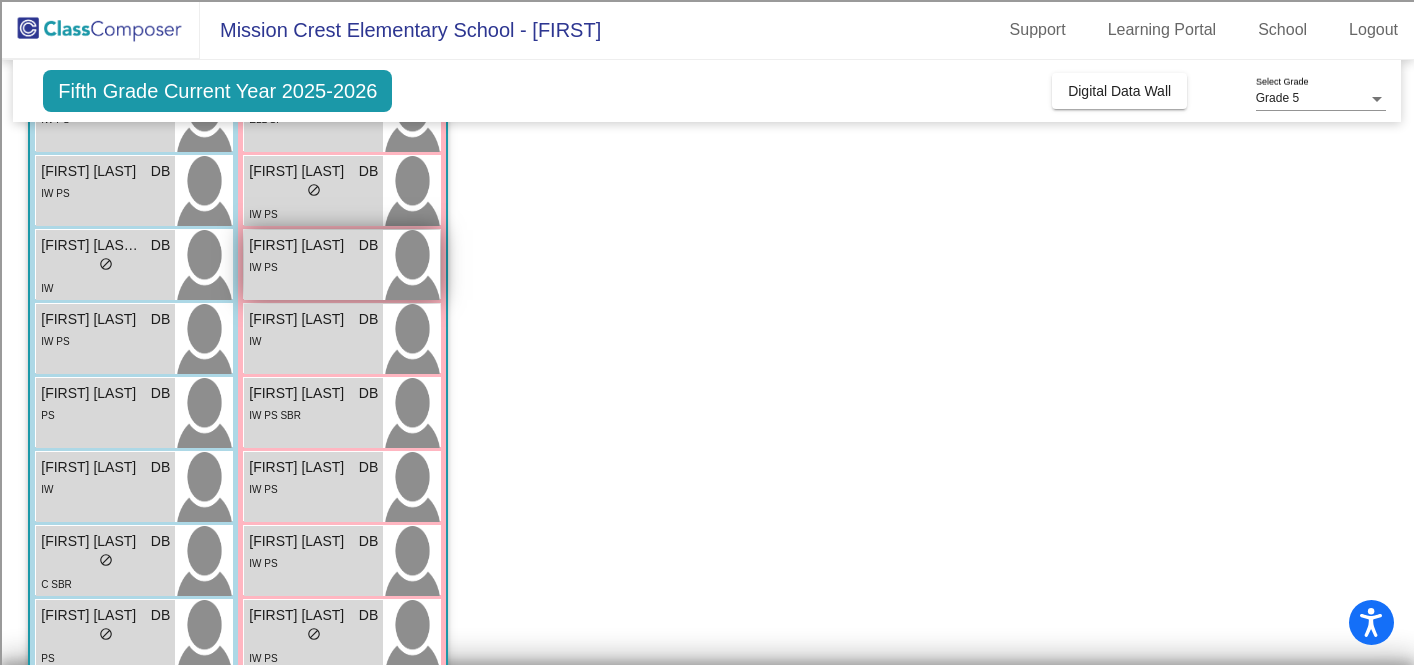 click on "IW PS" at bounding box center [313, 266] 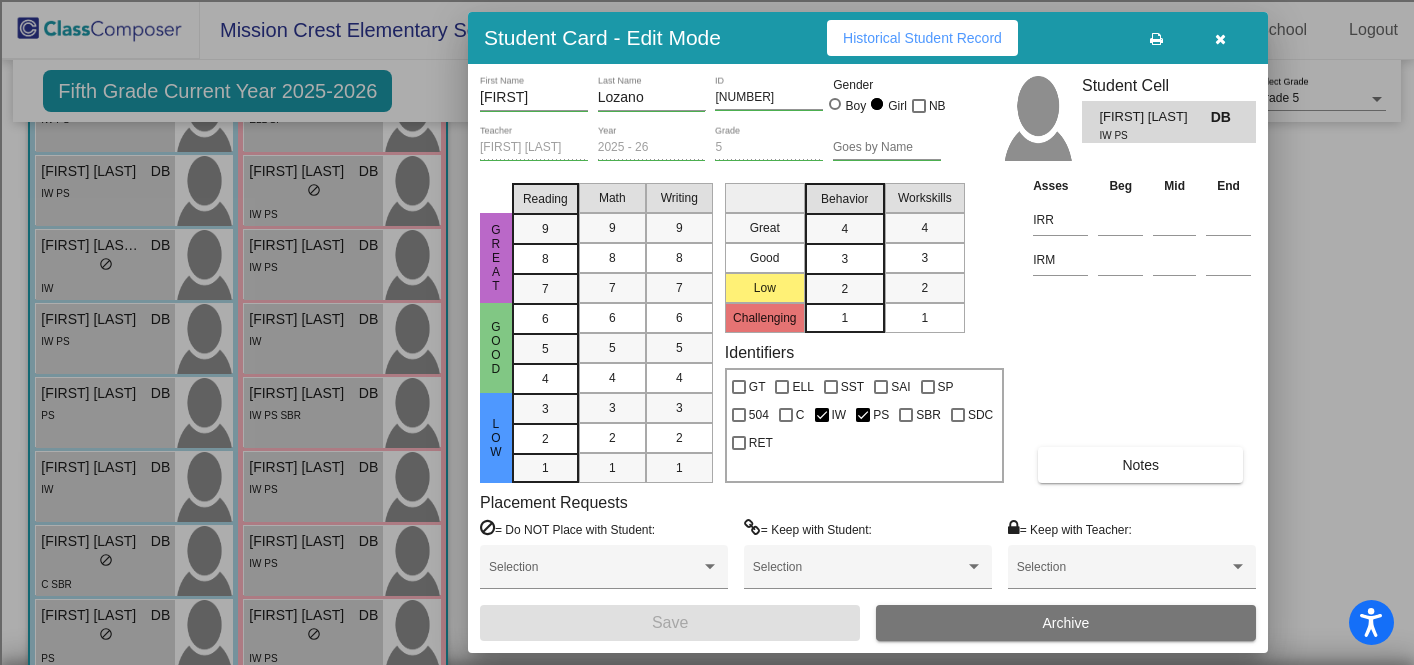 click on "Historical Student Record" at bounding box center (922, 38) 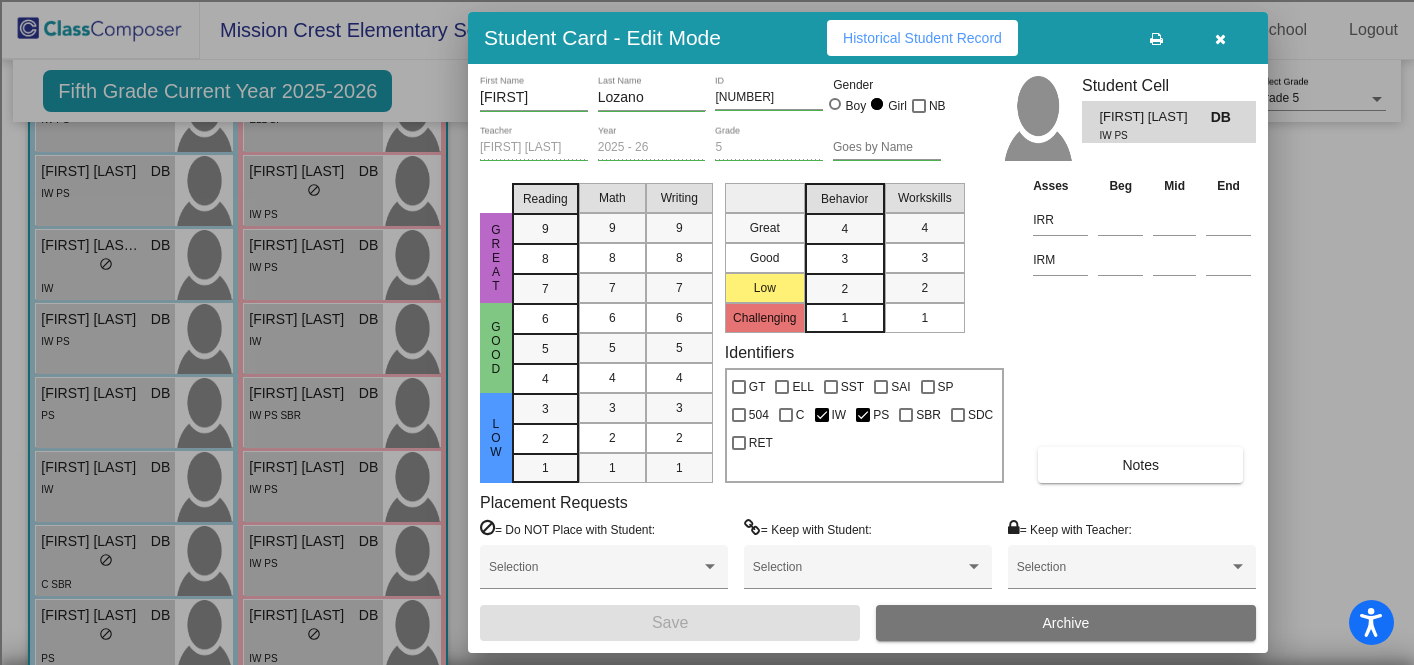 click at bounding box center [1220, 39] 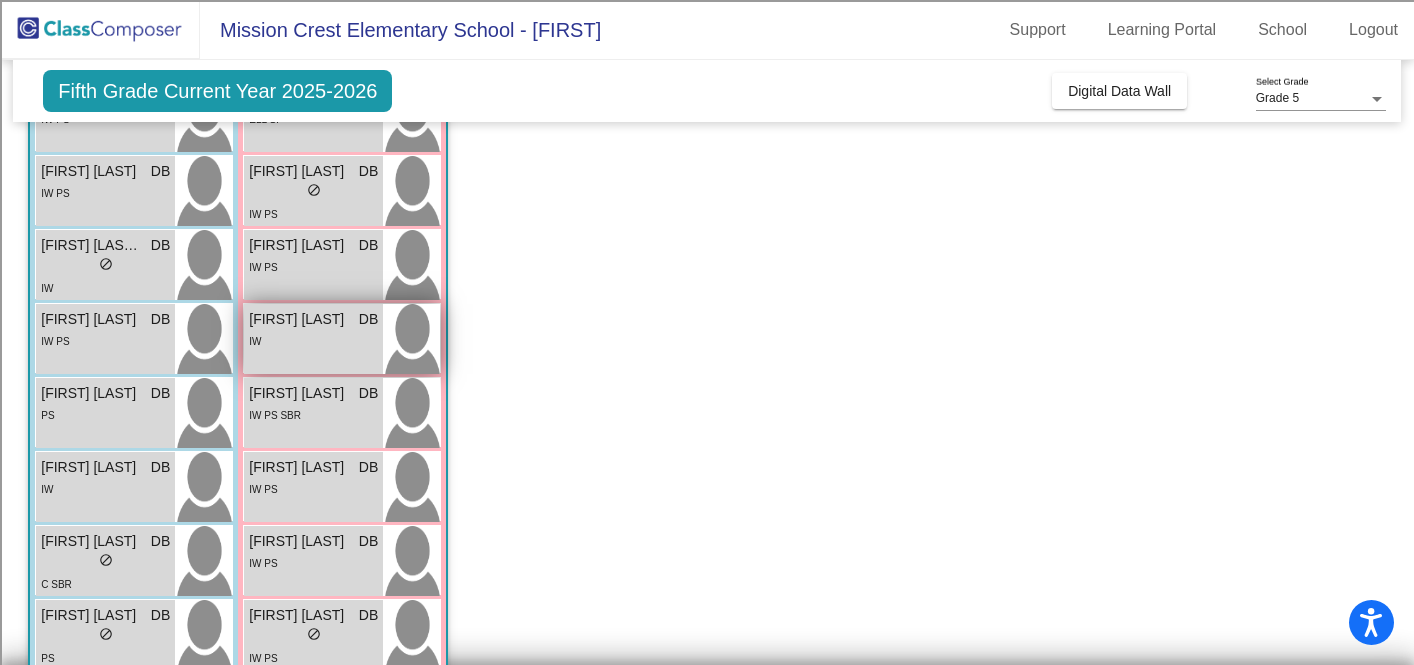 click on "[FIRST] [LAST]" at bounding box center [299, 319] 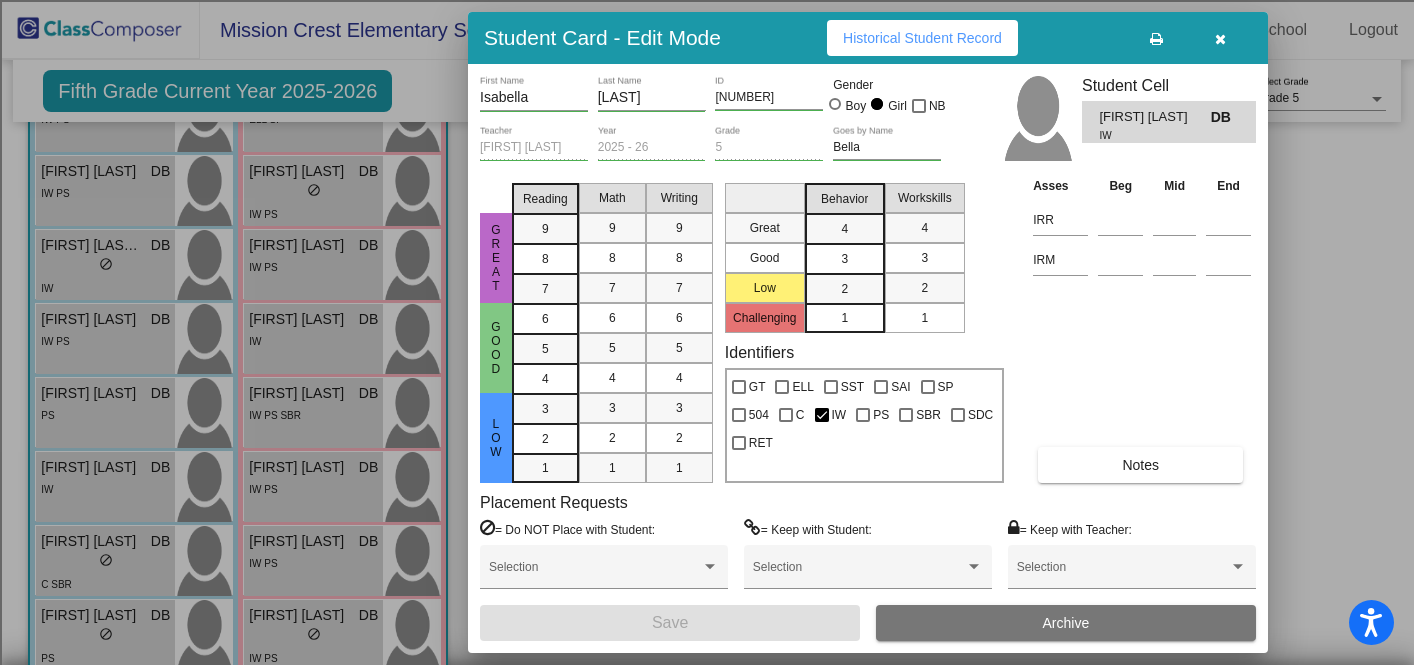 click on "Historical Student Record" at bounding box center (922, 38) 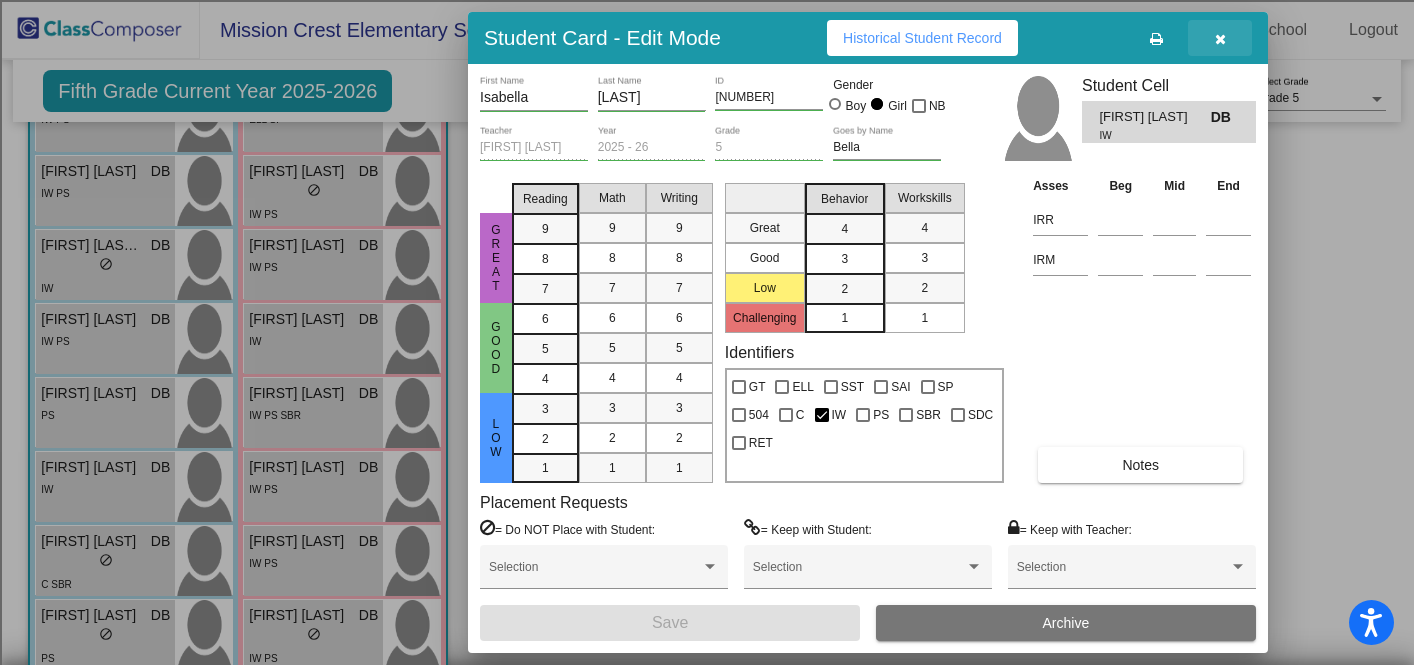 click at bounding box center [1220, 39] 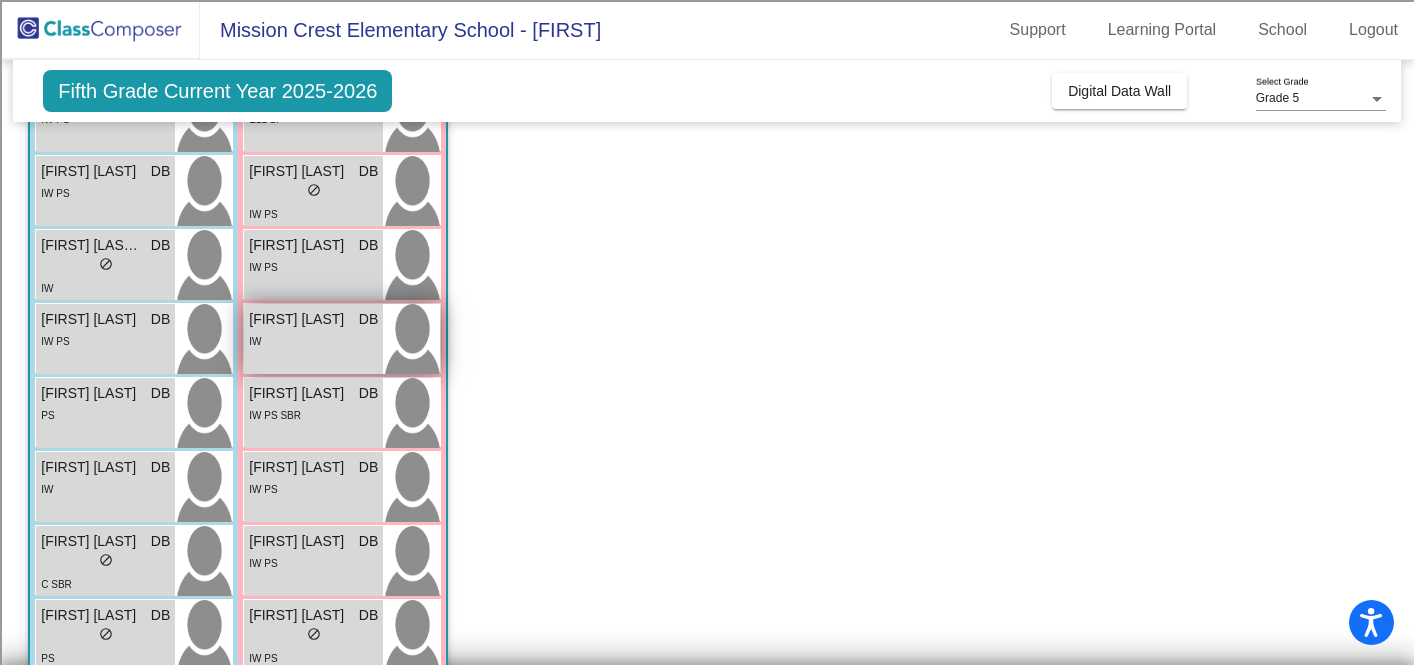 click on "IW" at bounding box center (313, 340) 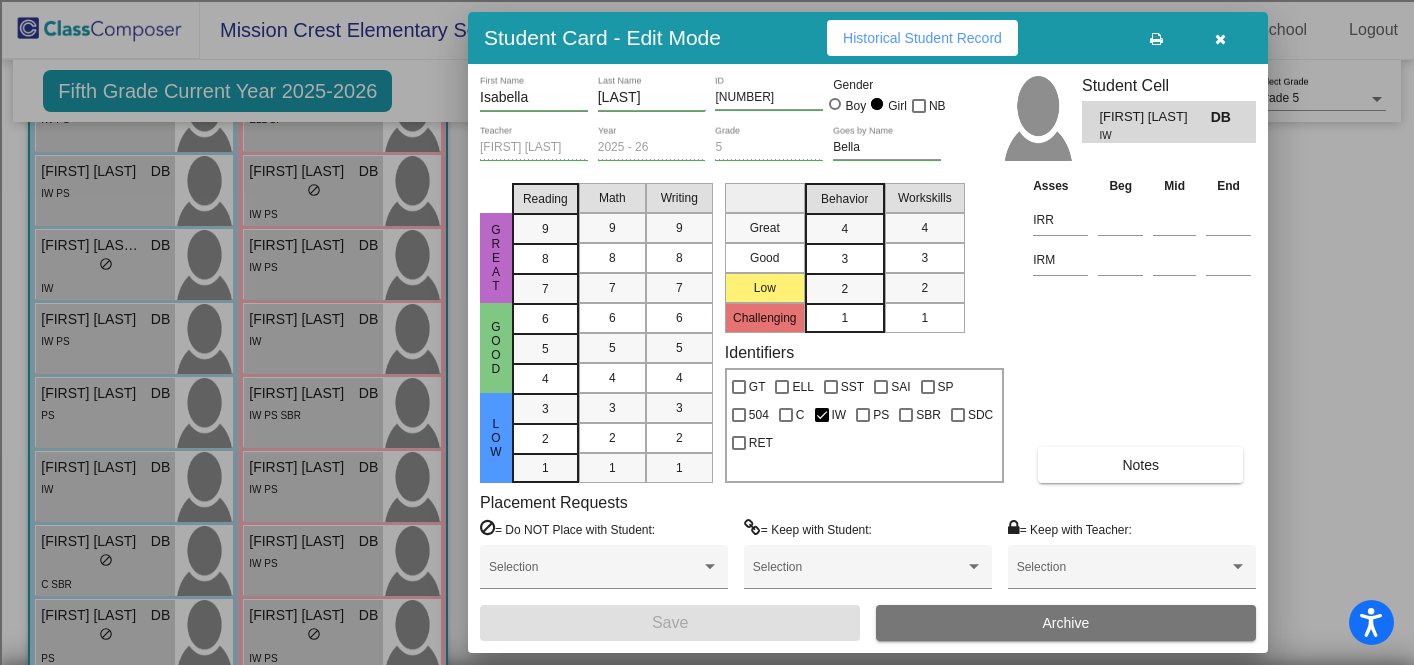 click on "Historical Student Record" at bounding box center [922, 38] 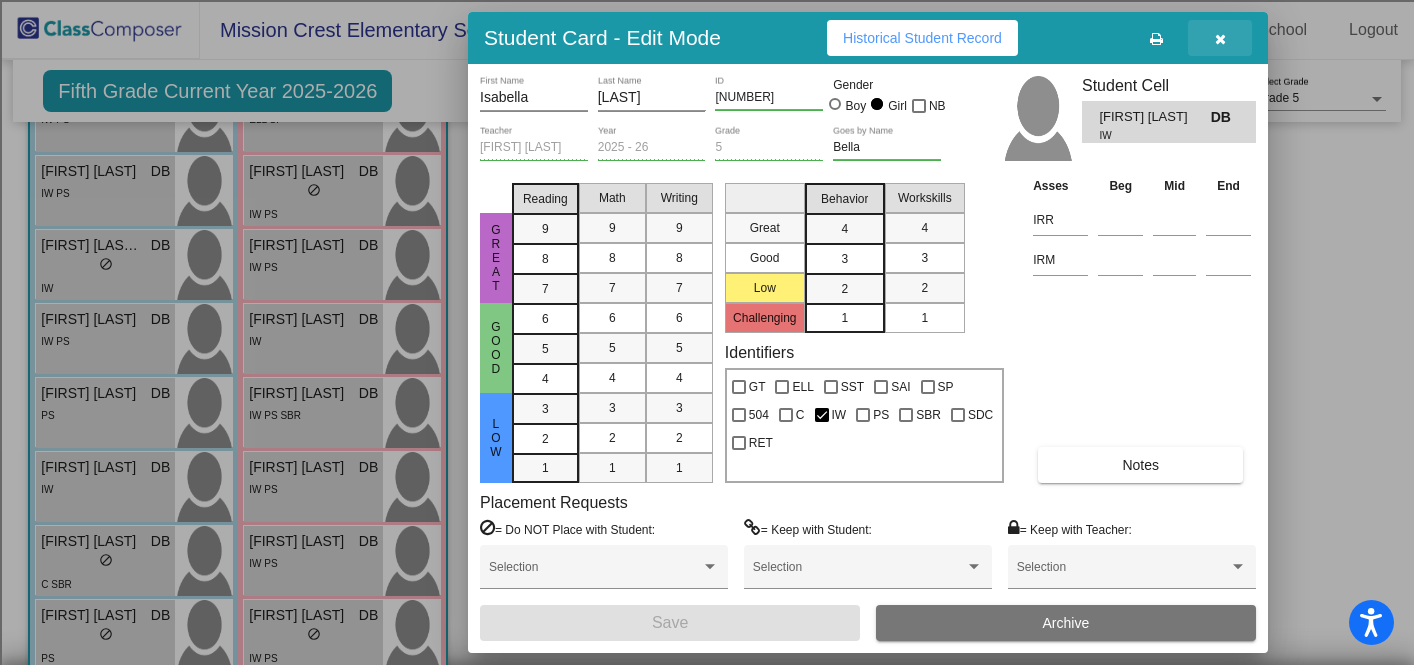 click at bounding box center [1220, 38] 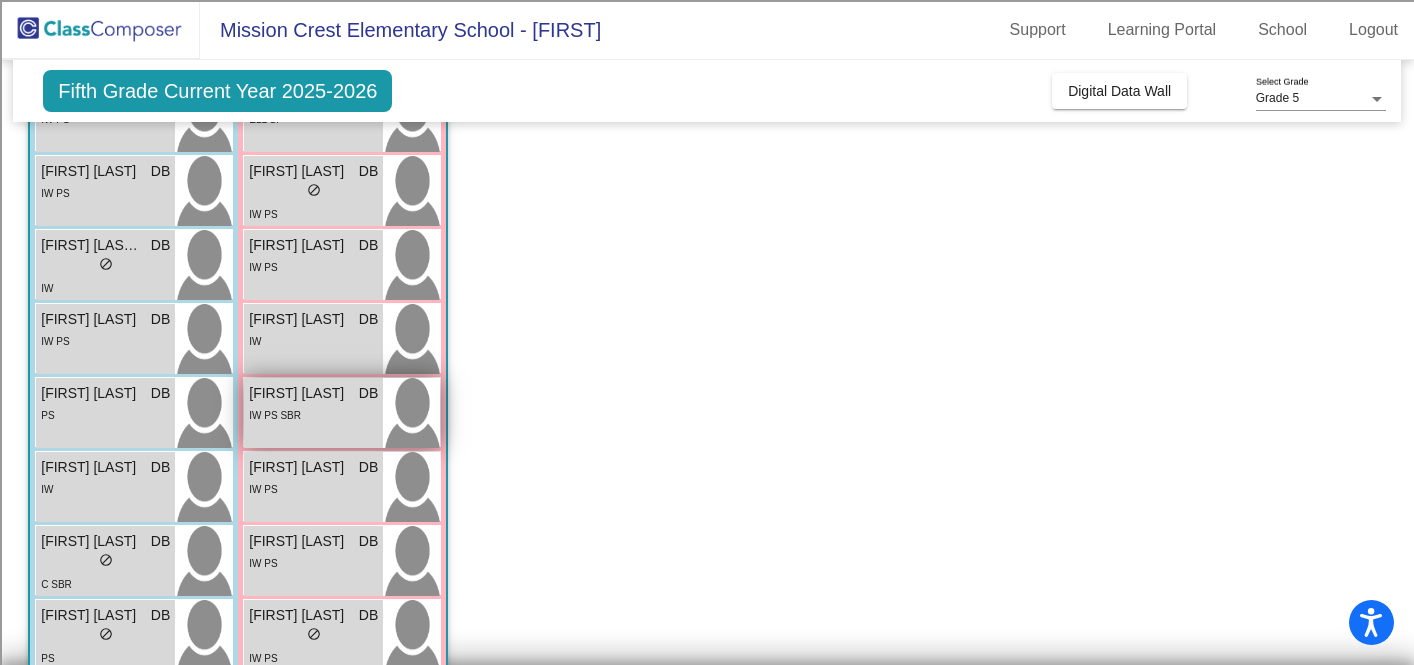 click on "IW PS SBR" at bounding box center (313, 414) 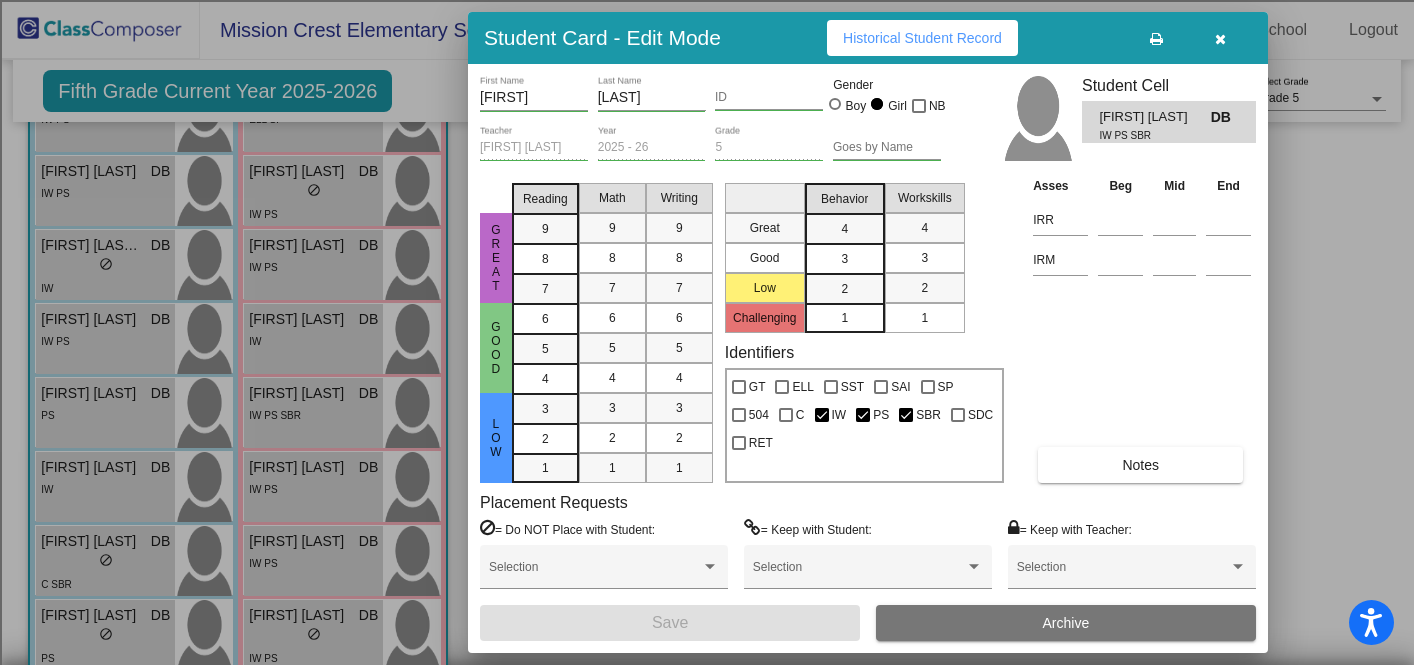 click on "Historical Student Record" at bounding box center (922, 38) 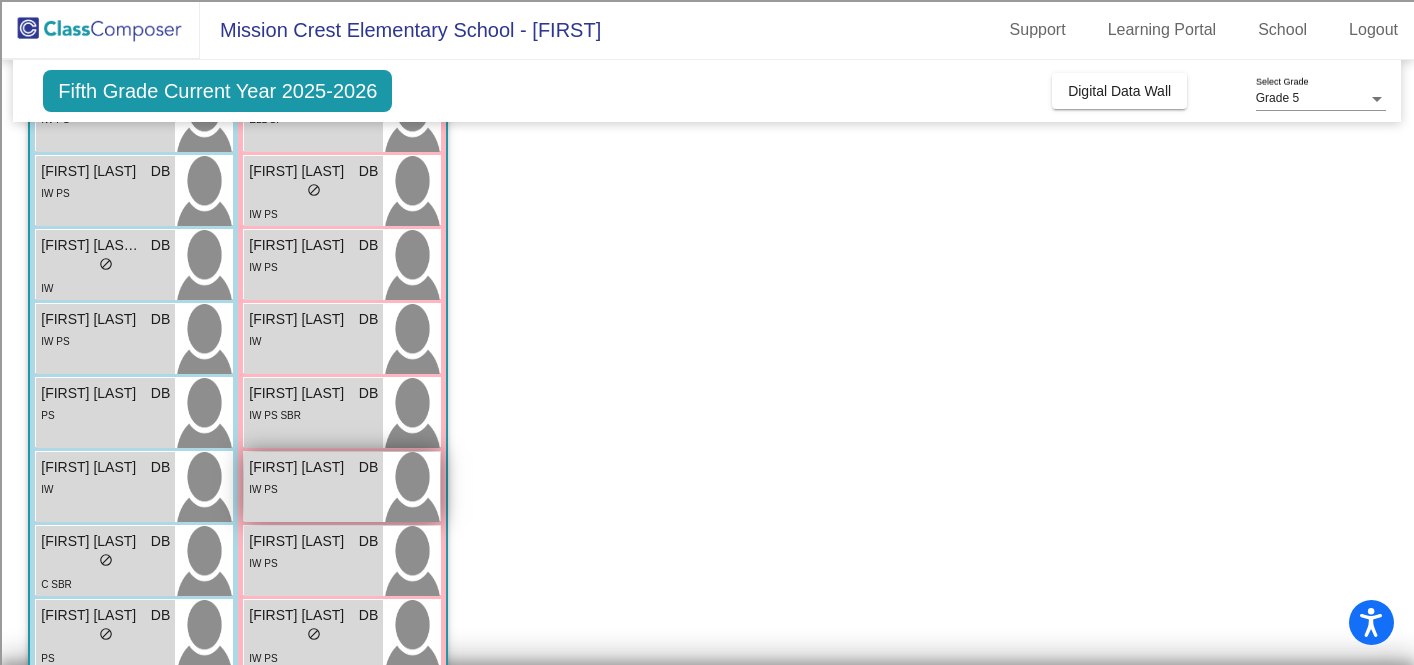 click on "IW PS" at bounding box center (313, 488) 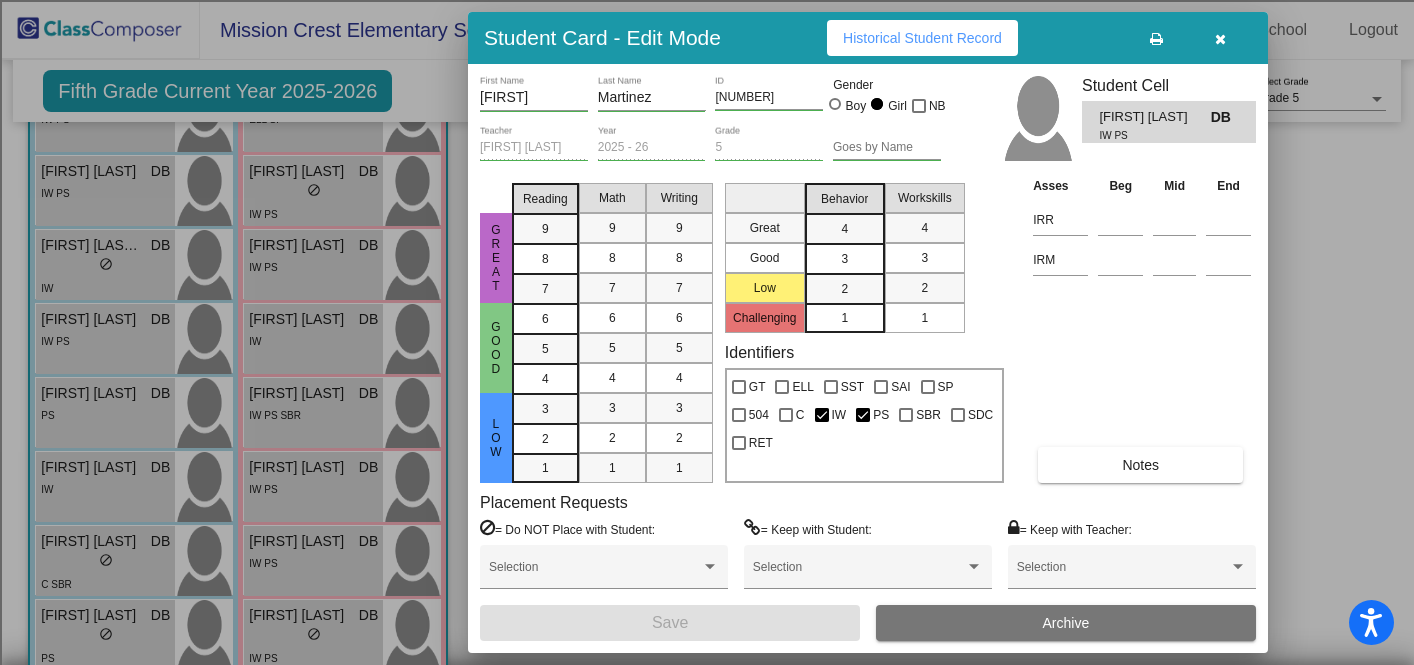 click on "Historical Student Record" at bounding box center [922, 38] 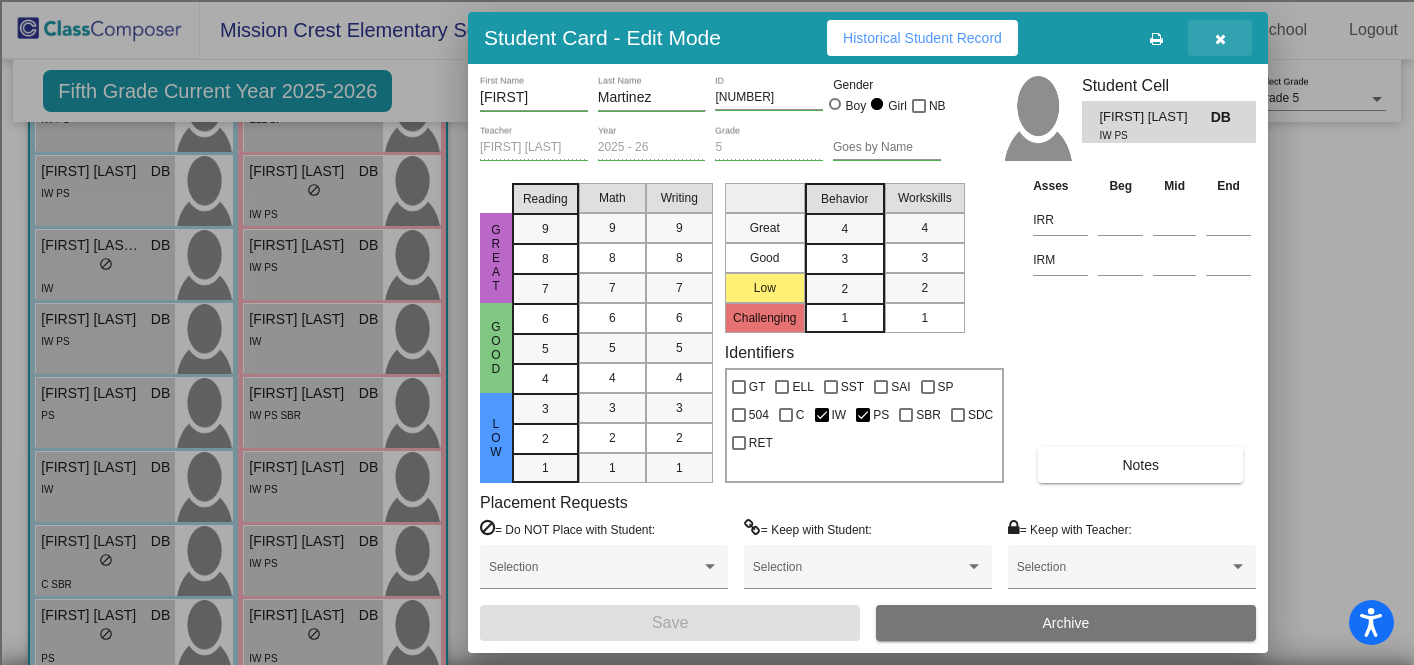 click at bounding box center [1220, 39] 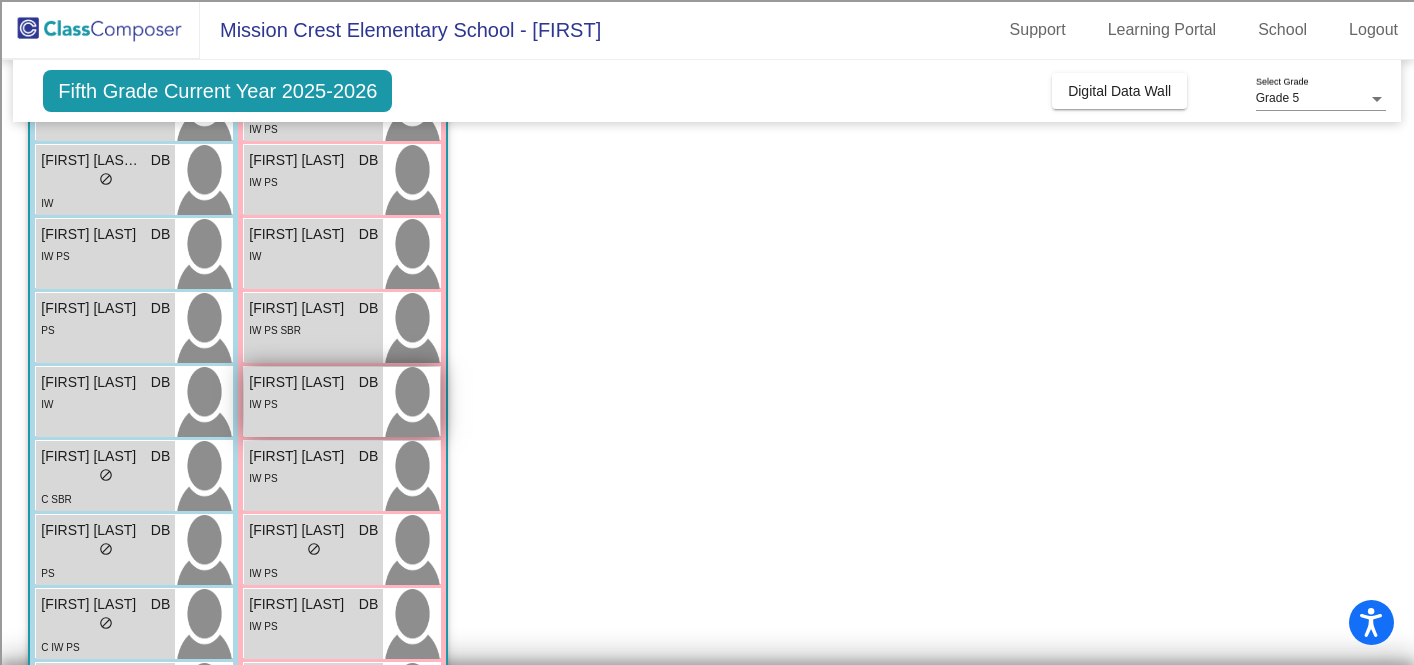 scroll, scrollTop: 401, scrollLeft: 0, axis: vertical 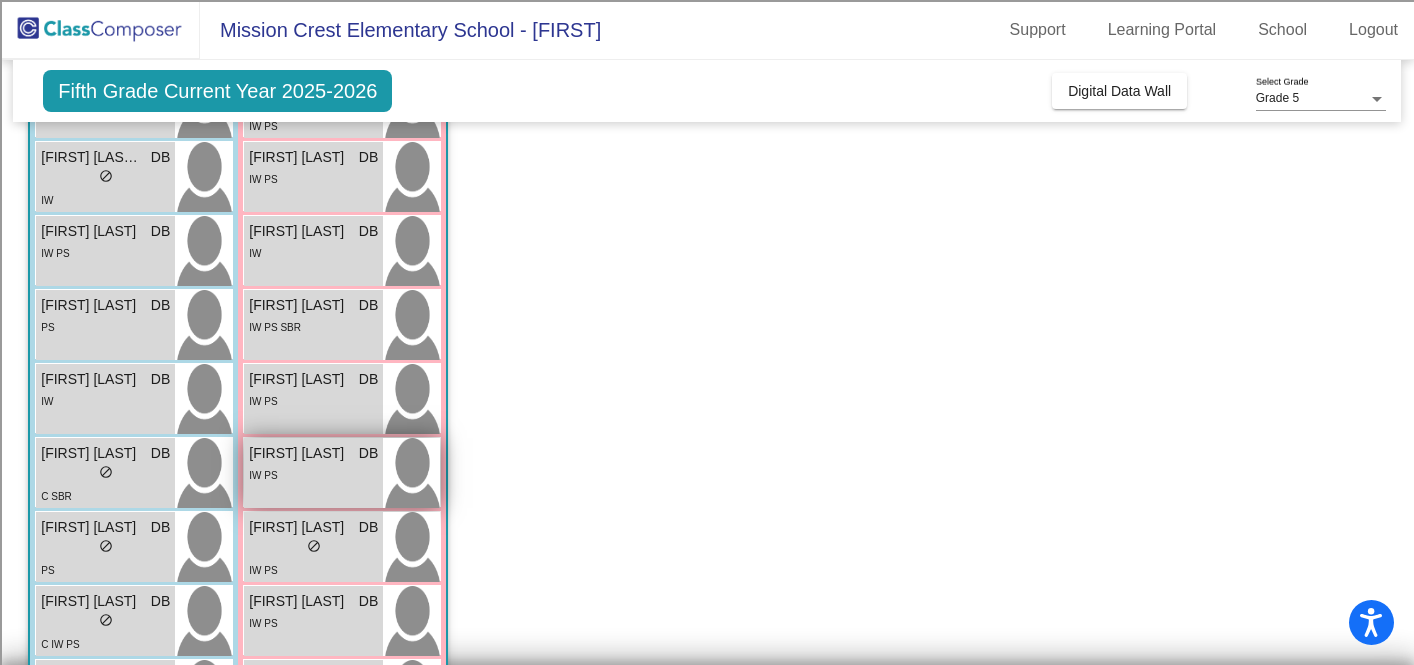 click on "IW PS" at bounding box center [313, 474] 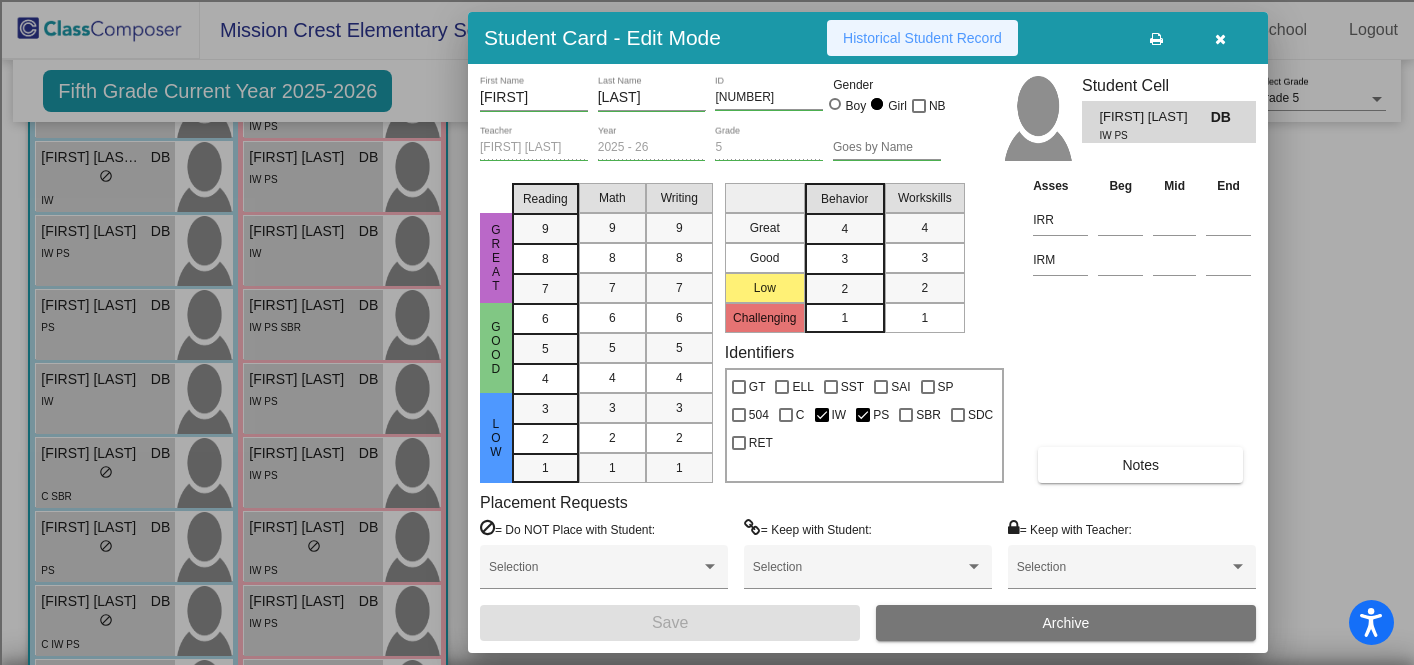 click on "Historical Student Record" at bounding box center [922, 38] 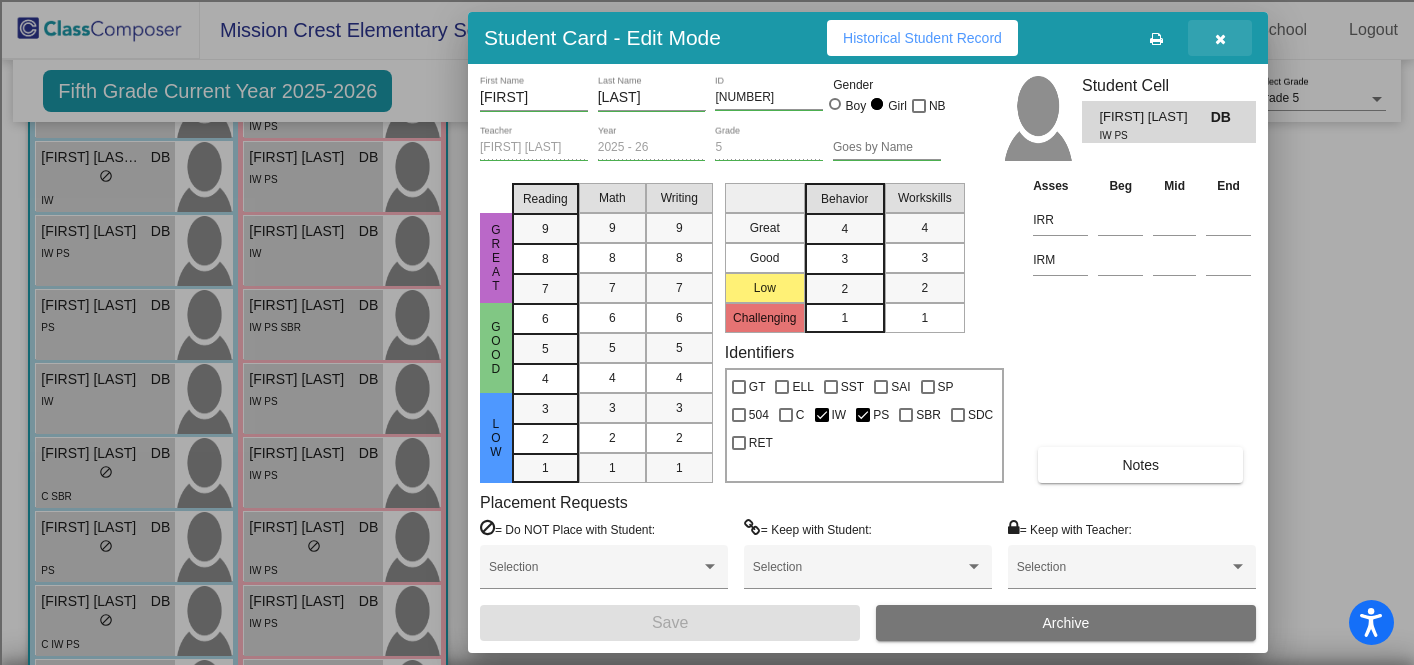 click at bounding box center (1220, 39) 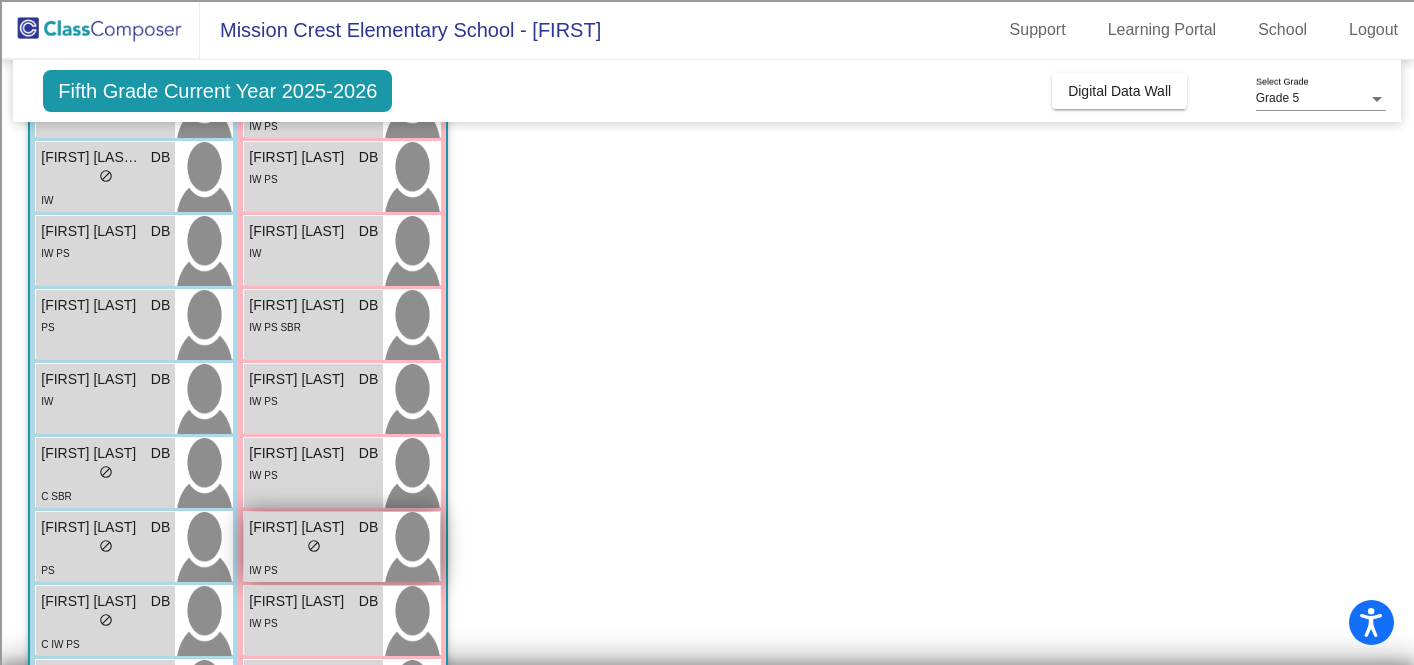 click on "[FIRST] [LAST]" at bounding box center [299, 527] 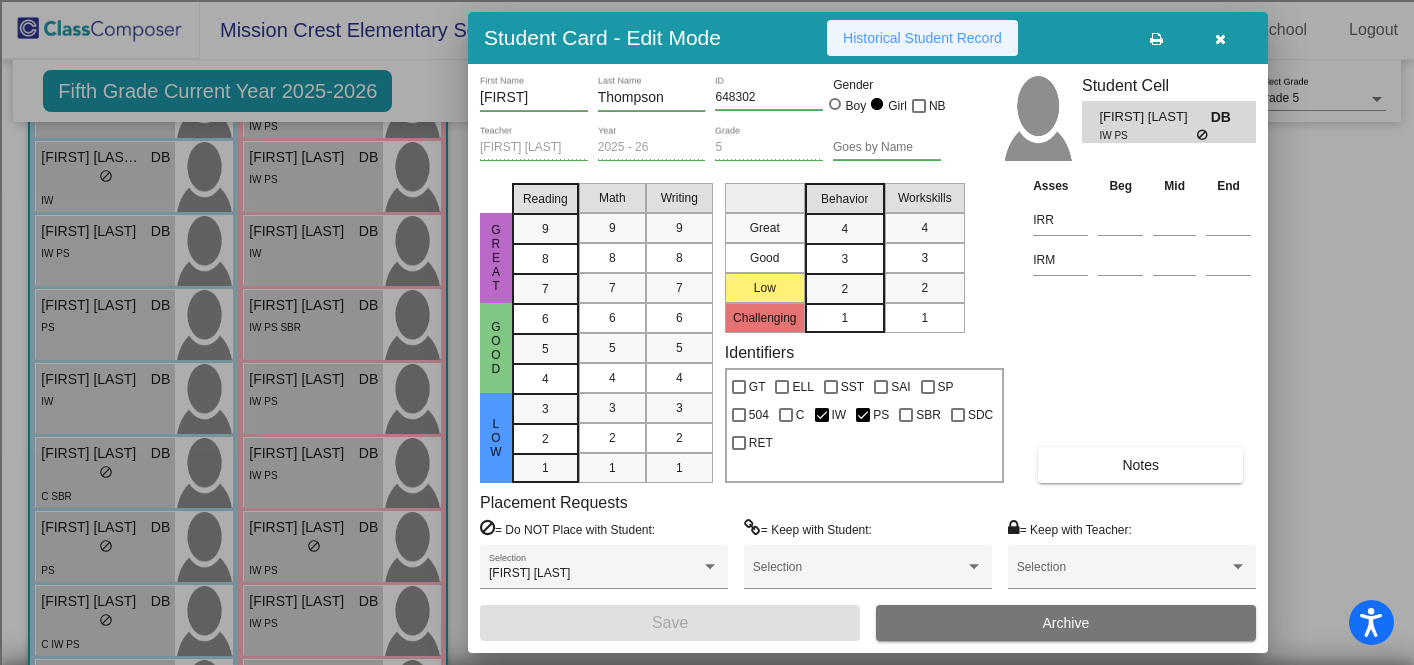 click on "Historical Student Record" at bounding box center (922, 38) 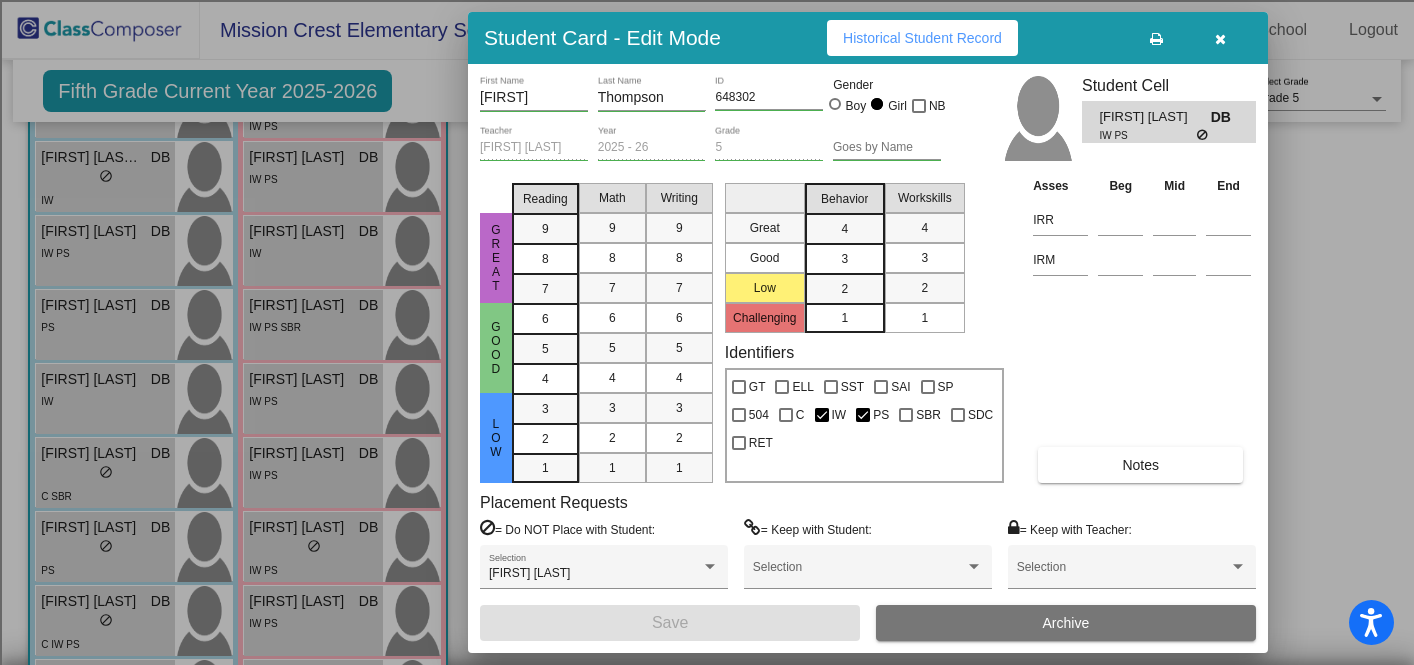 click at bounding box center (1220, 39) 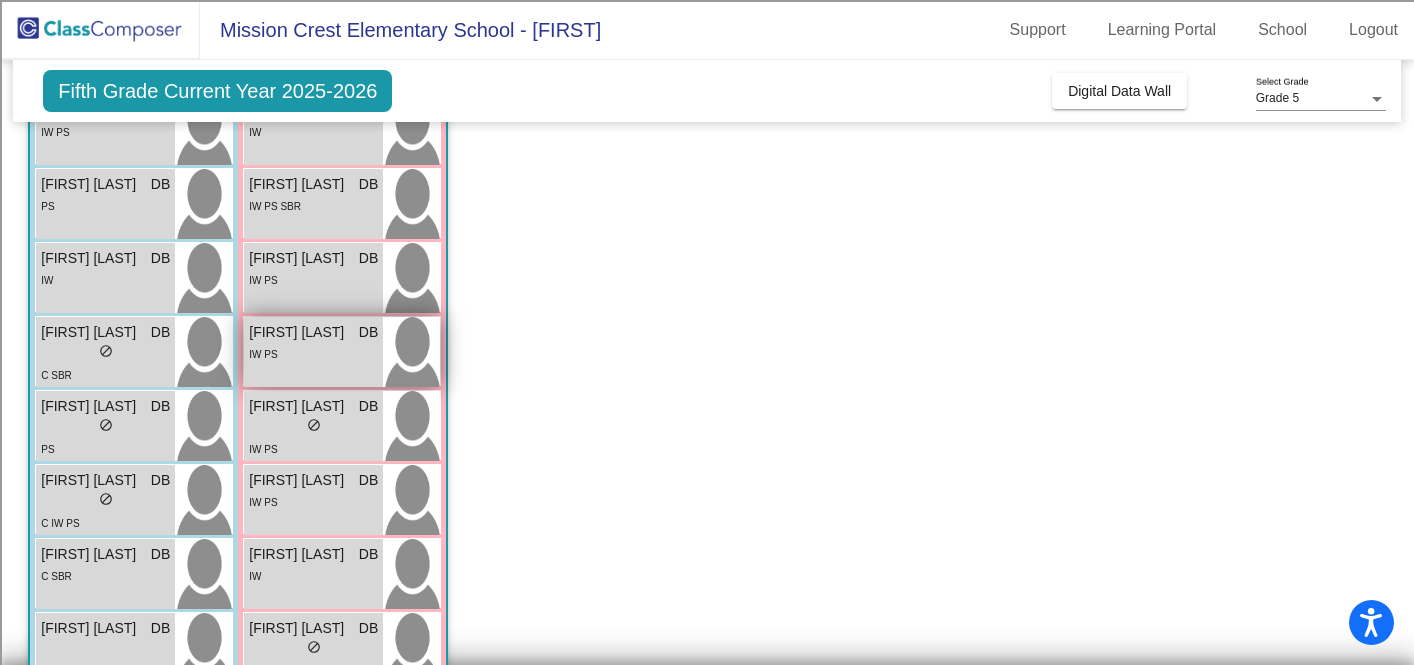 scroll, scrollTop: 536, scrollLeft: 0, axis: vertical 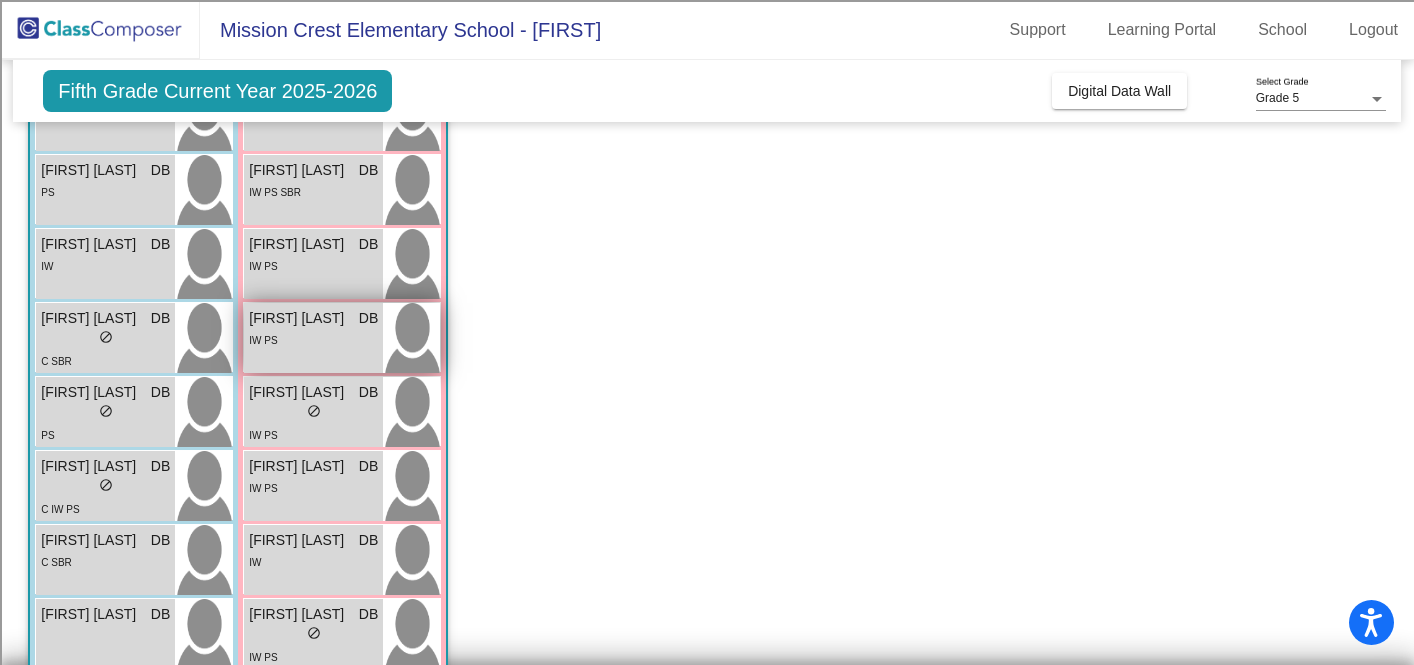 click on "IW PS" at bounding box center (313, 487) 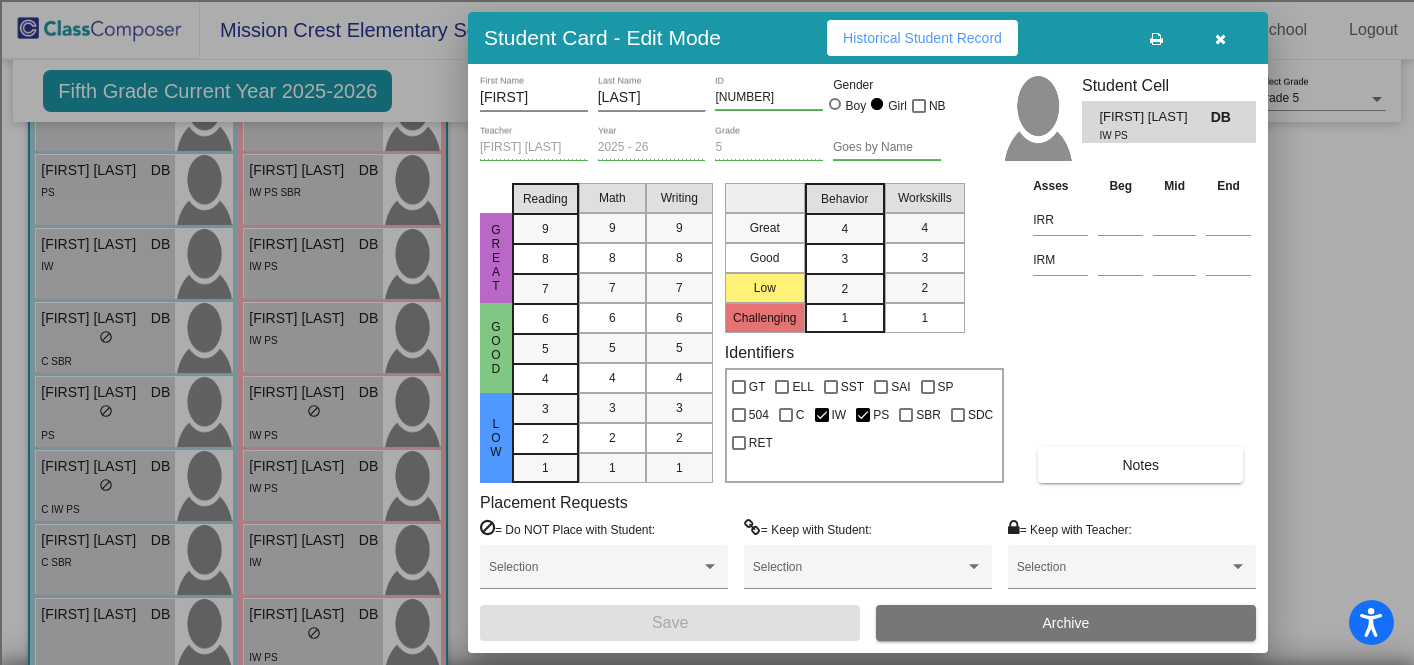 click on "Historical Student Record" at bounding box center (922, 38) 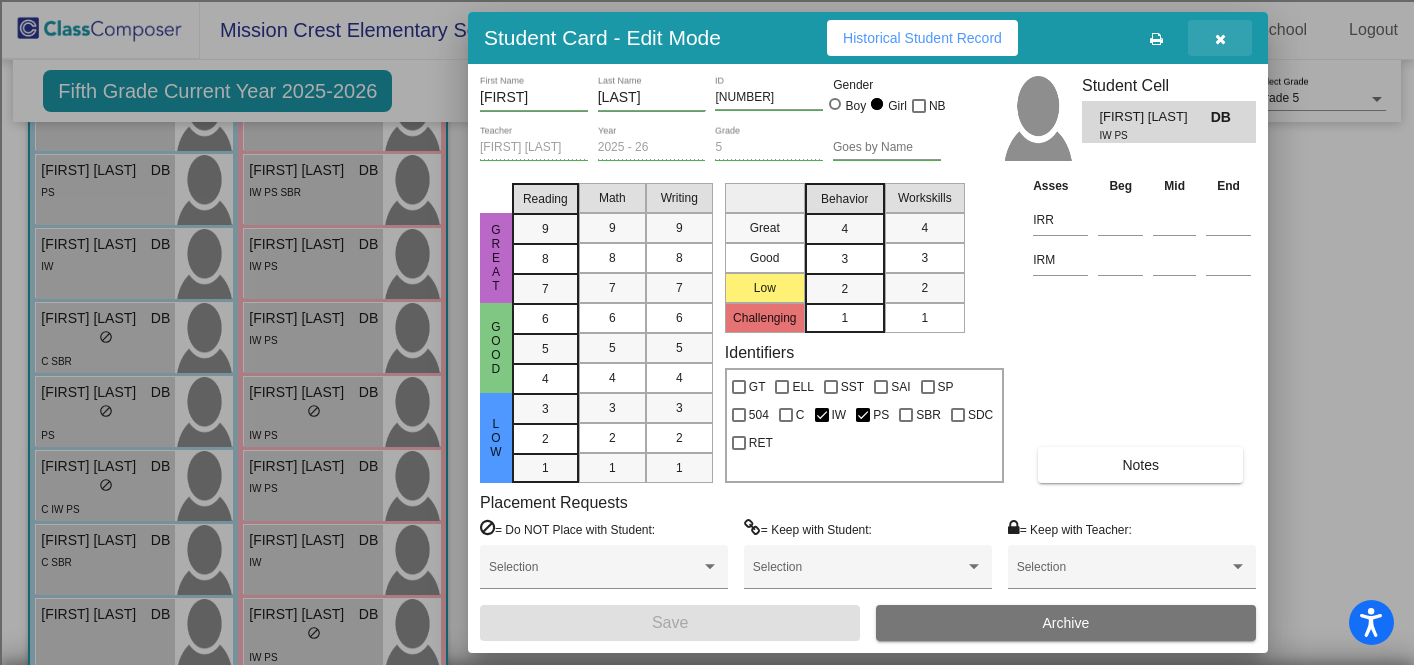 click at bounding box center [1220, 39] 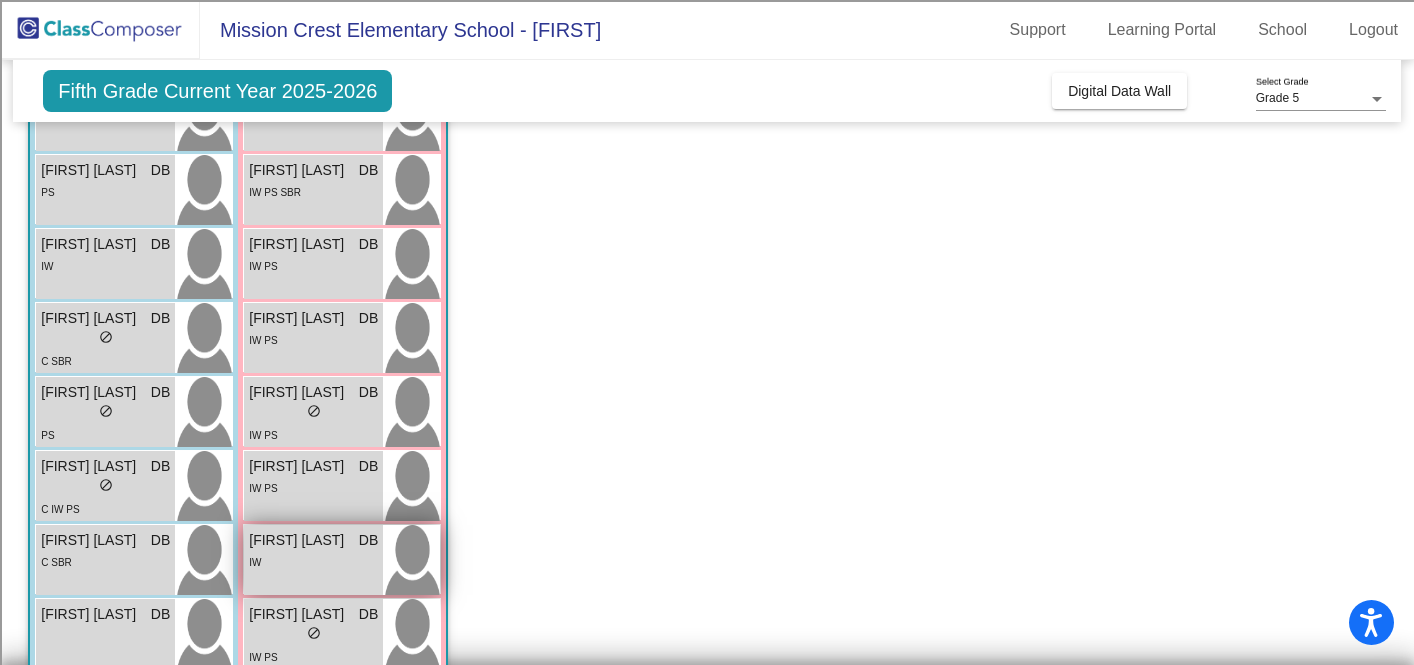 click on "IW" at bounding box center (313, 561) 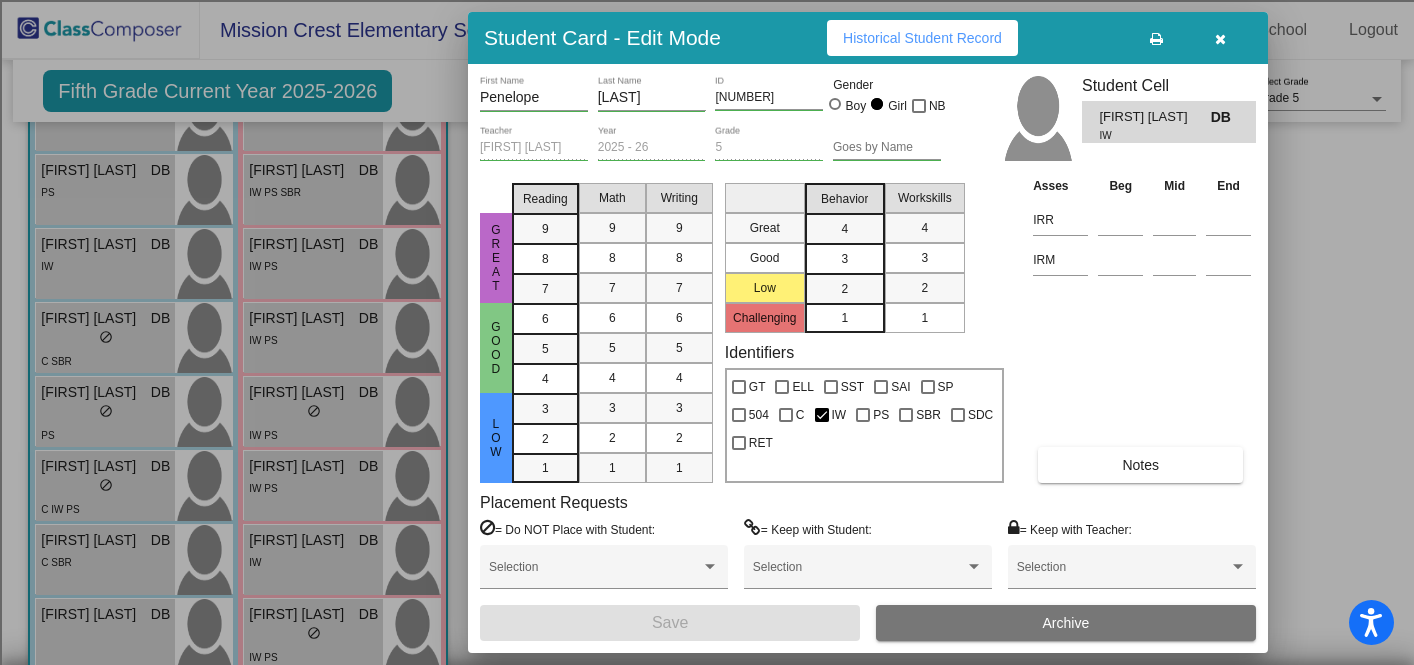 click on "Historical Student Record" at bounding box center [922, 38] 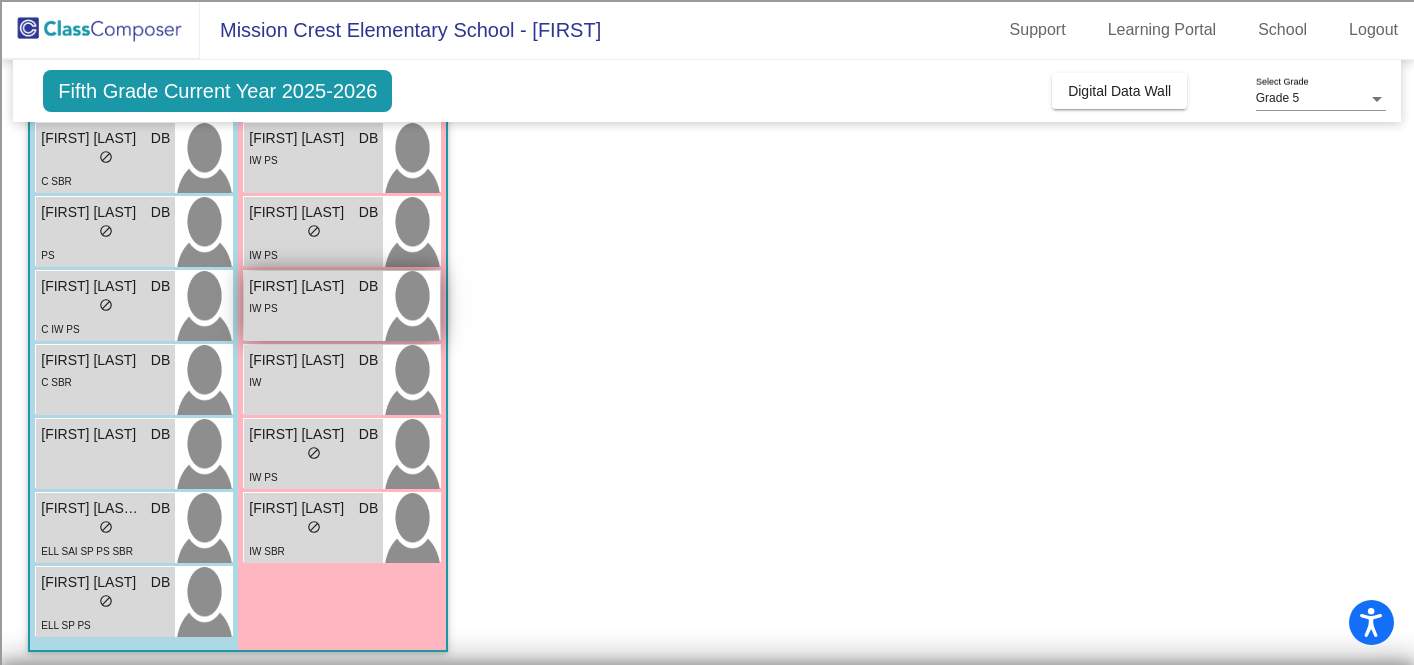 scroll, scrollTop: 723, scrollLeft: 0, axis: vertical 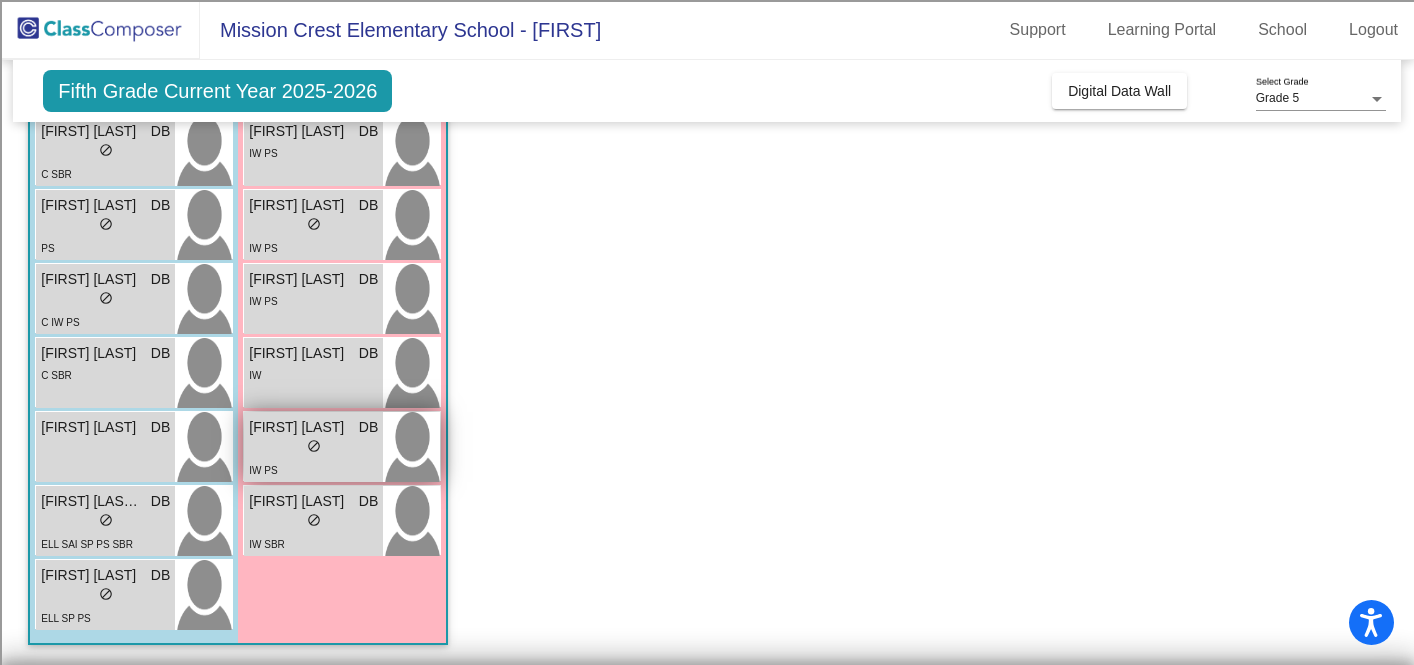 click on "lock do_not_disturb_alt" at bounding box center [313, 448] 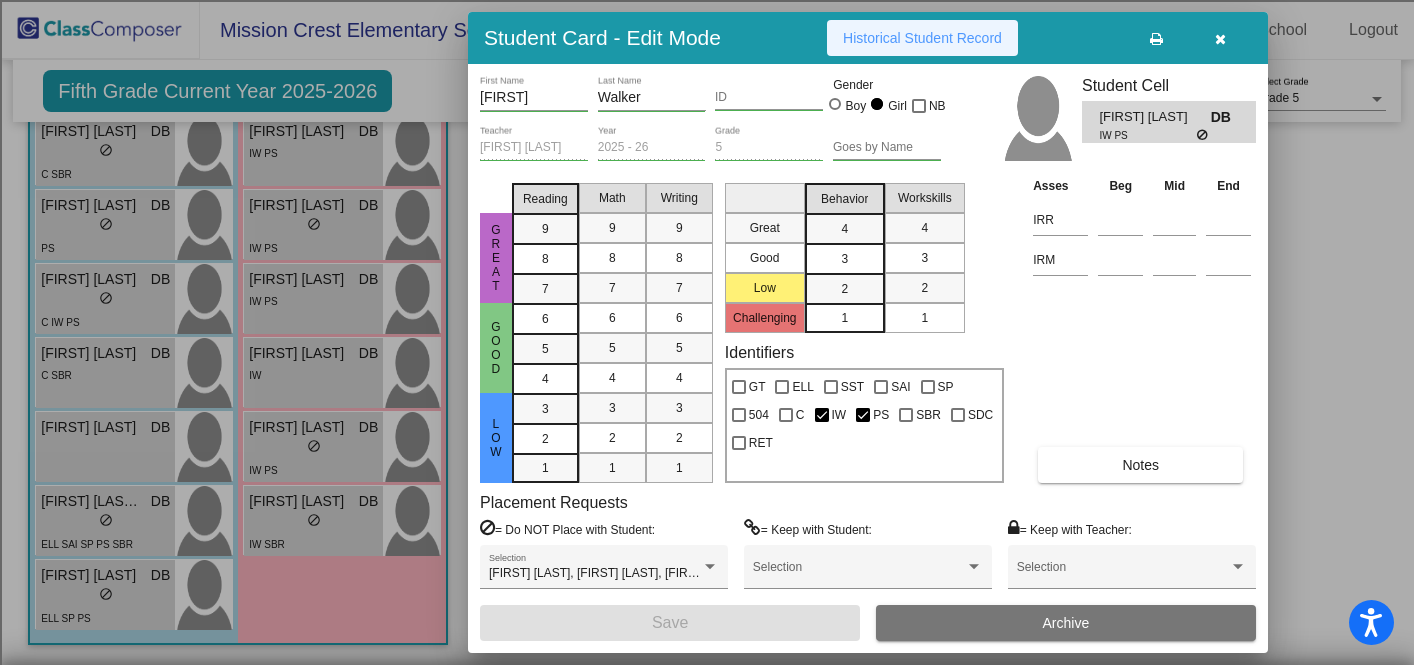 click on "Historical Student Record" at bounding box center [922, 38] 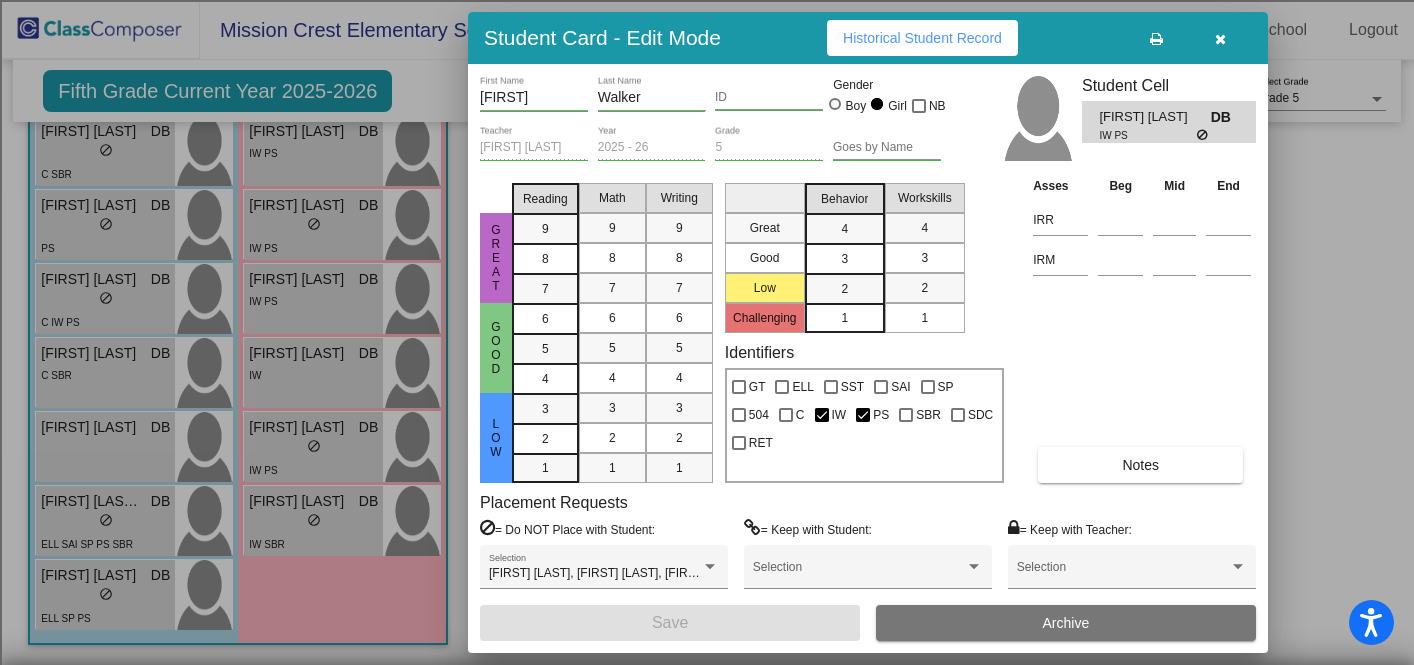 click at bounding box center (1220, 39) 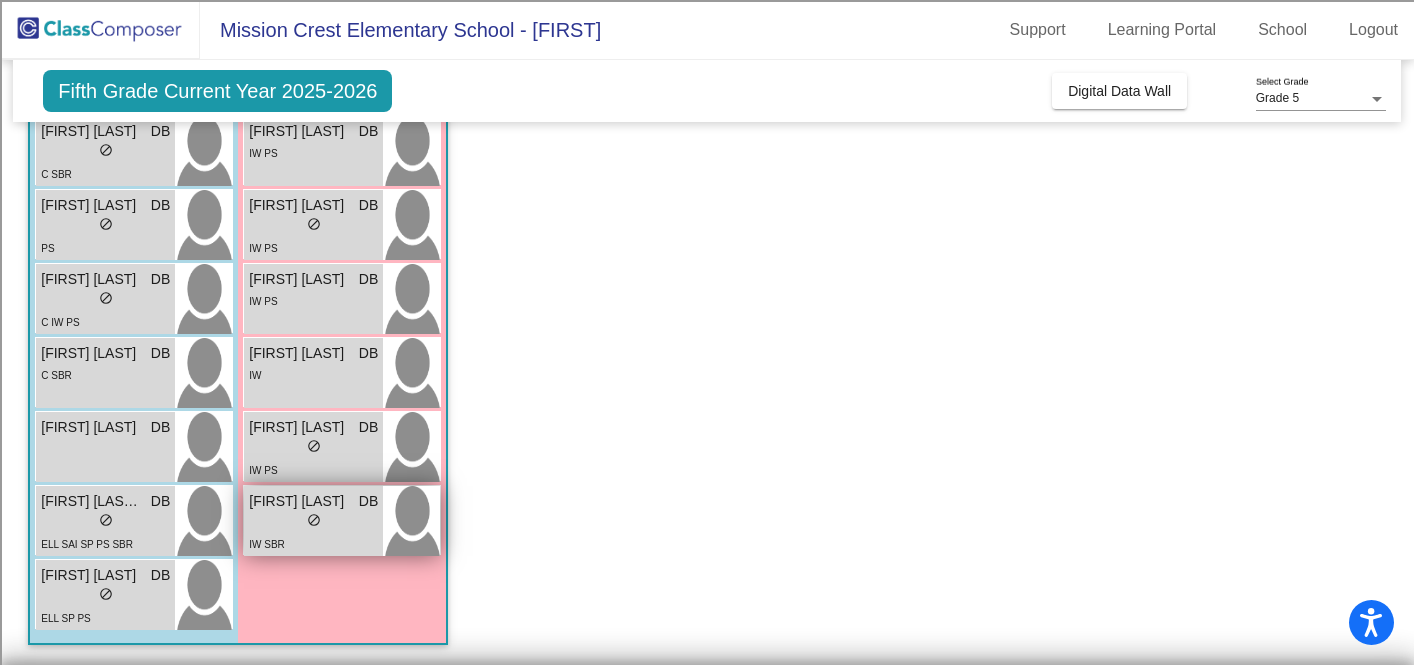 click on "[FIRST] [LAST]" at bounding box center [299, 501] 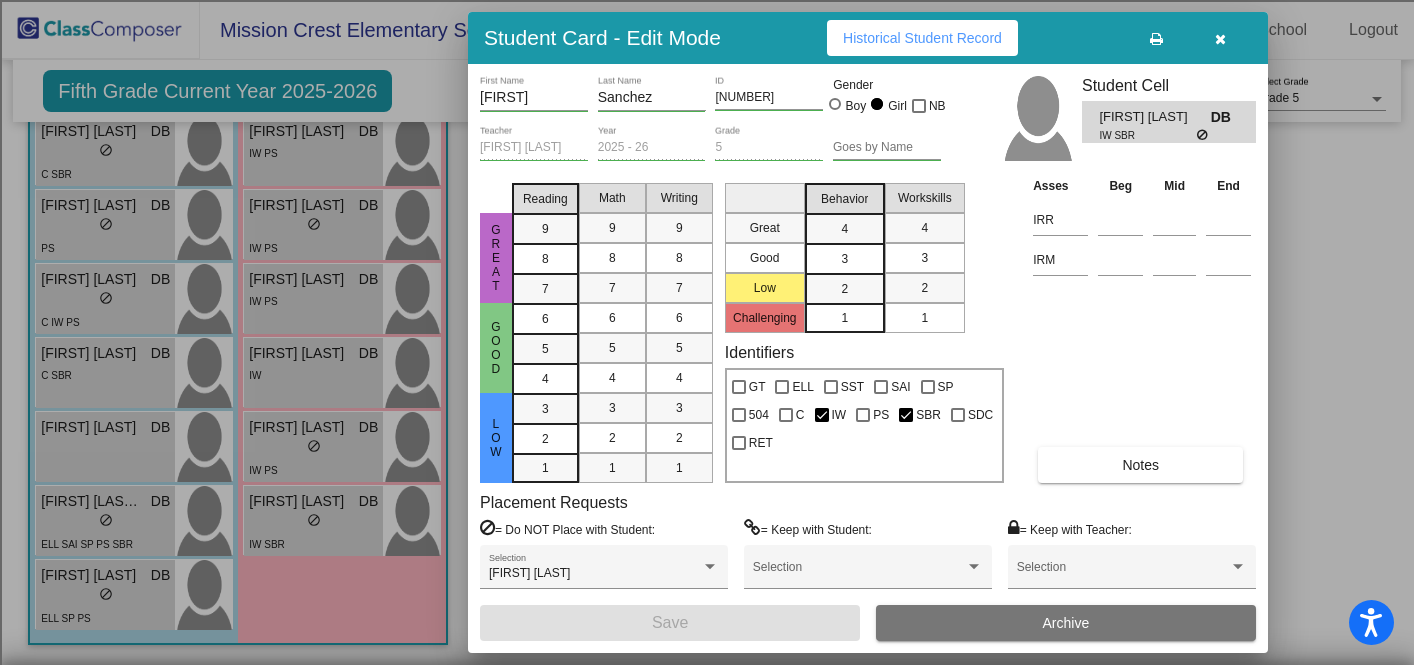 click on "Historical Student Record" at bounding box center (922, 38) 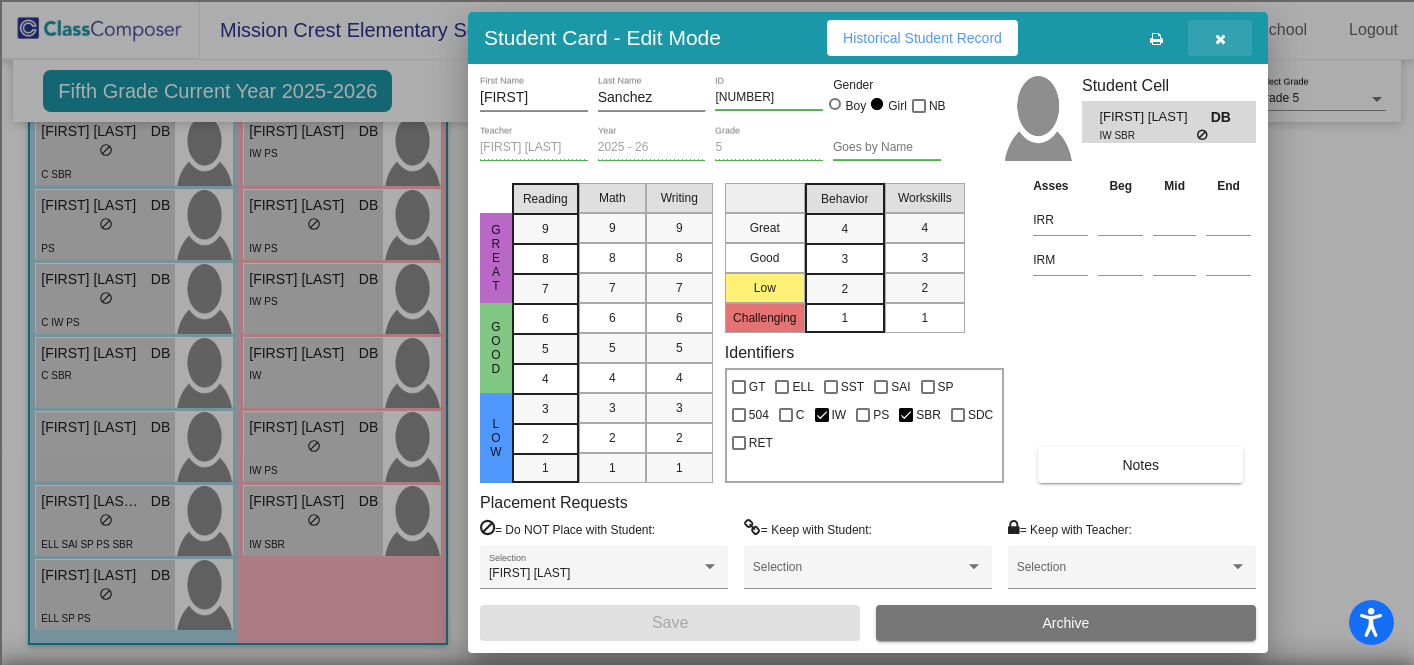 click at bounding box center [1220, 39] 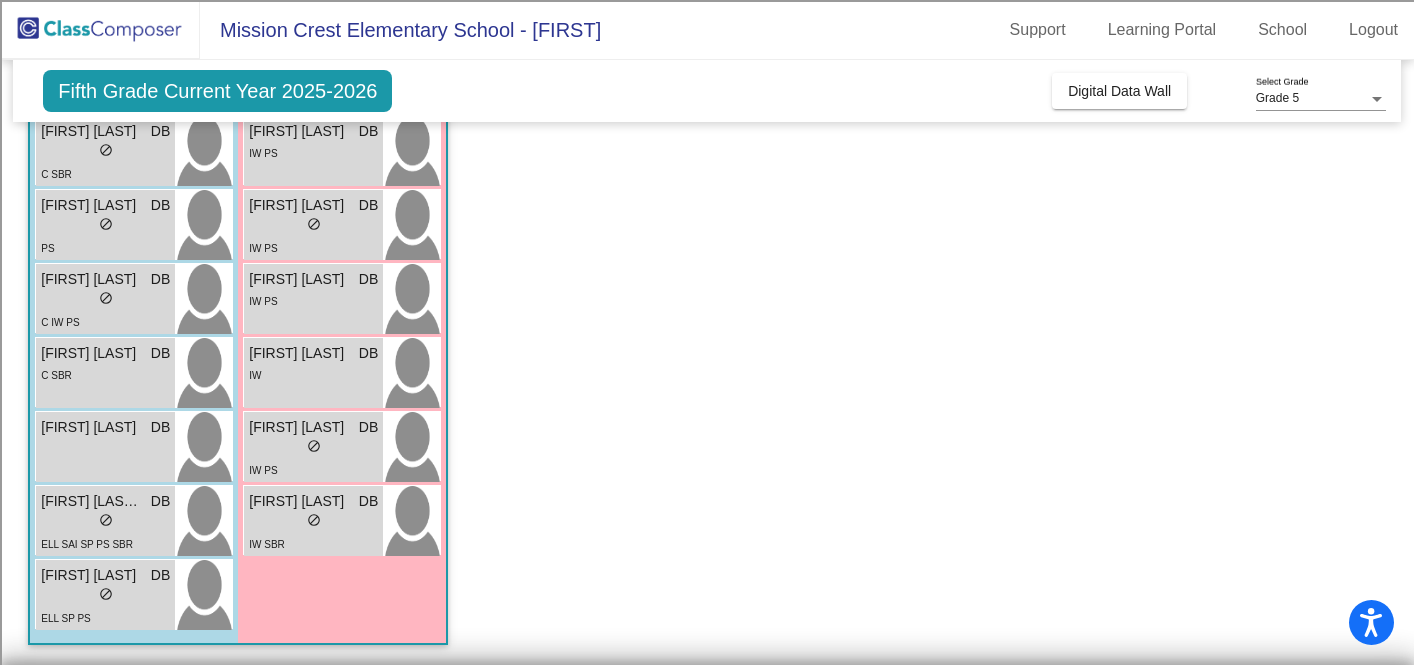 scroll, scrollTop: 0, scrollLeft: 0, axis: both 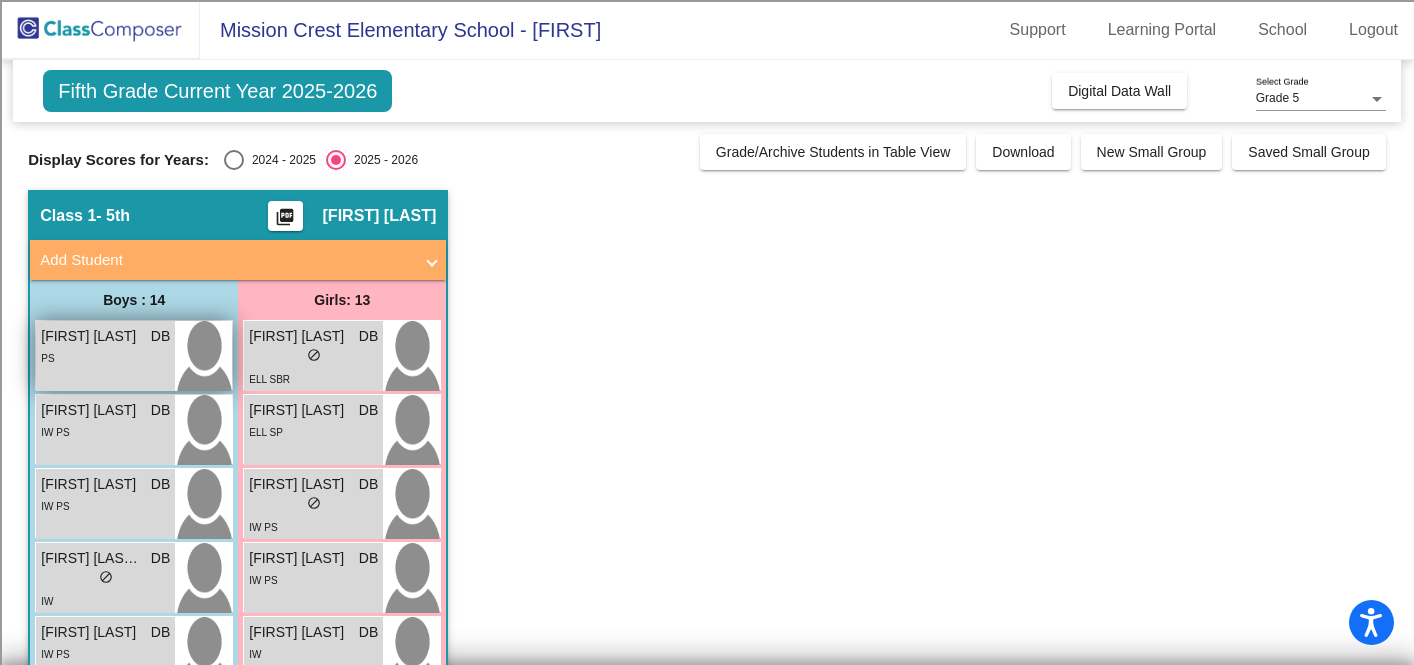 click on "PS" at bounding box center [105, 357] 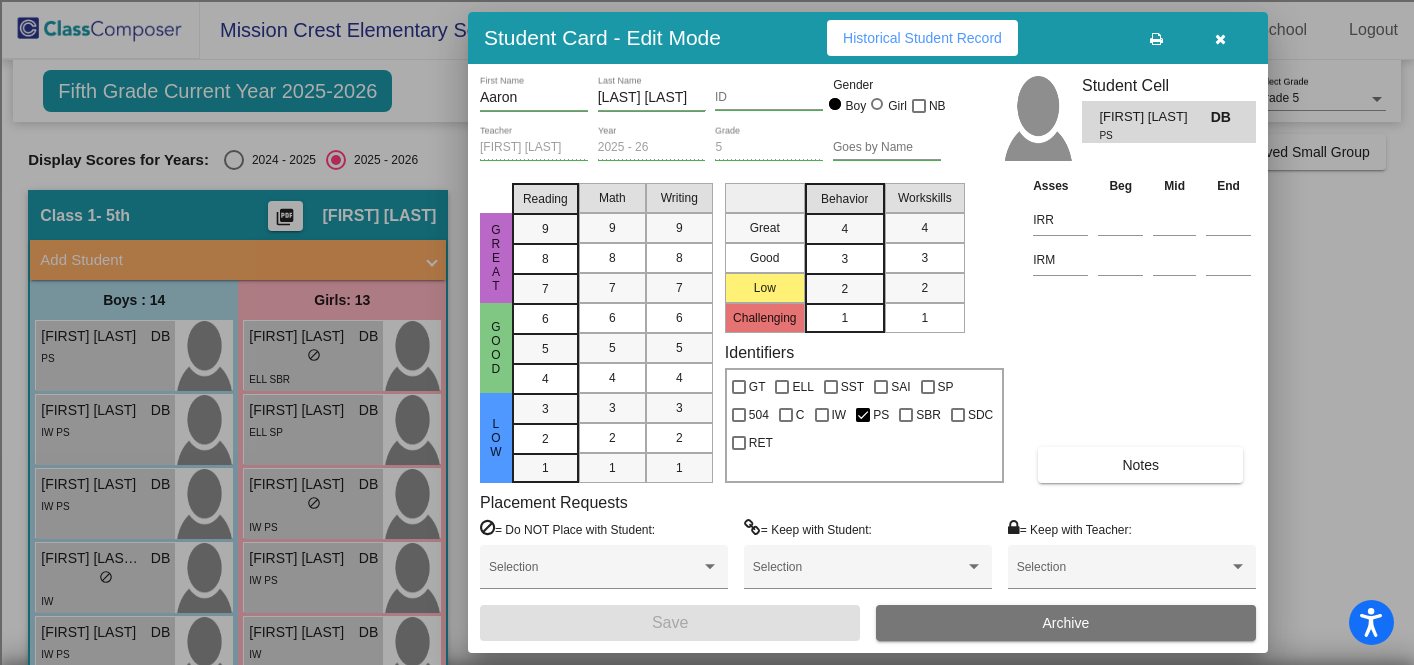 click on "Historical Student Record" at bounding box center [922, 38] 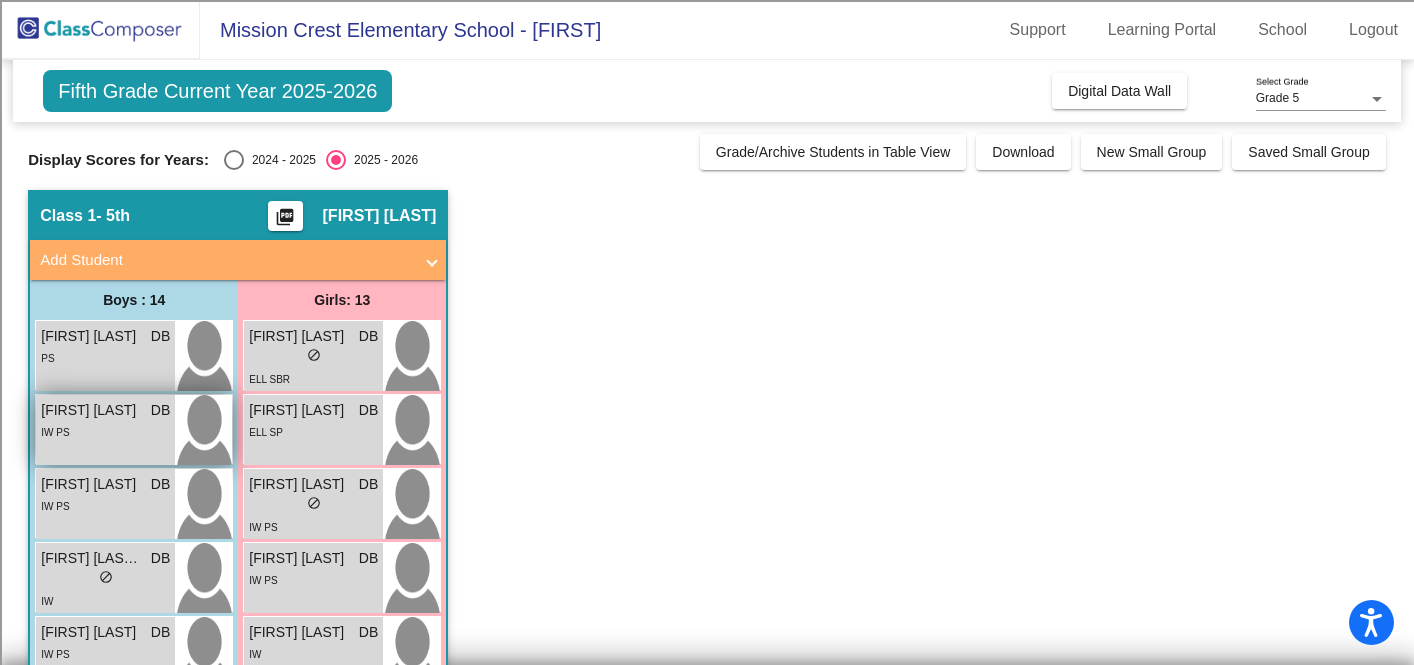 click on "IW PS" at bounding box center [105, 431] 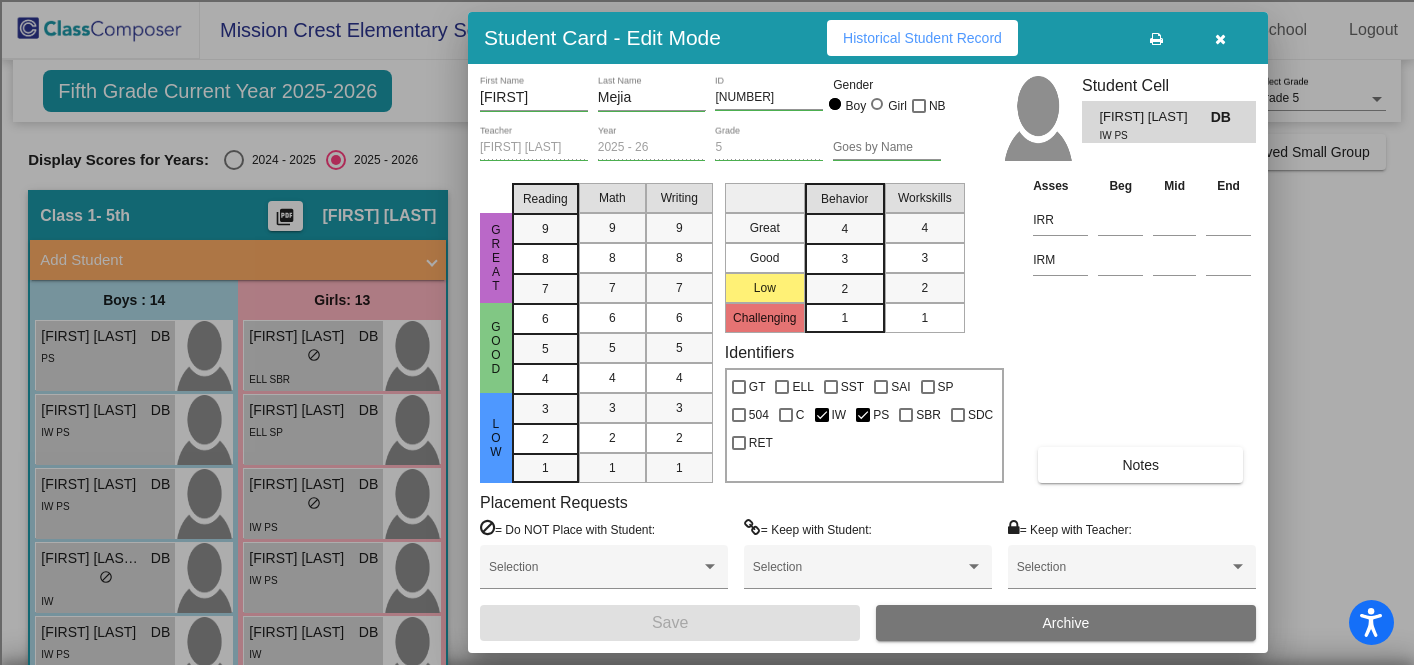 click on "Historical Student Record" at bounding box center [922, 38] 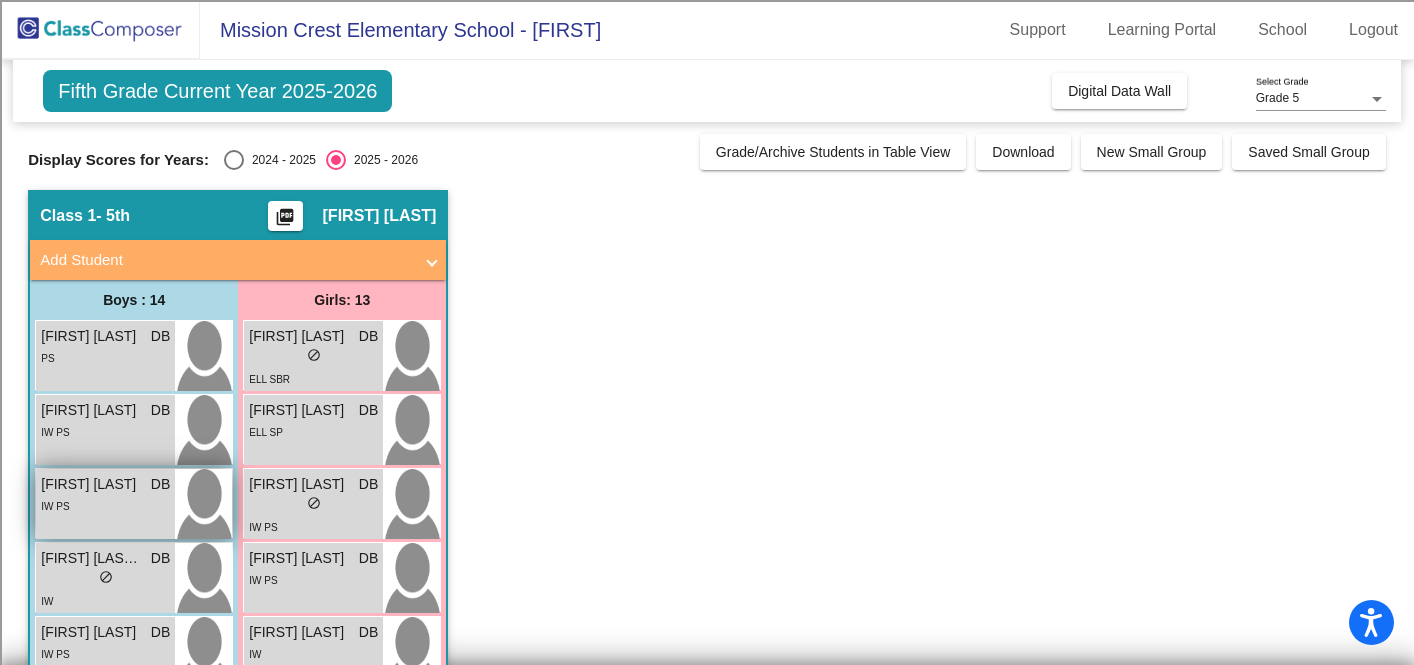 click on "IW PS" at bounding box center (105, 505) 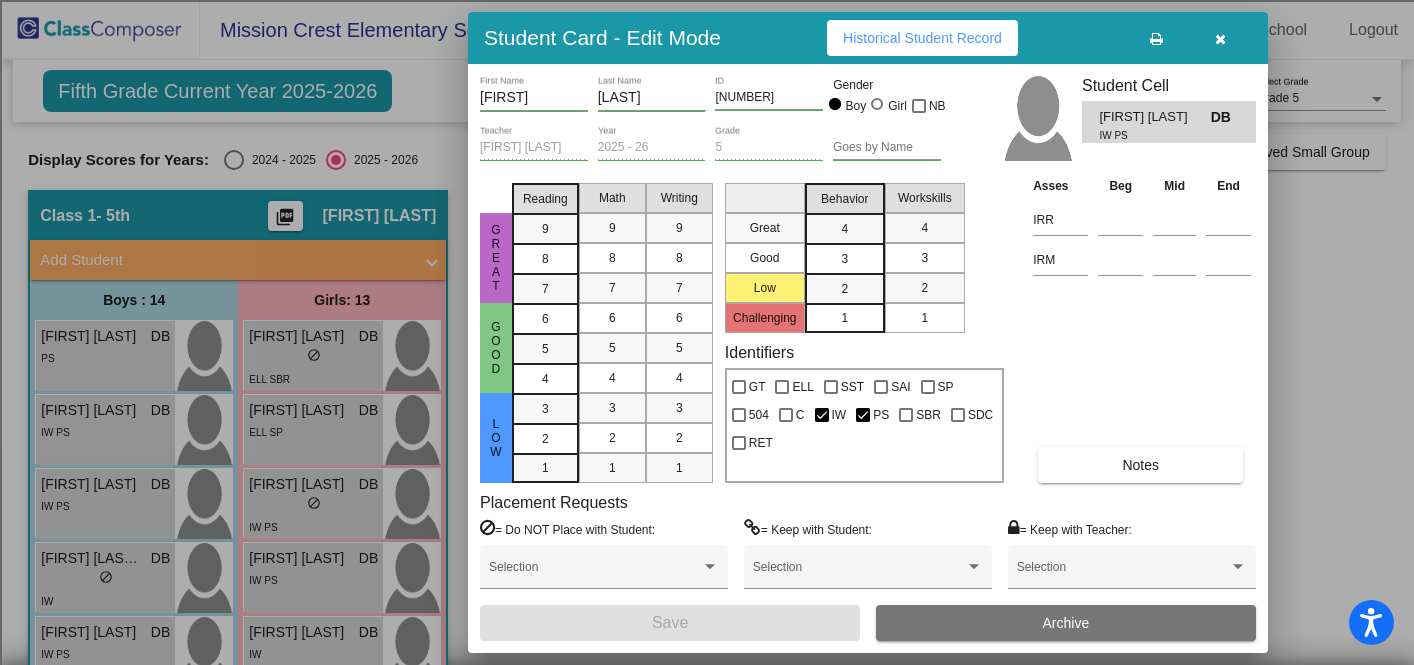 click on "Historical Student Record" at bounding box center (922, 38) 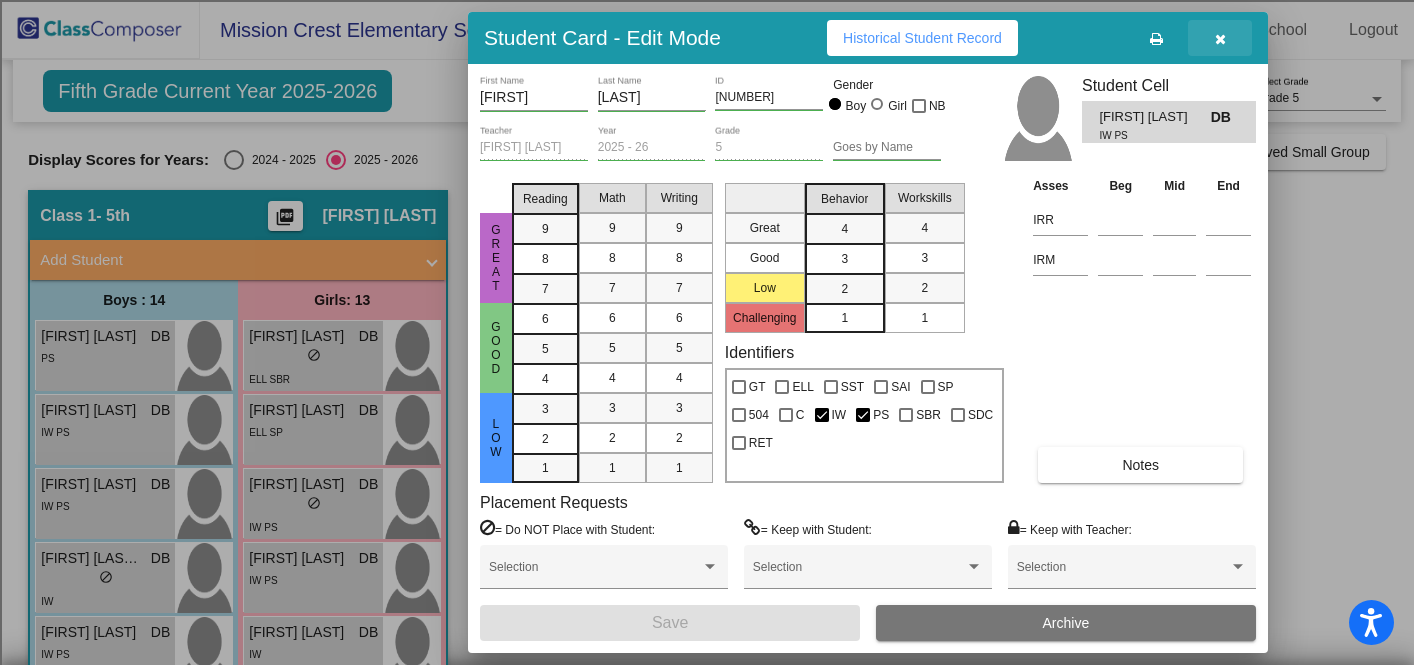 click at bounding box center (1220, 39) 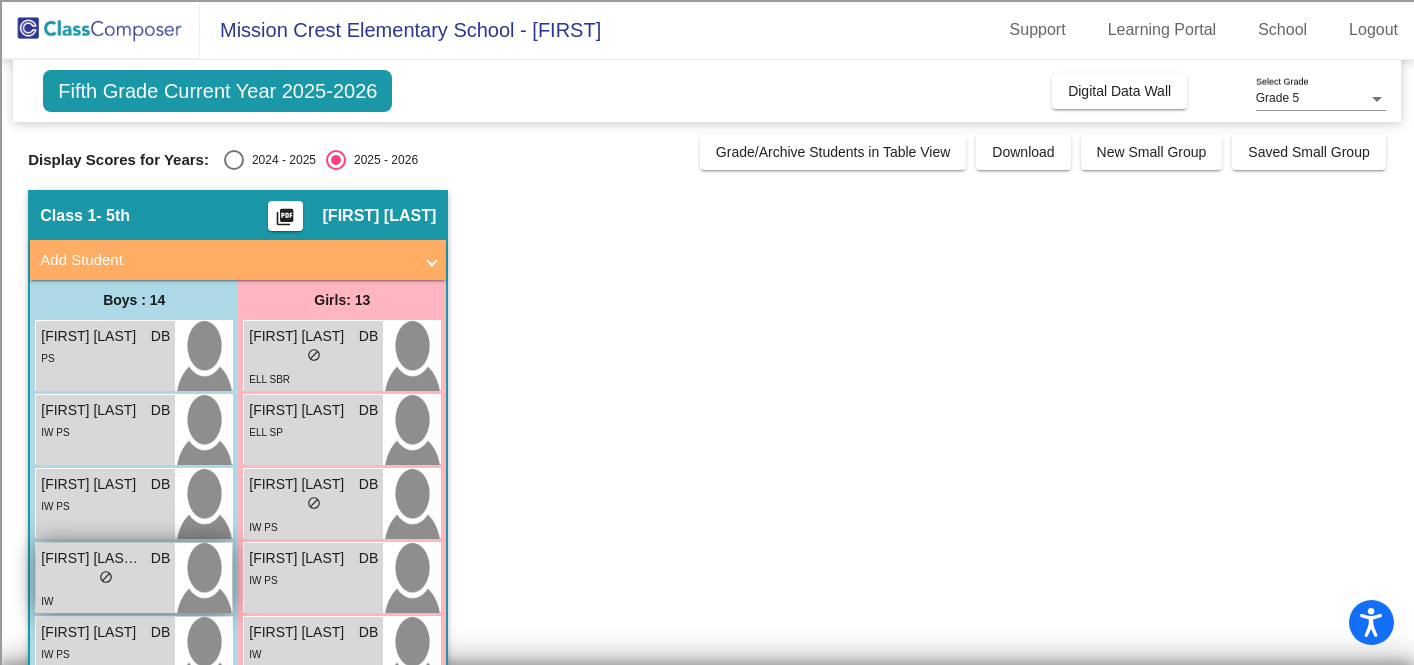 click on "[FIRST] [LAST] [LAST]" at bounding box center (91, 558) 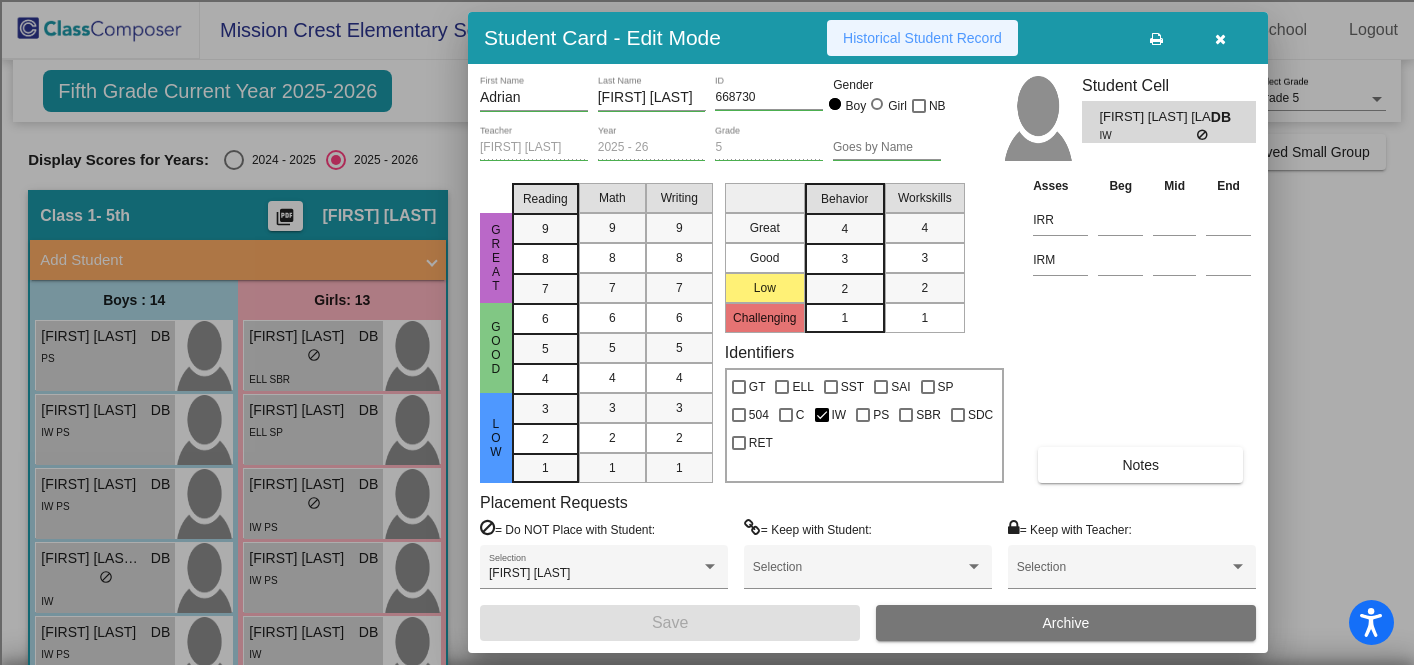 click on "Historical Student Record" at bounding box center (922, 38) 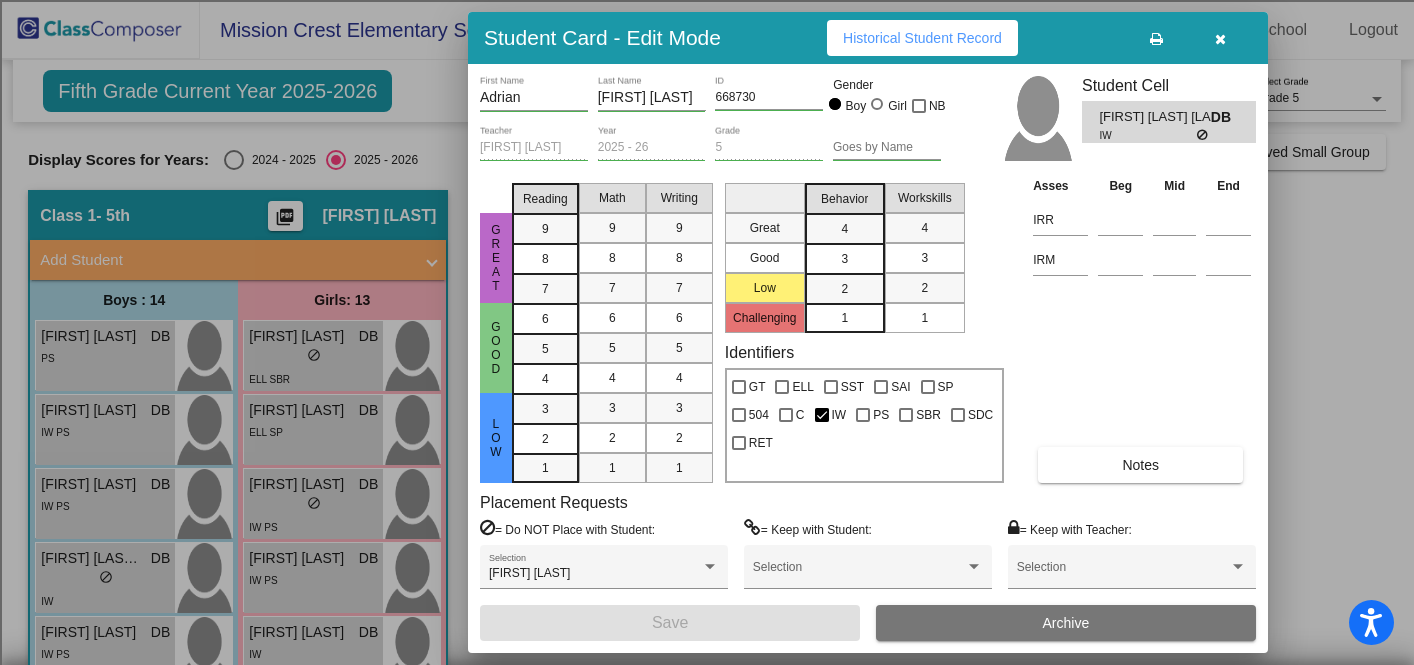 click at bounding box center [1220, 39] 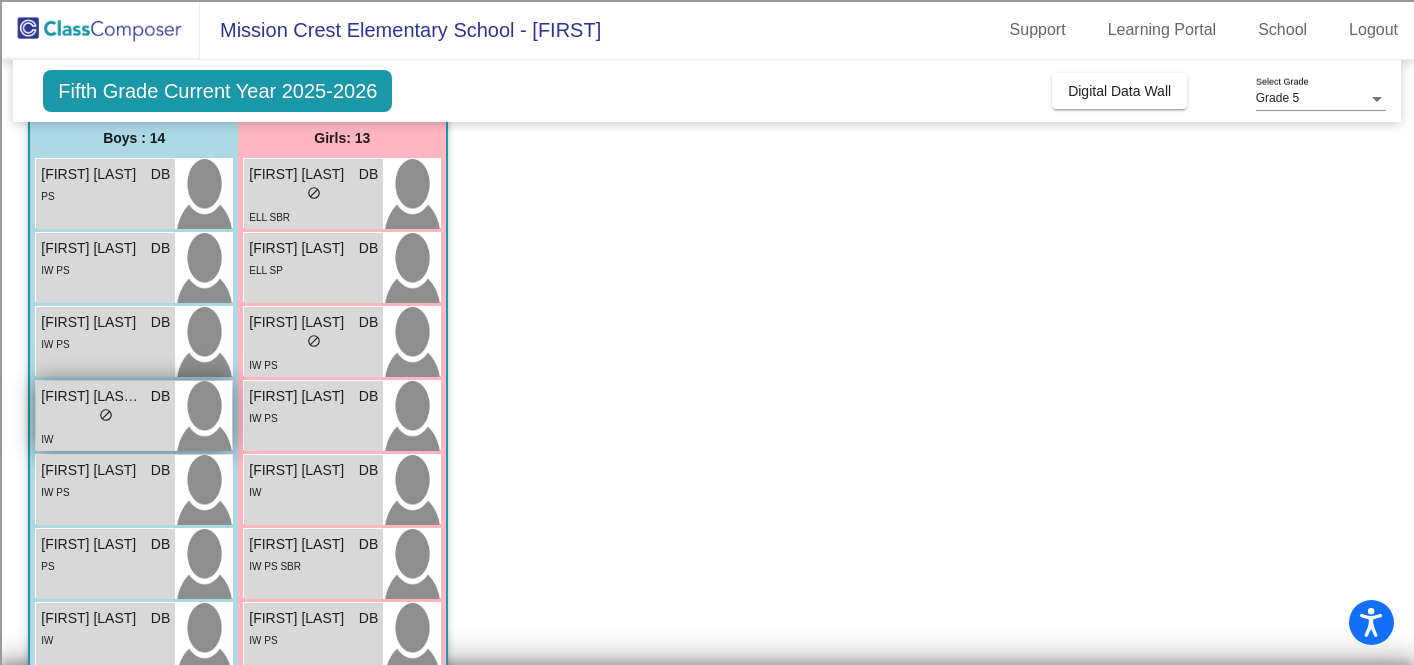 scroll, scrollTop: 199, scrollLeft: 0, axis: vertical 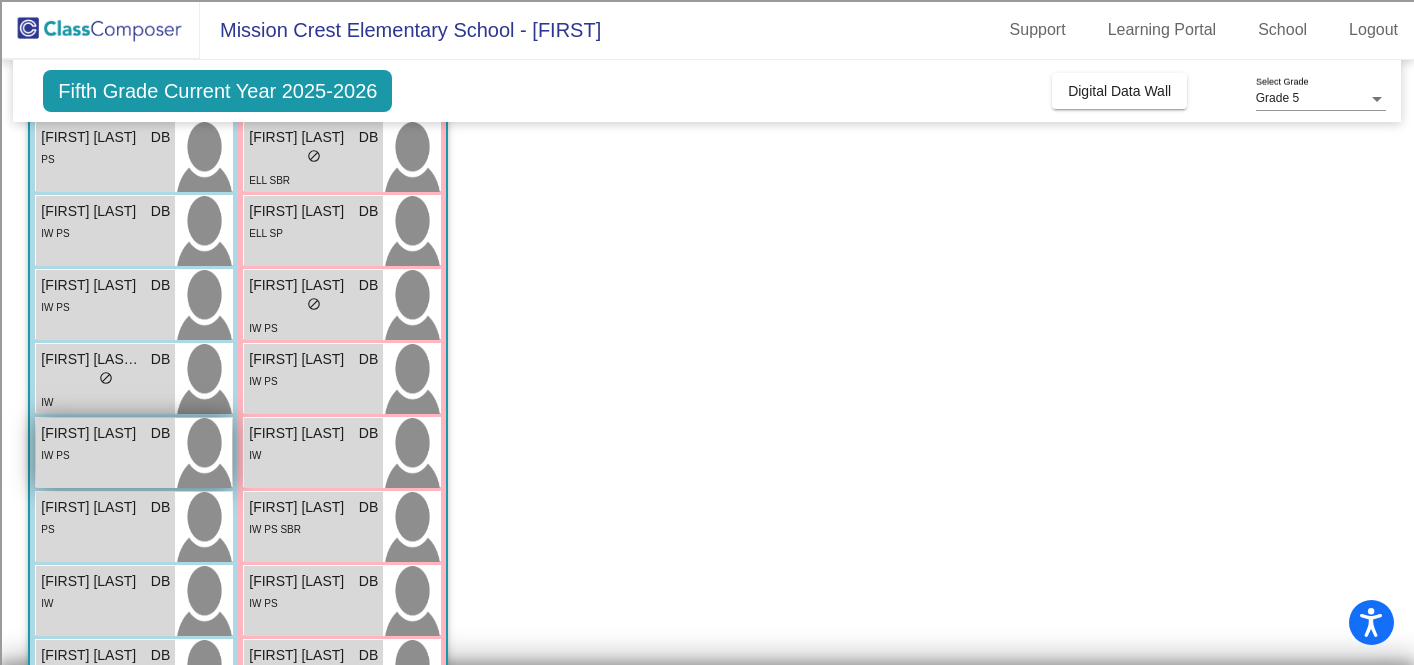 click on "IW PS" at bounding box center (105, 454) 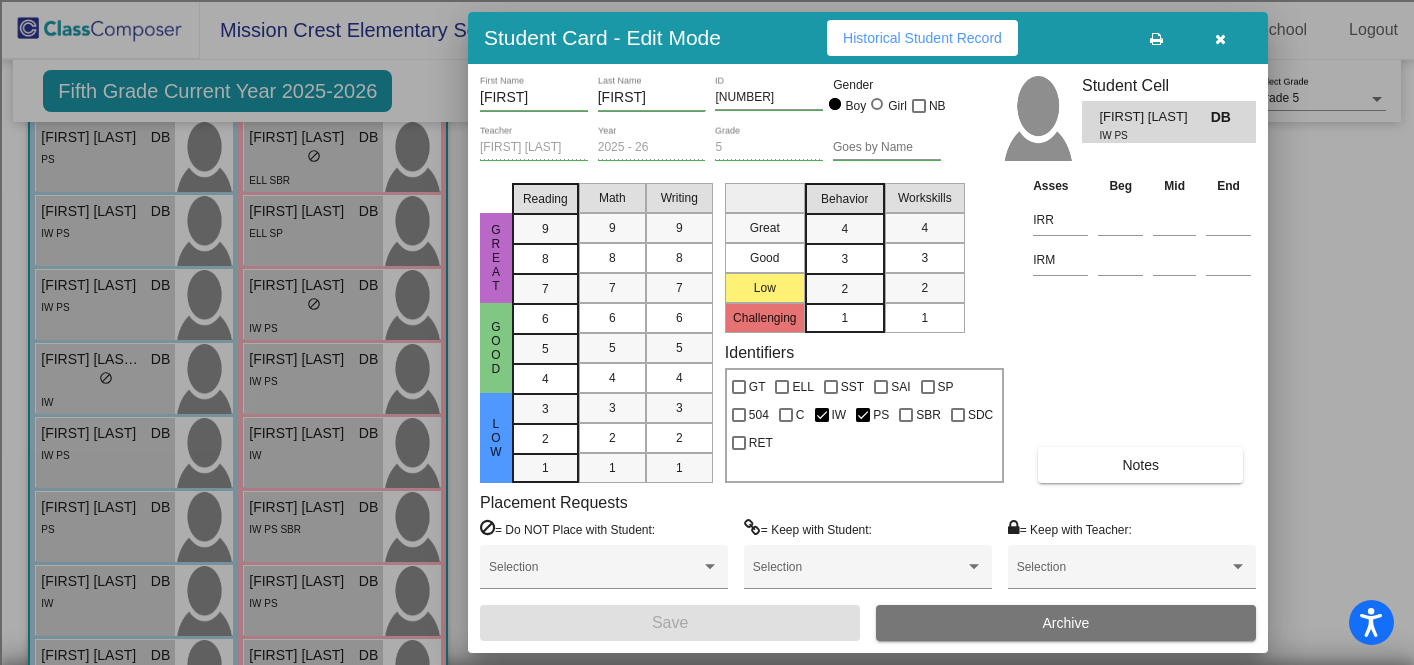 click on "Historical Student Record" at bounding box center [922, 38] 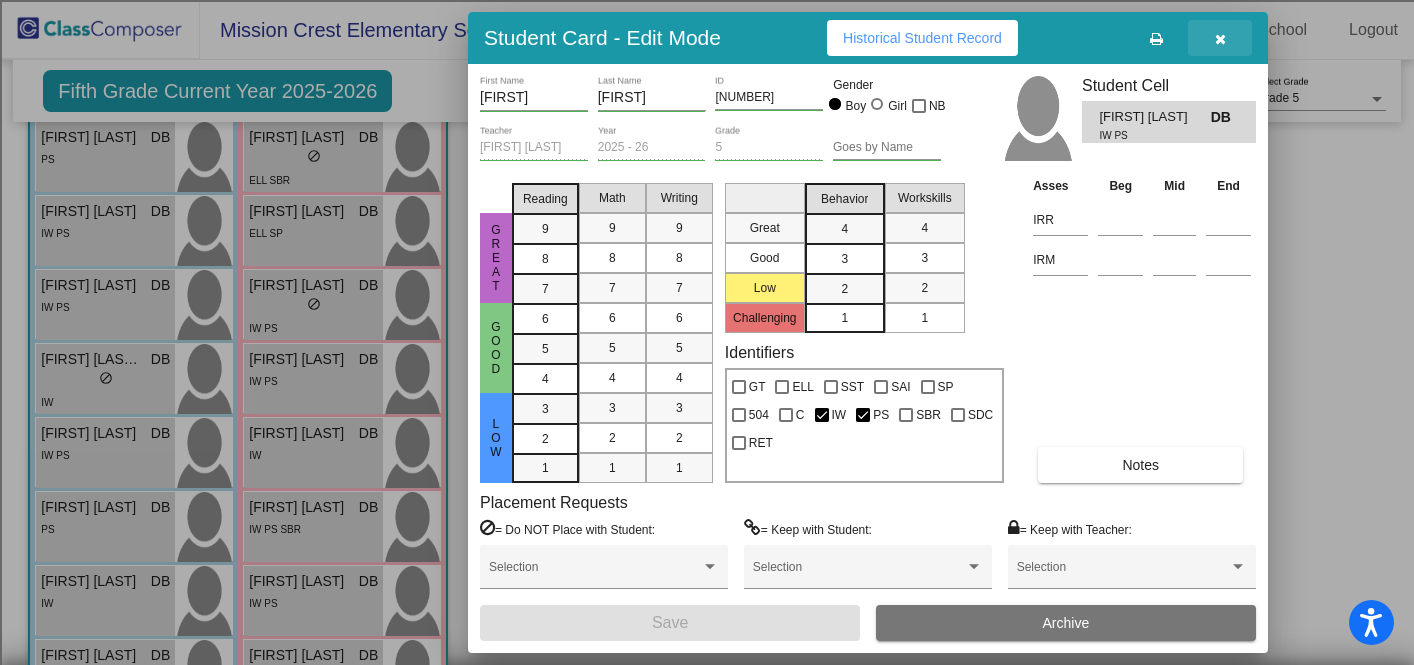 click at bounding box center [1220, 39] 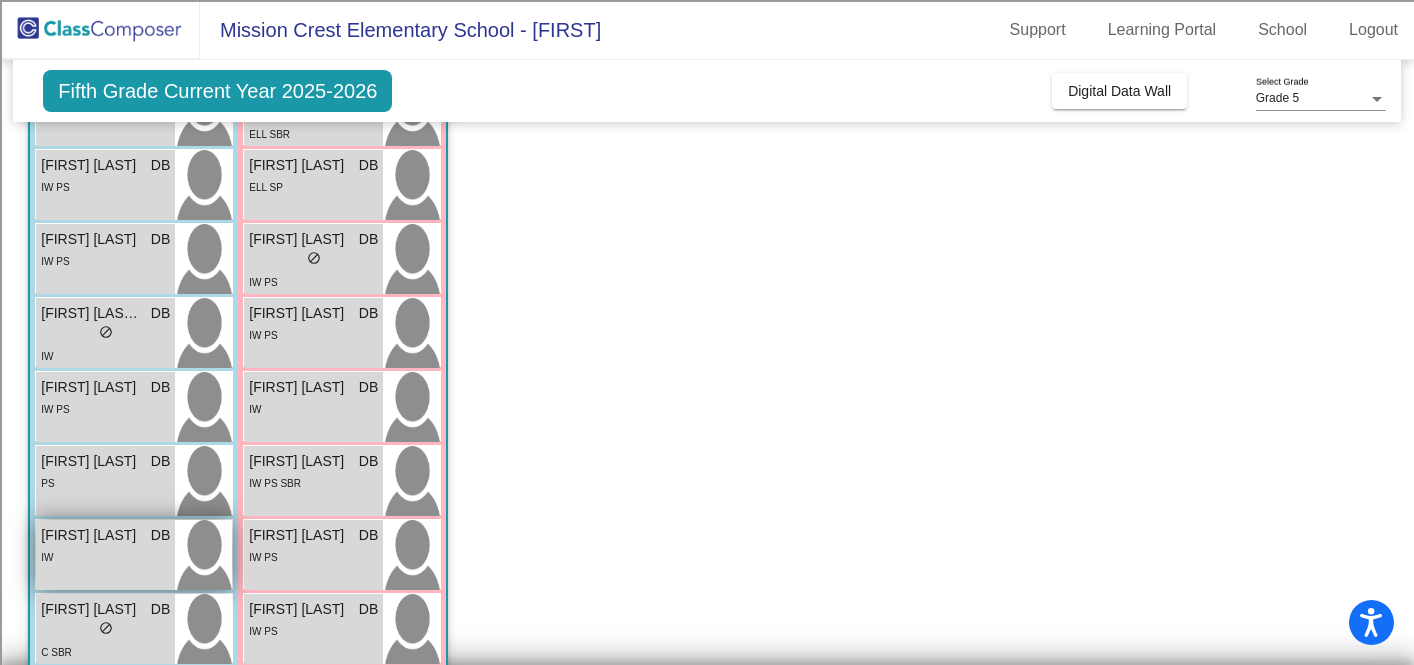 scroll, scrollTop: 259, scrollLeft: 0, axis: vertical 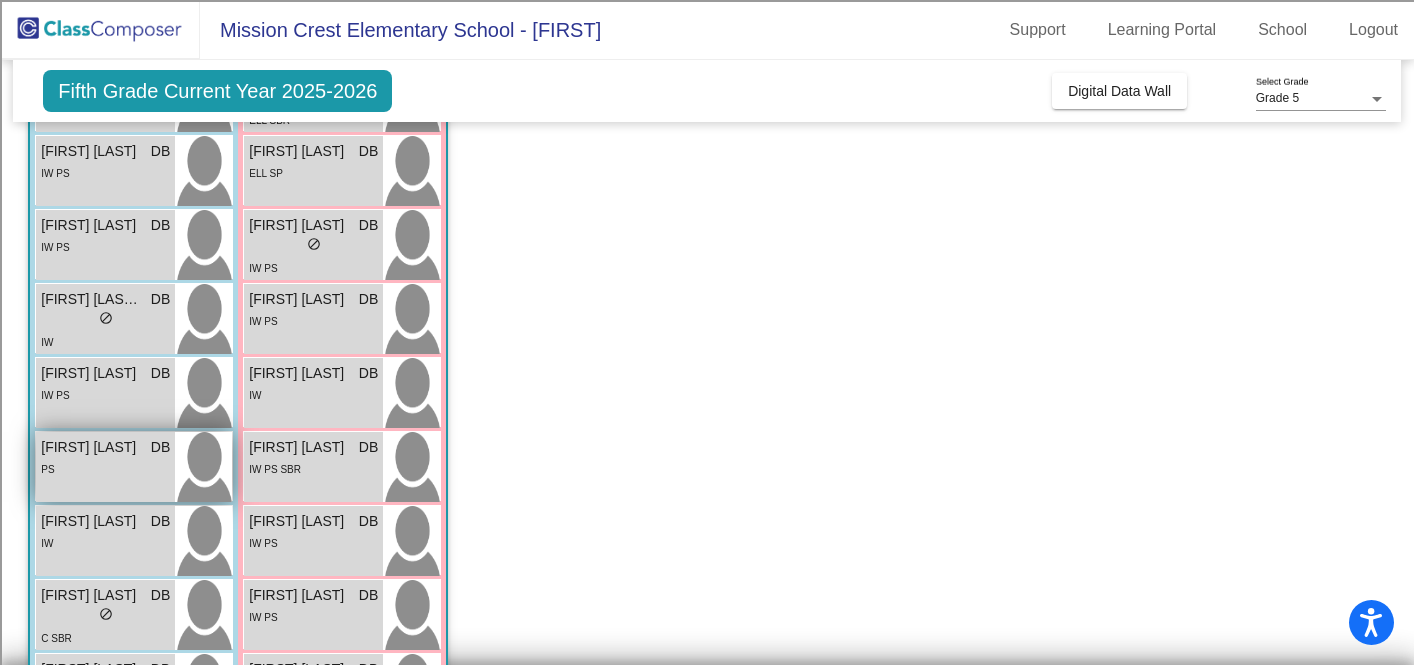 click on "PS" at bounding box center (105, 468) 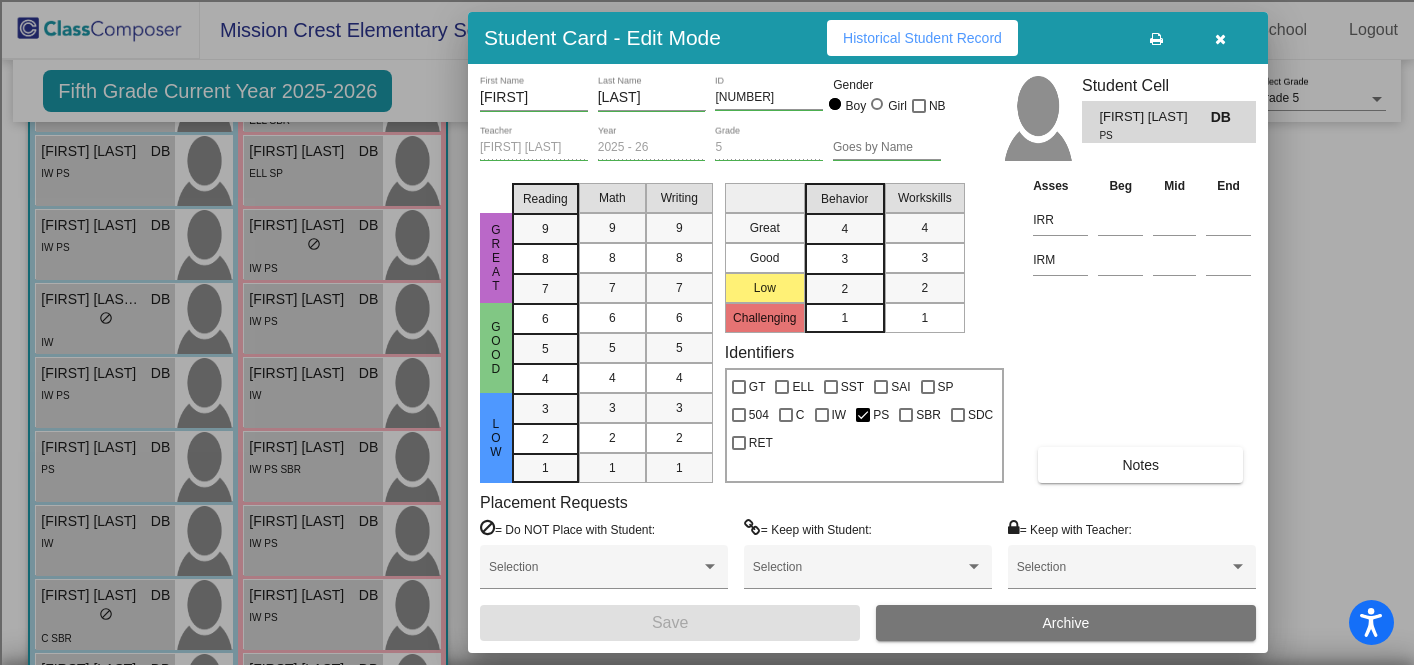 click on "Historical Student Record" at bounding box center (922, 38) 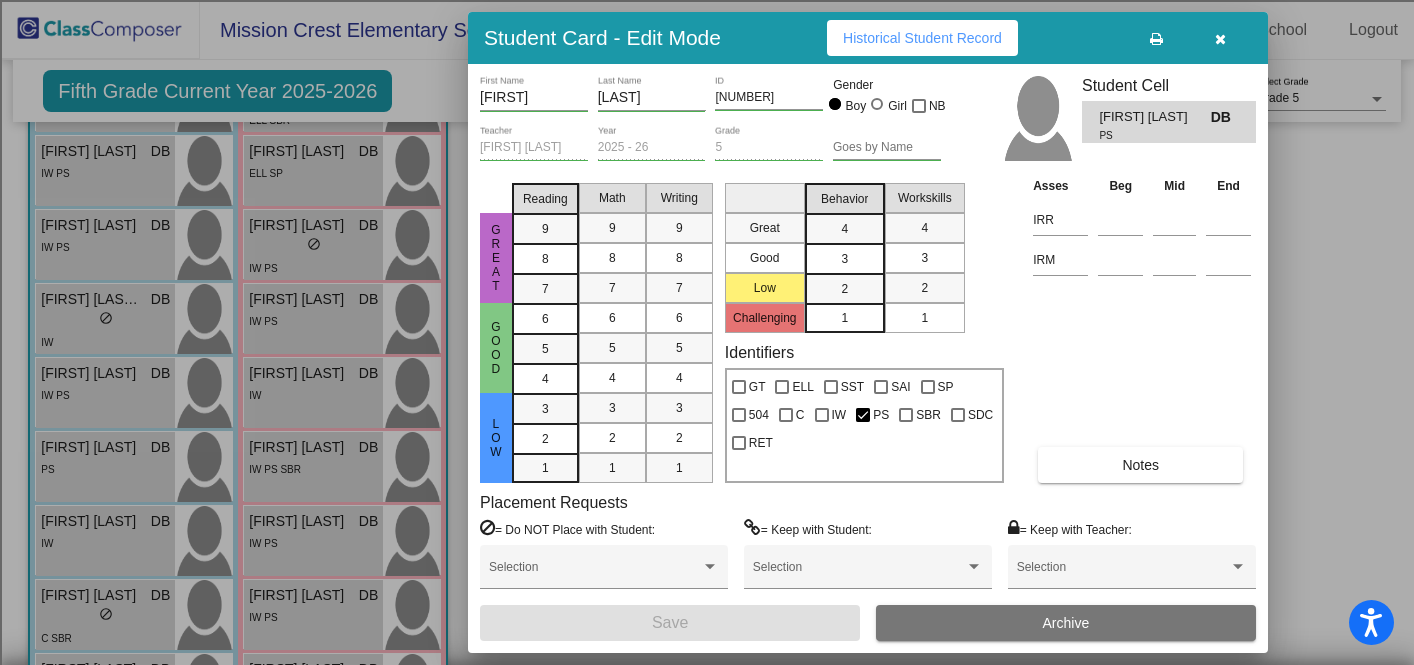 click at bounding box center [1220, 39] 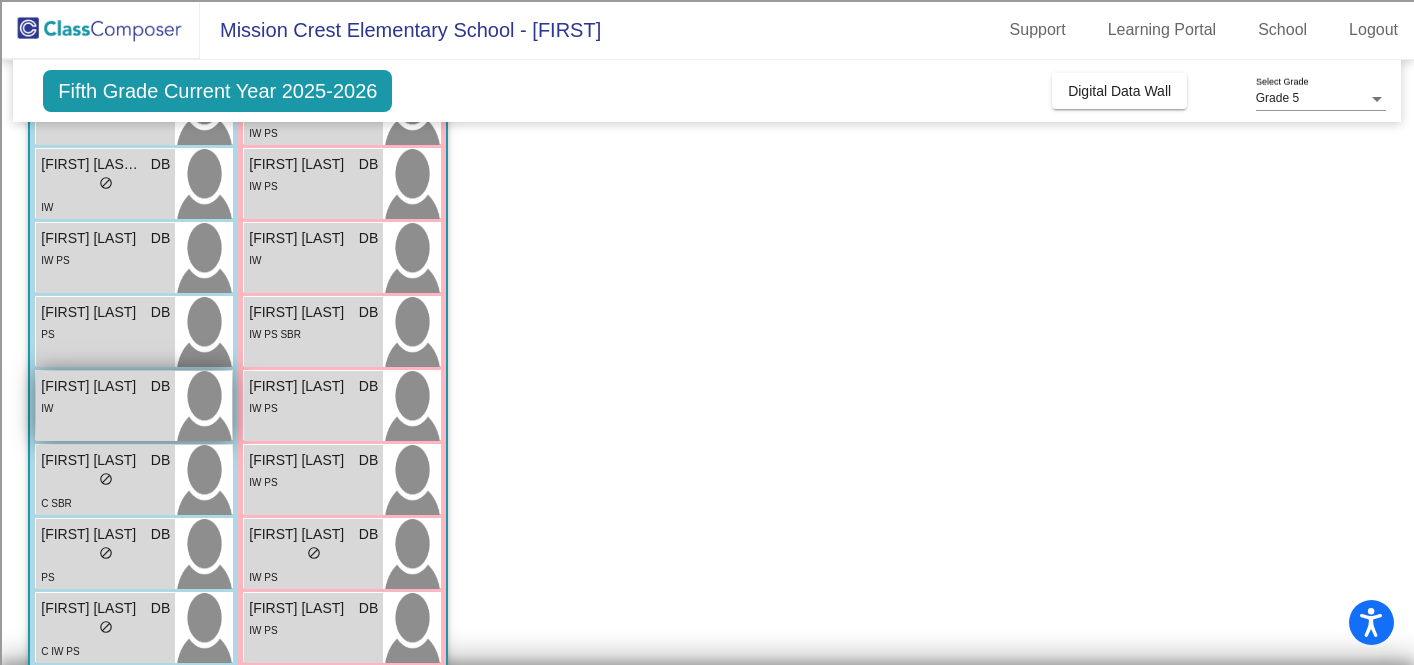 scroll, scrollTop: 398, scrollLeft: 0, axis: vertical 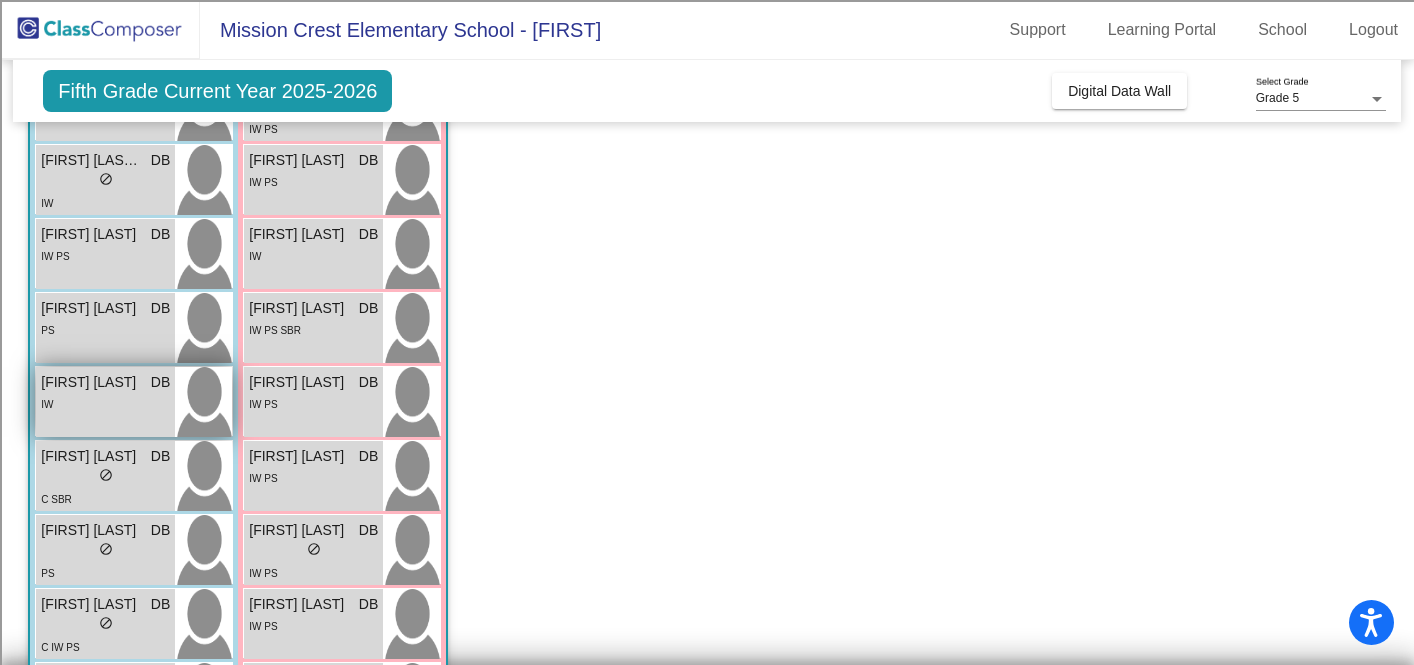 click on "IW" at bounding box center (105, 403) 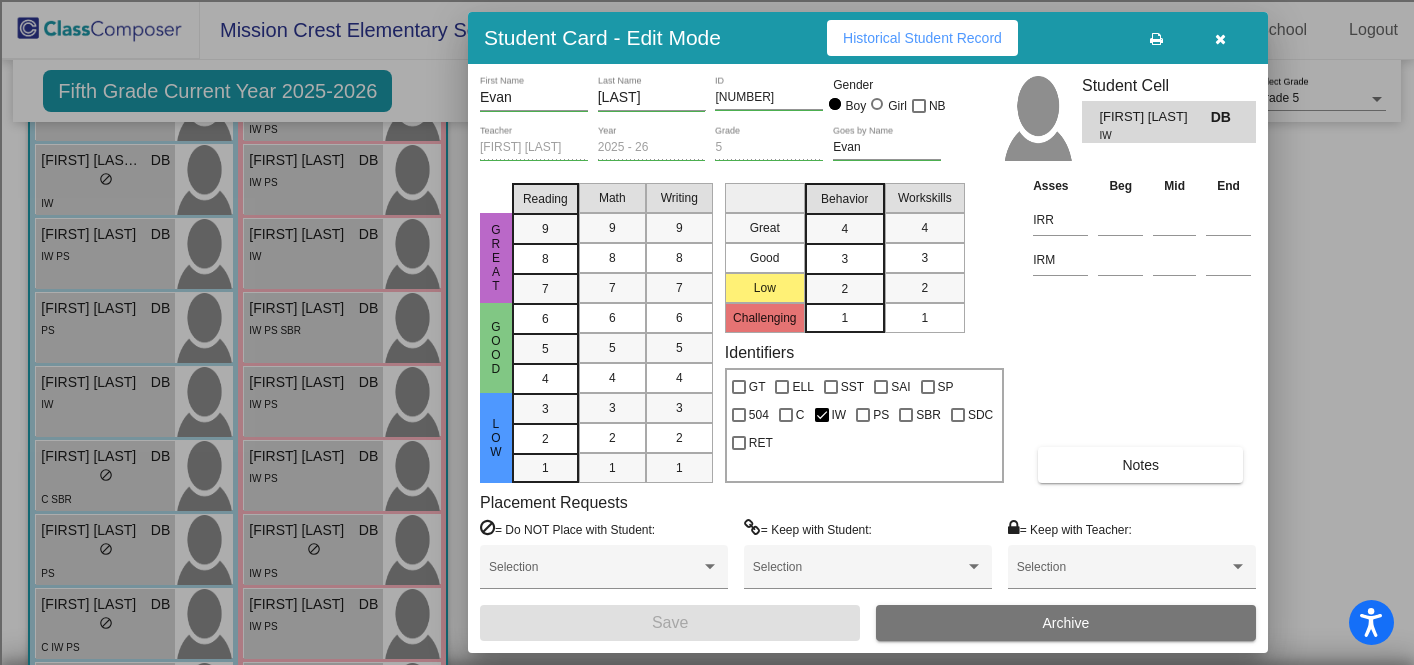 click on "Historical Student Record" at bounding box center (922, 38) 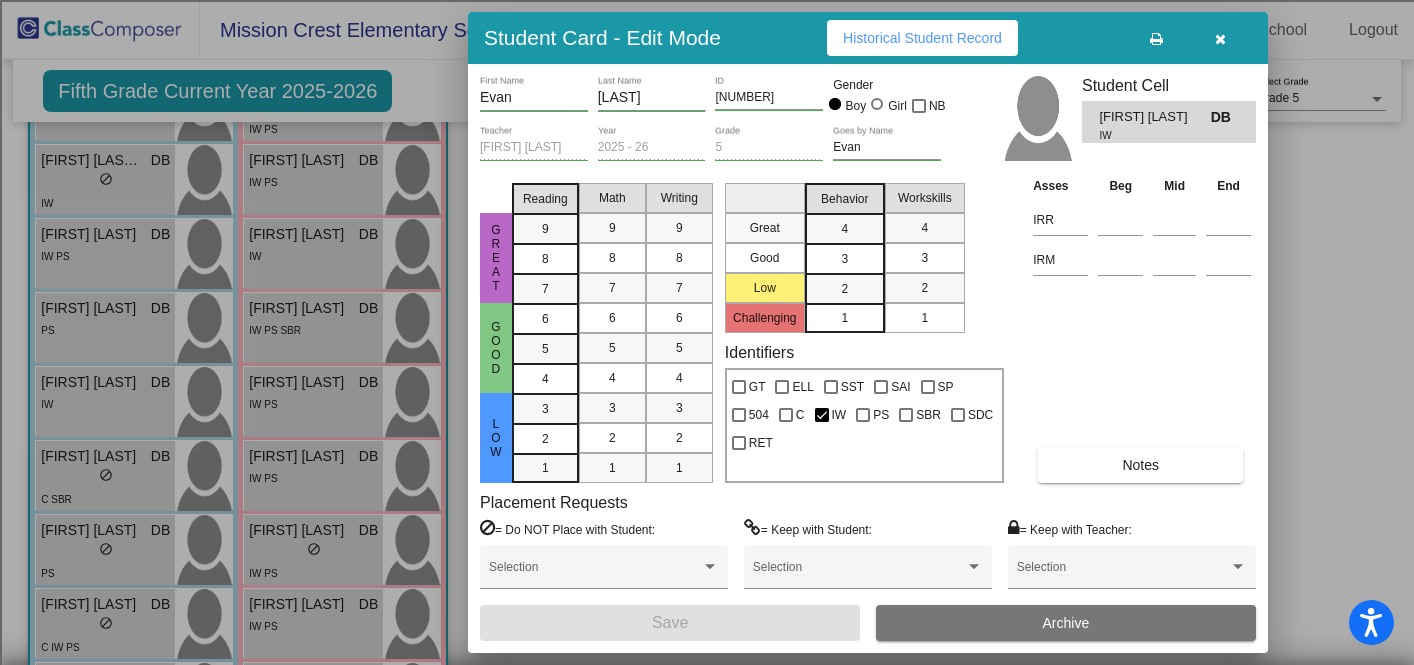 click at bounding box center [1220, 39] 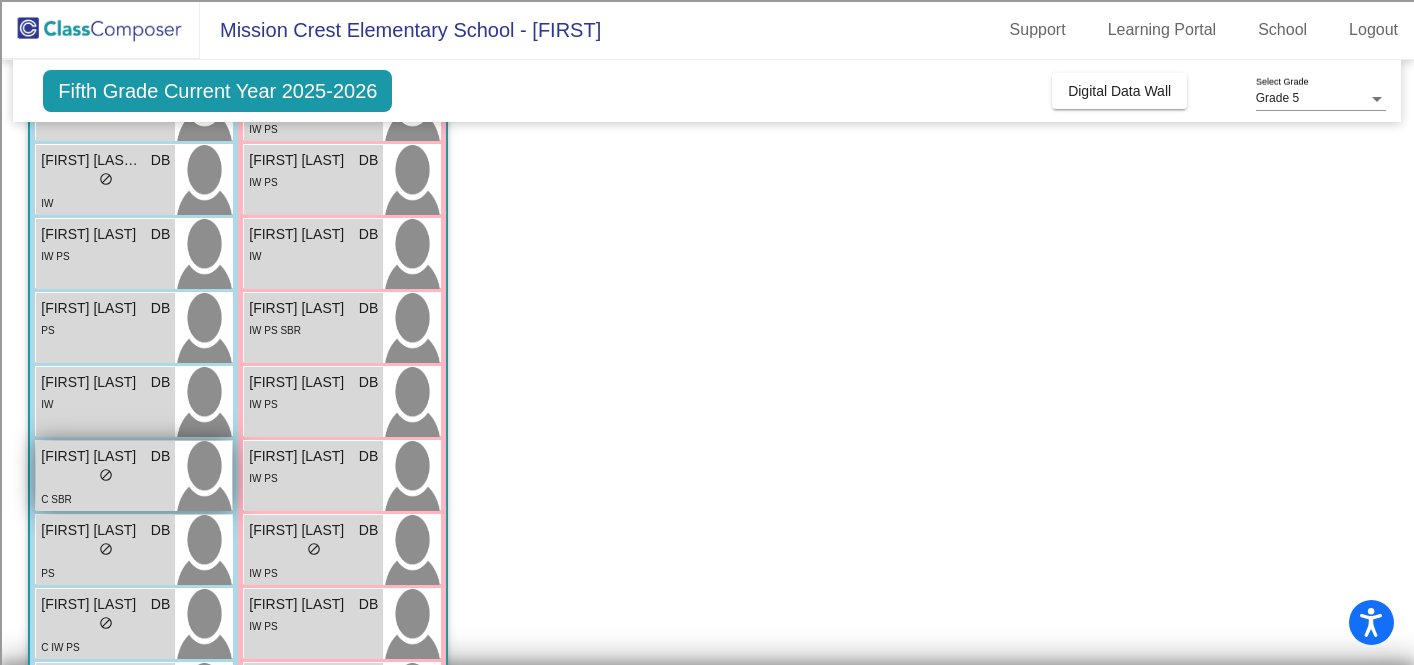 click on "lock do_not_disturb_alt" at bounding box center (105, 477) 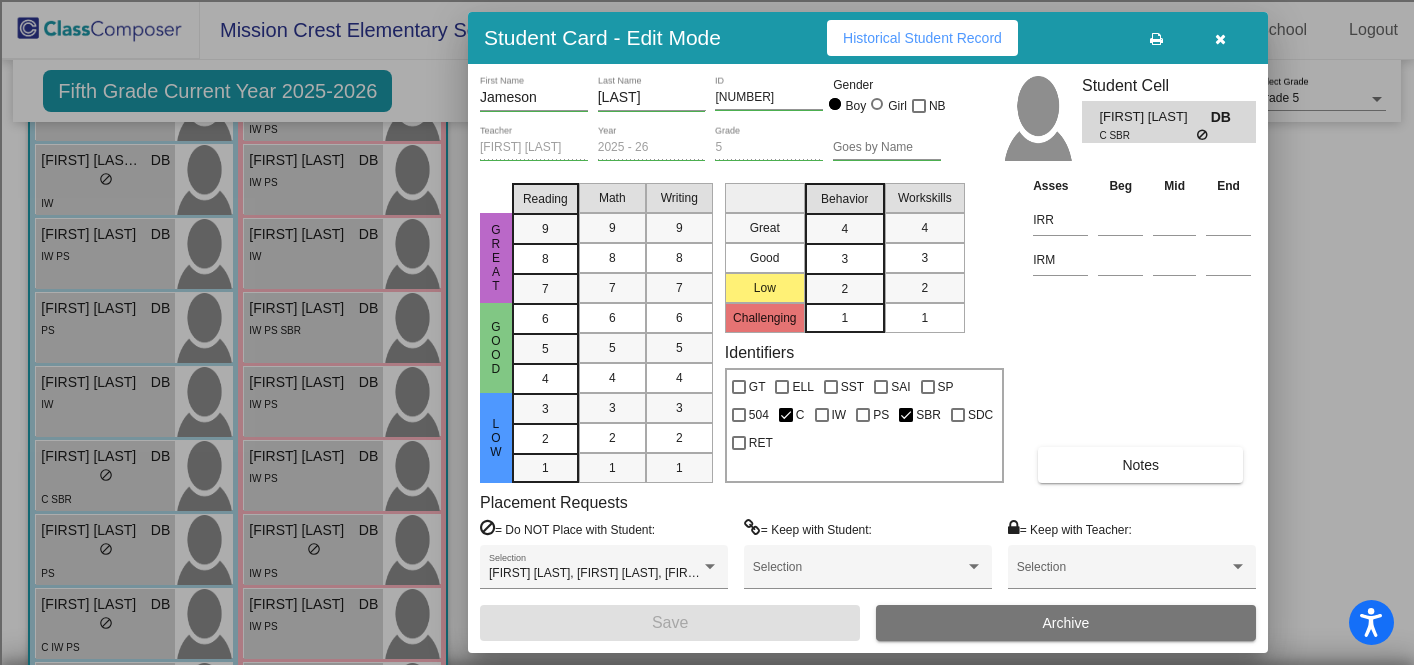 click on "Historical Student Record" at bounding box center (922, 38) 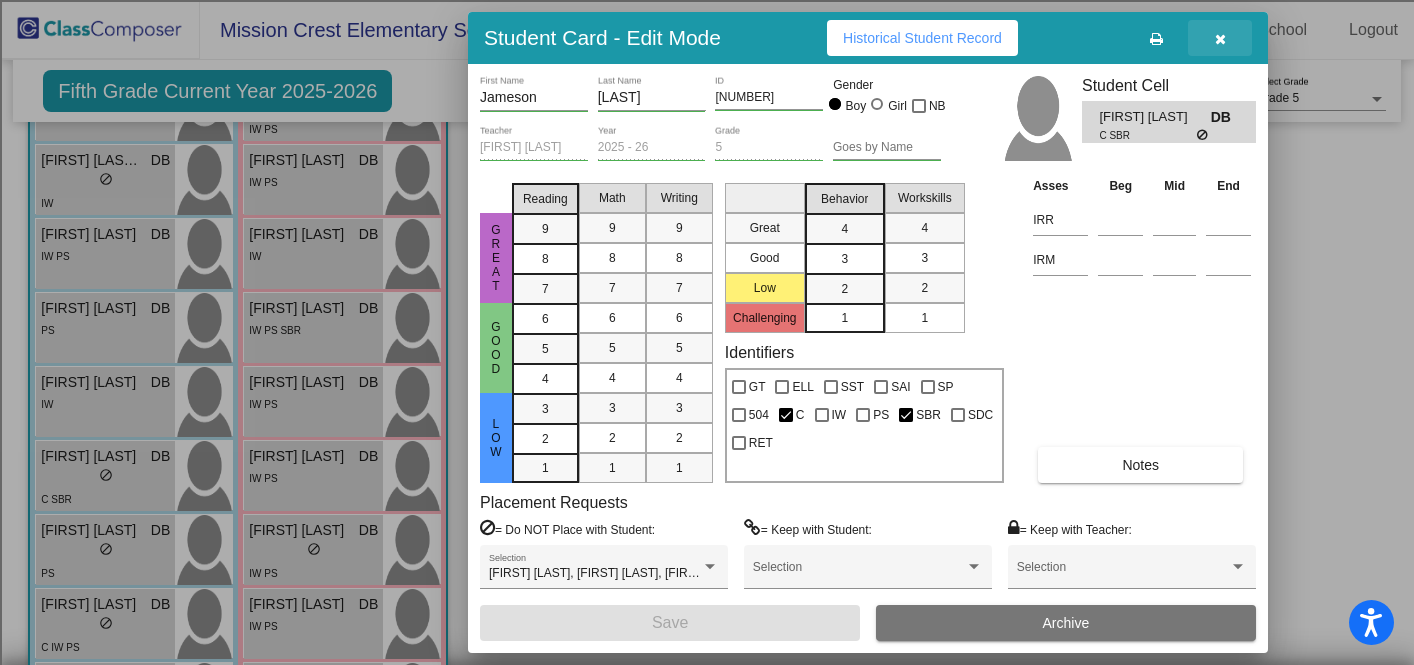 click at bounding box center (1220, 39) 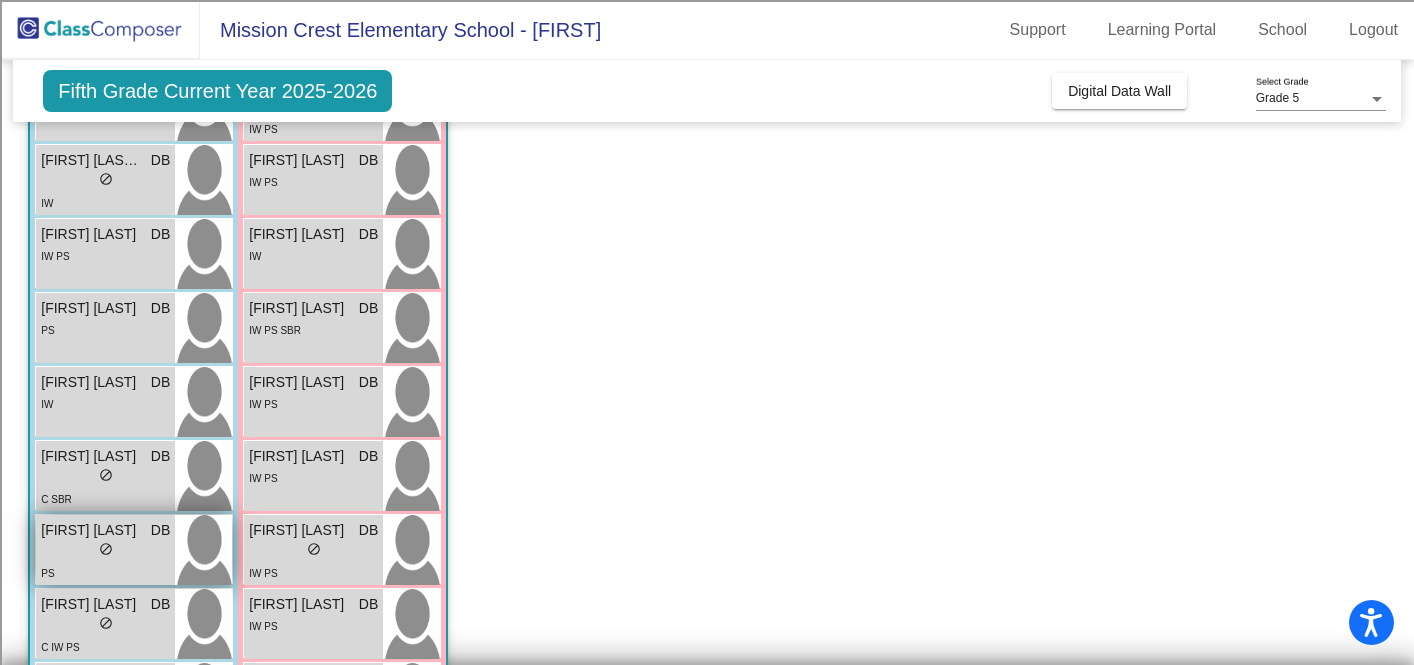 click on "lock do_not_disturb_alt" at bounding box center [105, 551] 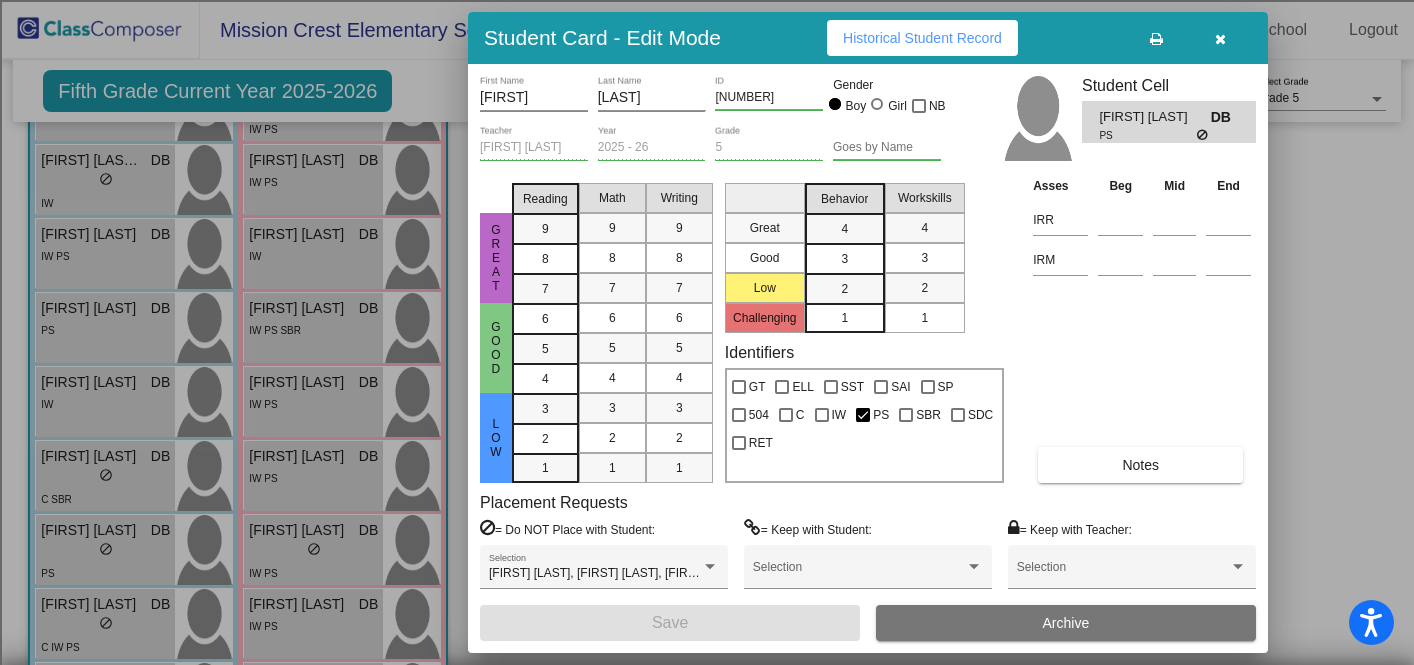 click on "Historical Student Record" at bounding box center [922, 38] 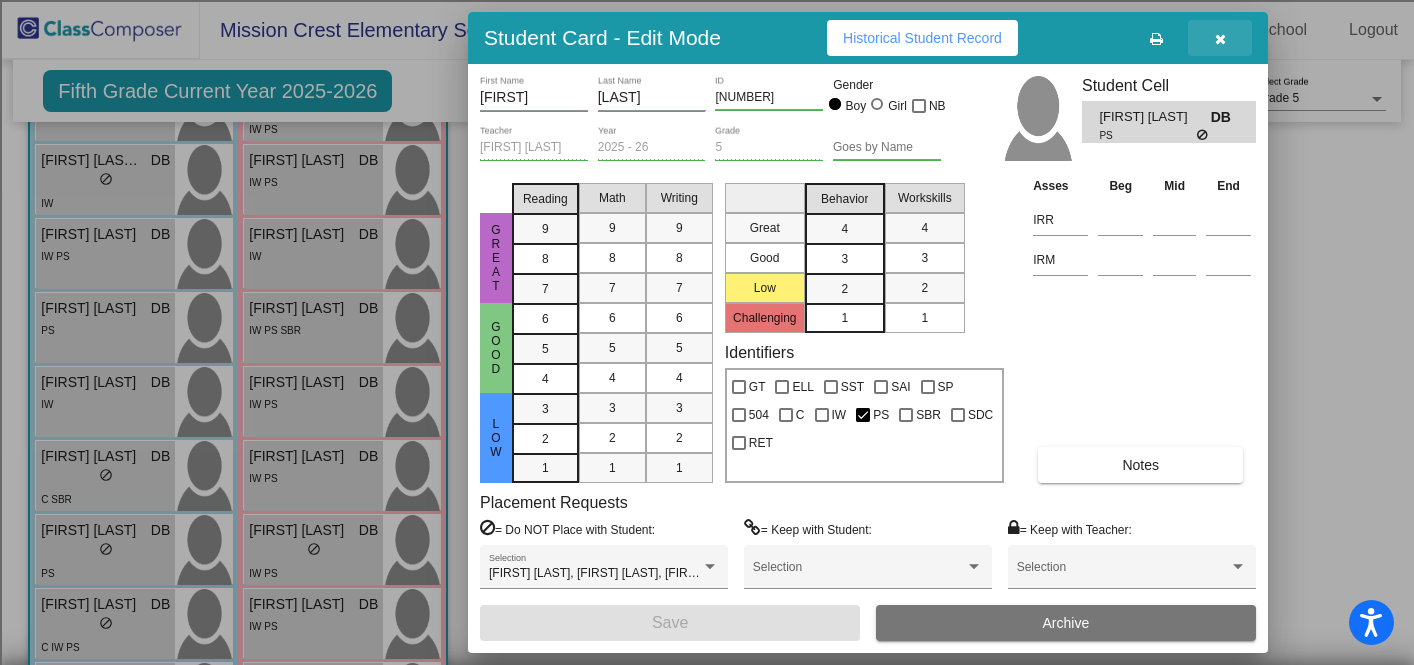 click at bounding box center (1220, 39) 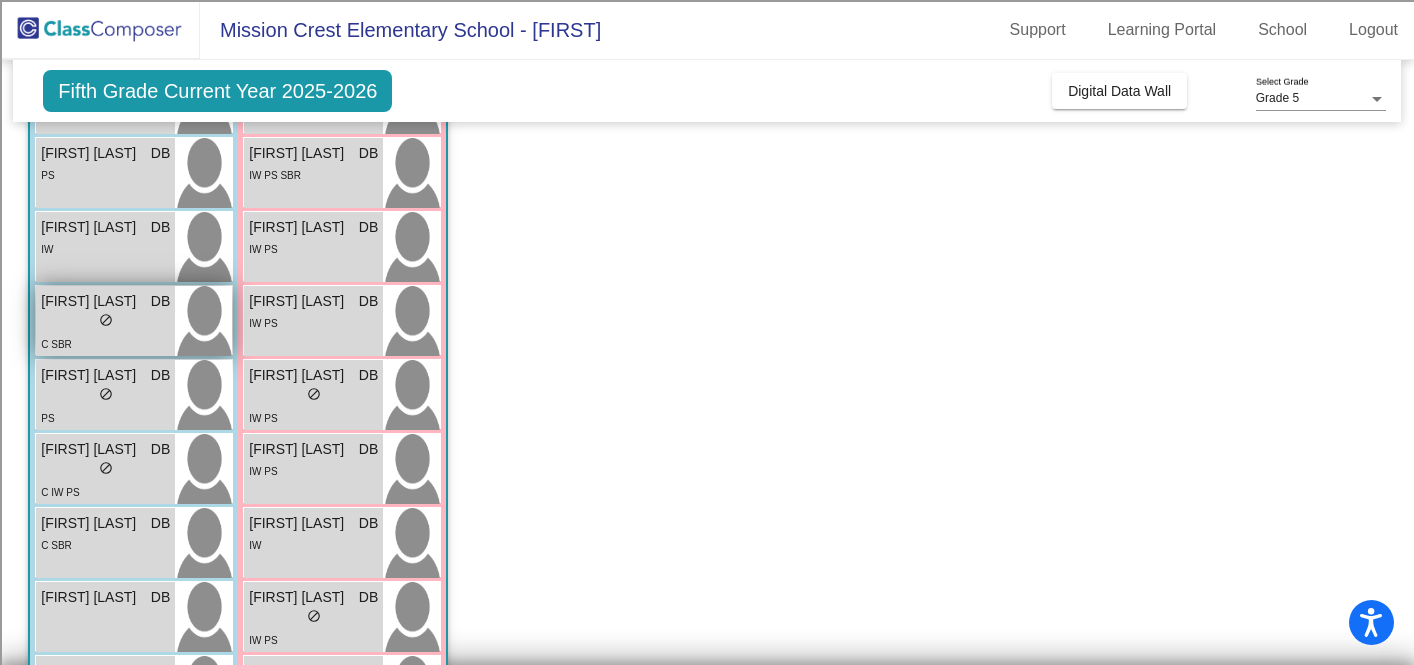 scroll, scrollTop: 583, scrollLeft: 0, axis: vertical 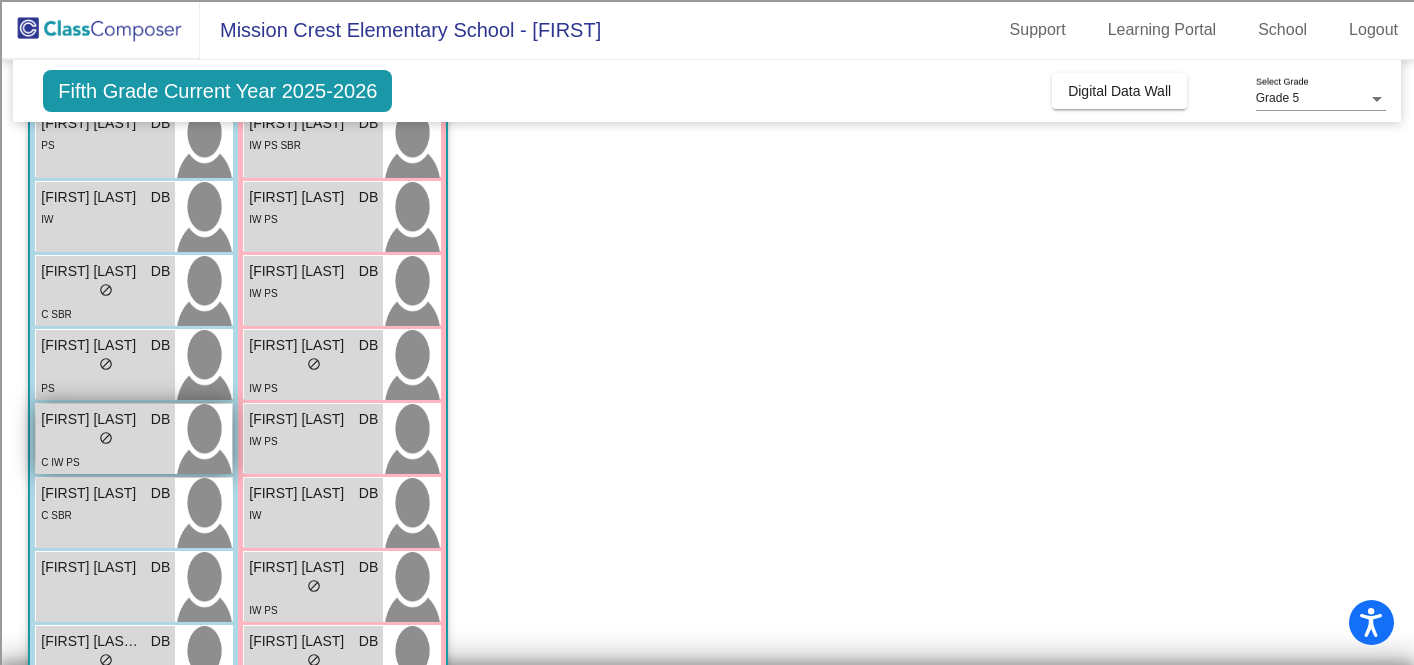 click on "C IW PS" at bounding box center (105, 461) 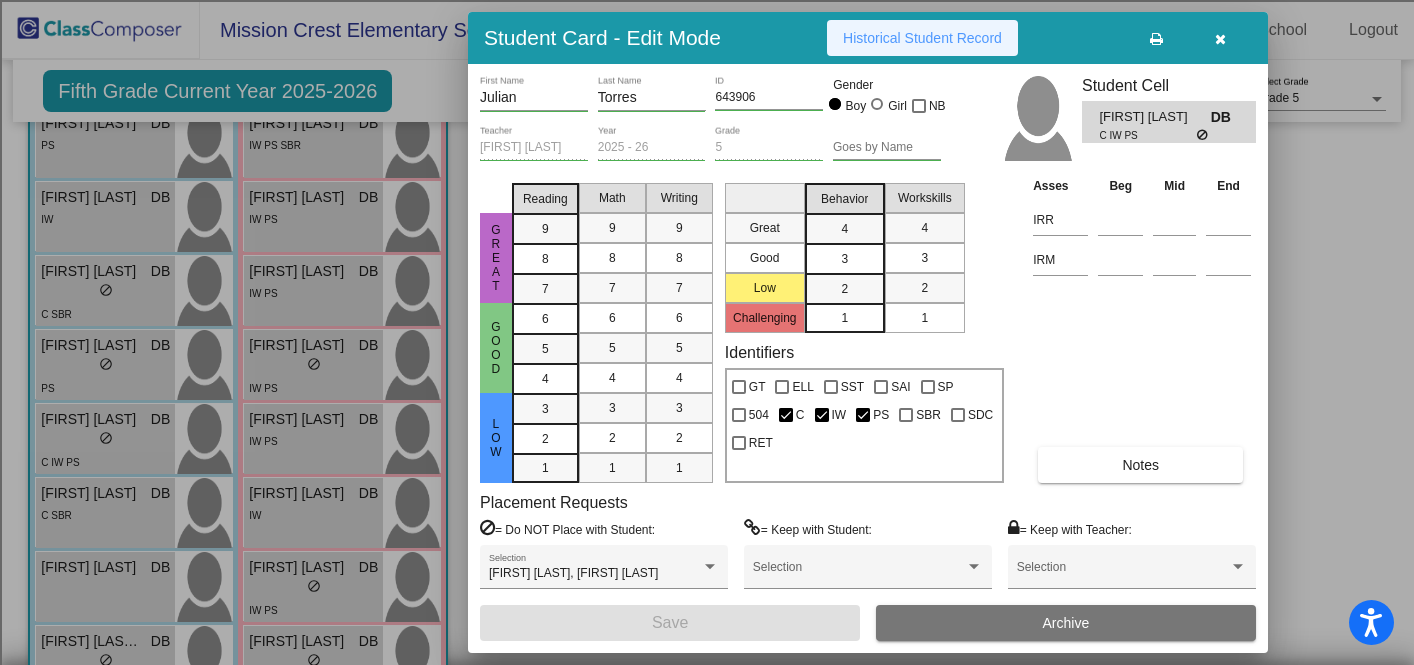 click on "Historical Student Record" at bounding box center (922, 38) 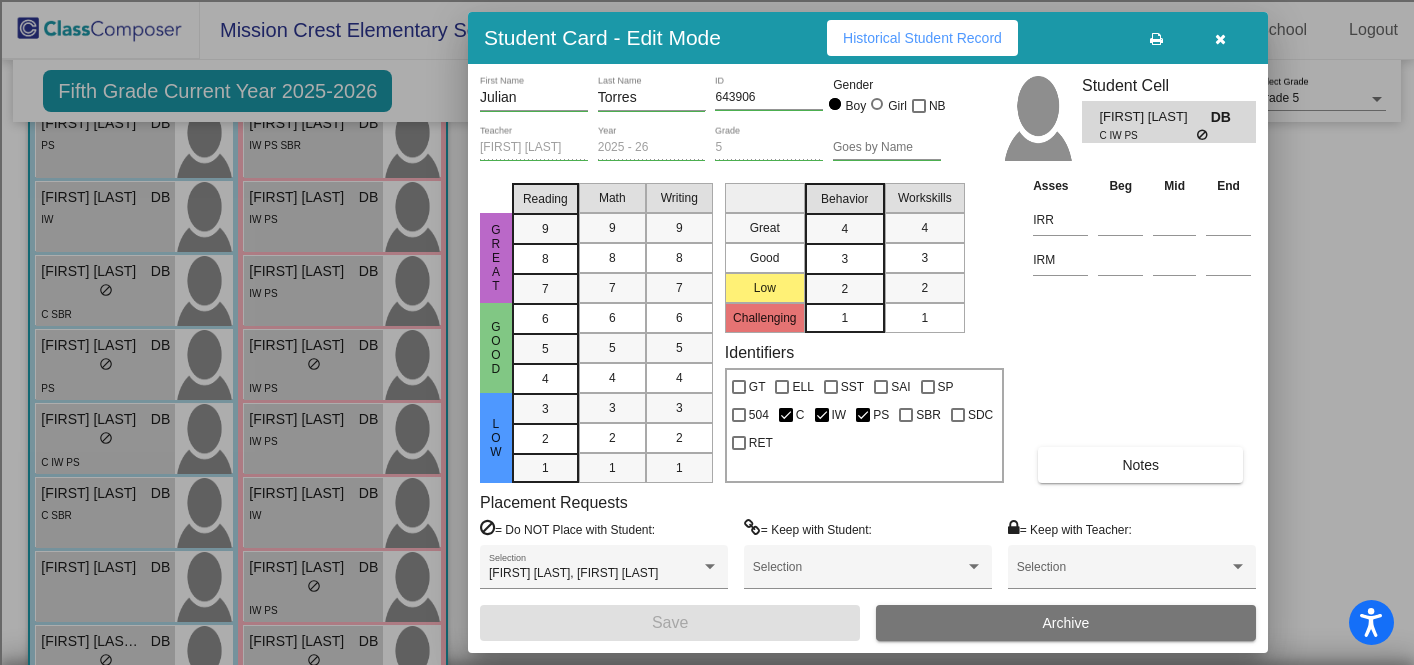 click at bounding box center (1220, 39) 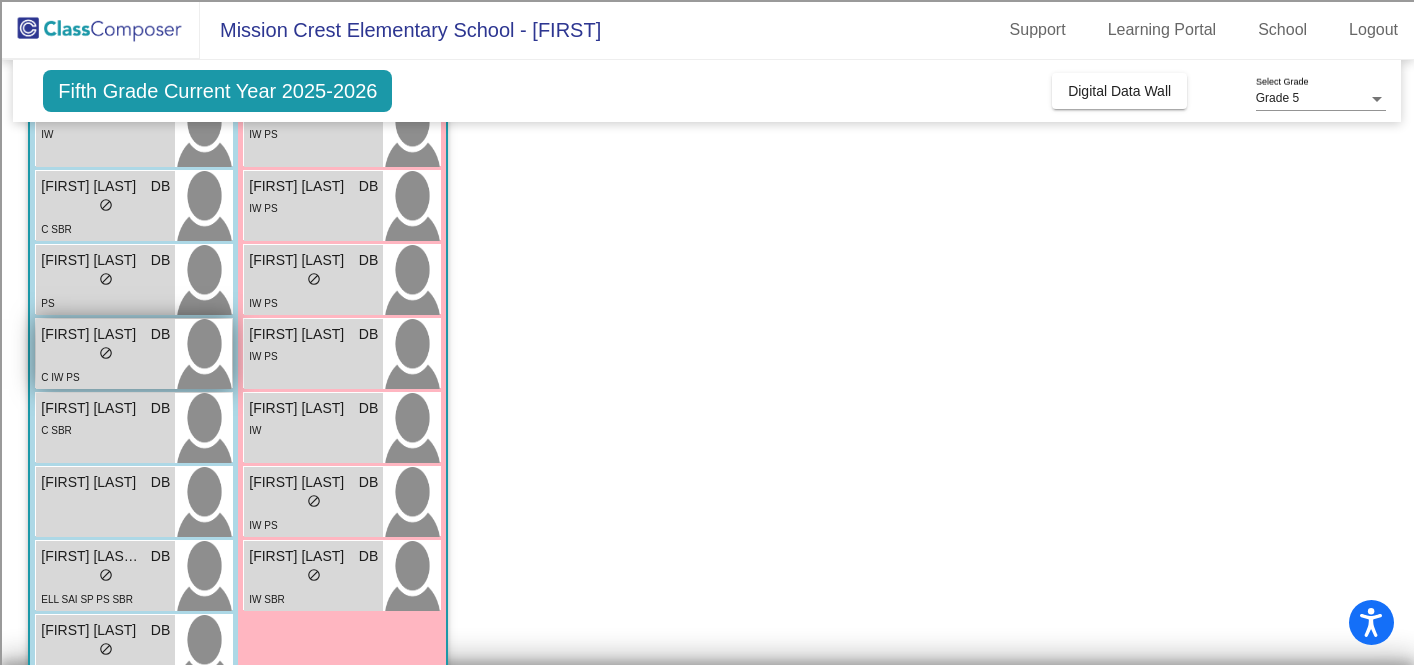 scroll, scrollTop: 670, scrollLeft: 0, axis: vertical 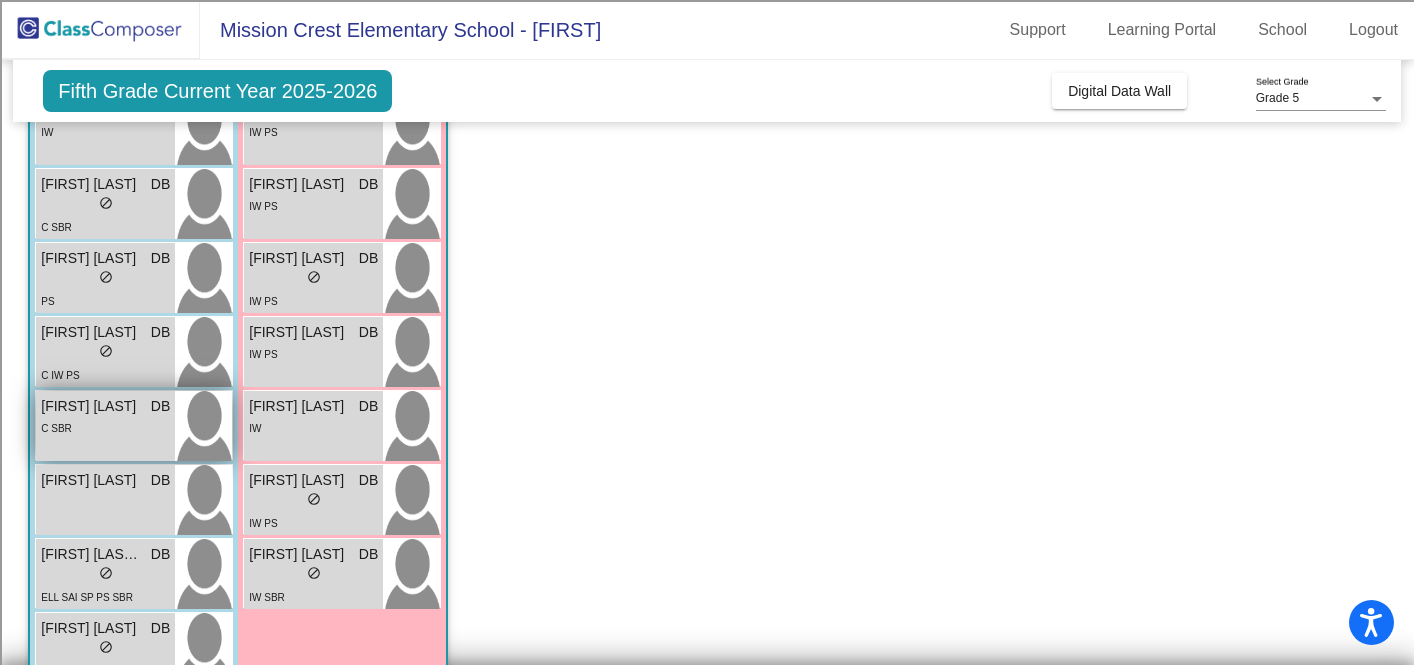 click on "[FIRST] [LAST] DB lock do_not_disturb_alt C SBR" at bounding box center [105, 426] 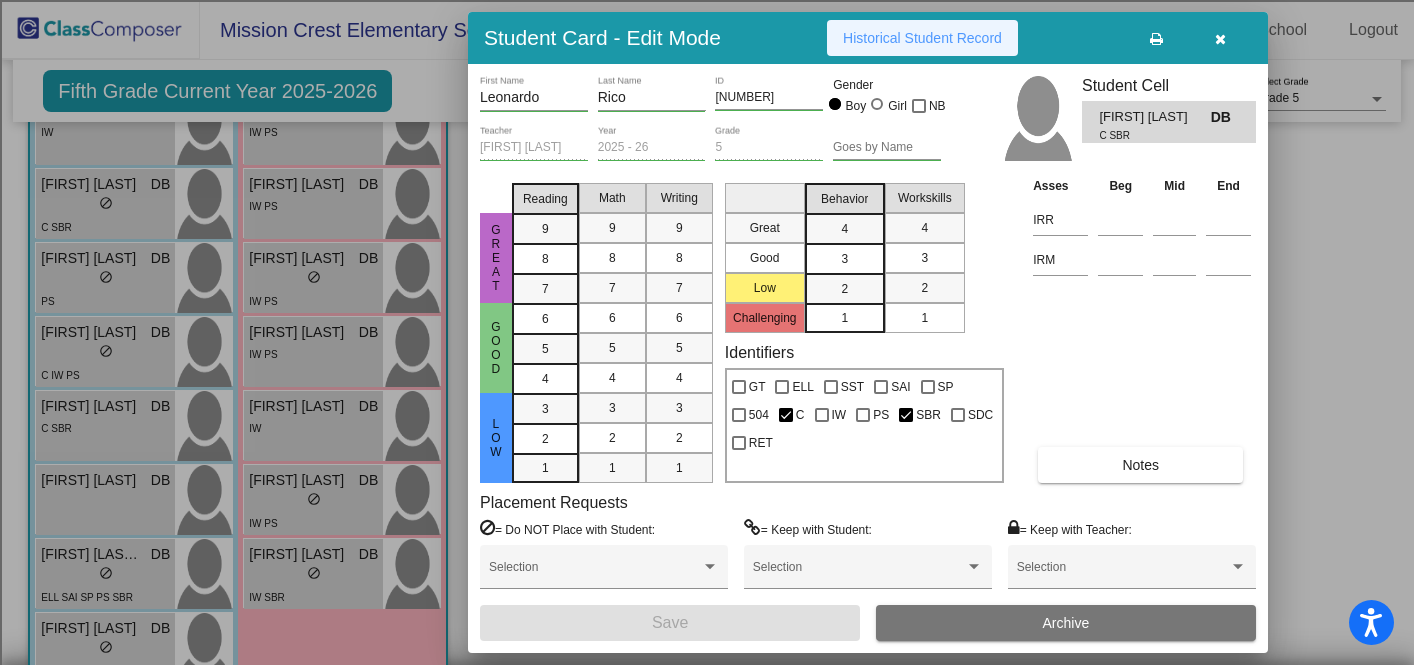 click on "Historical Student Record" at bounding box center [922, 38] 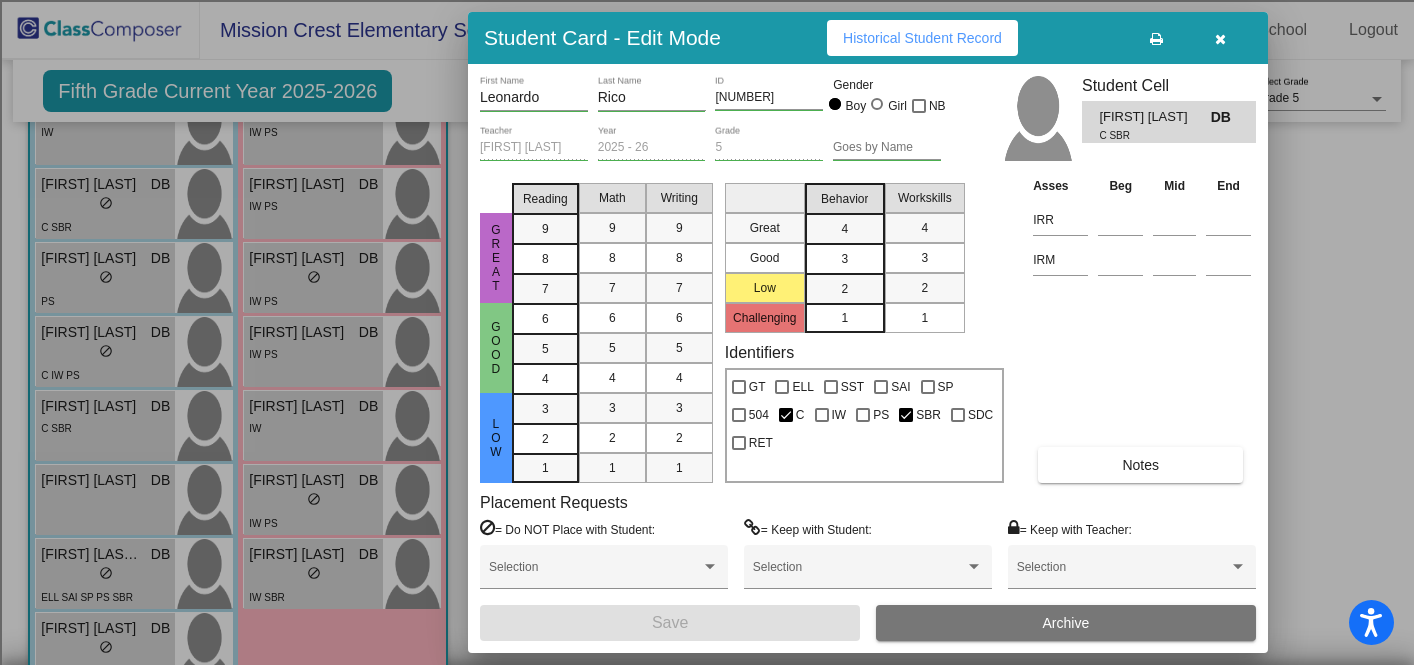 click at bounding box center [1220, 39] 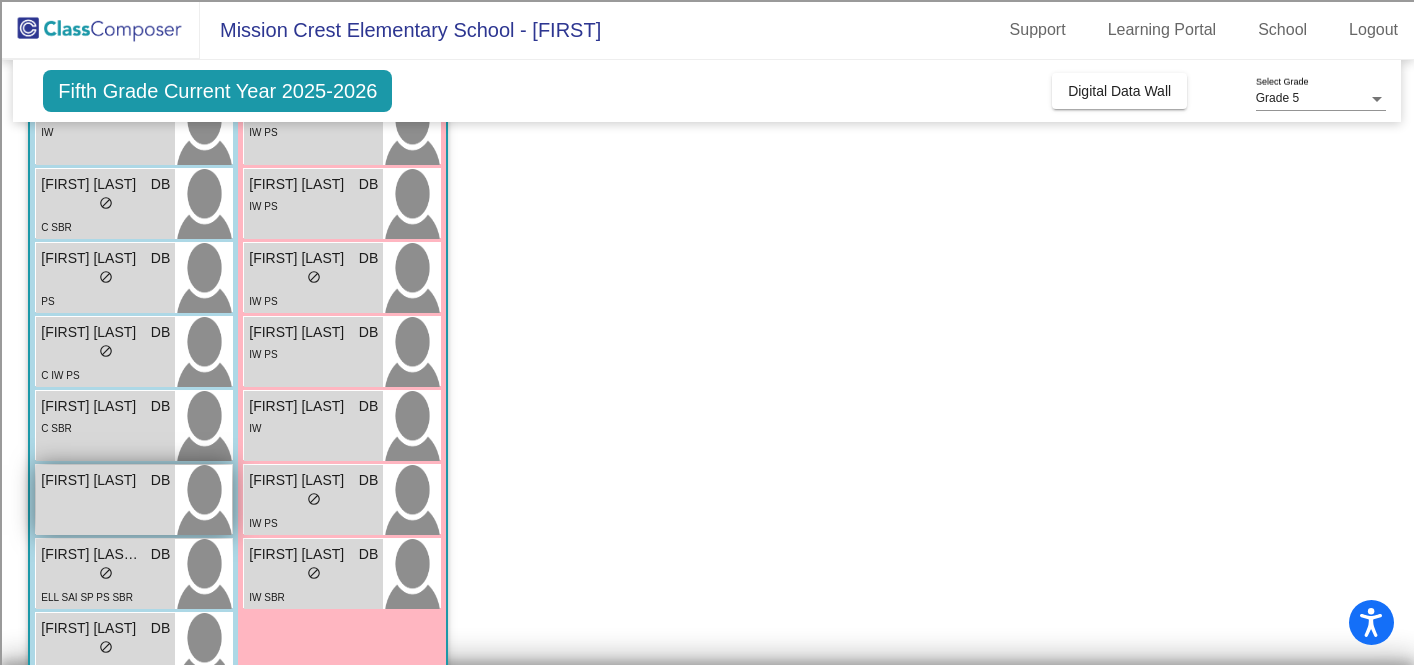 click on "[FIRST] [LAST]" at bounding box center (91, 480) 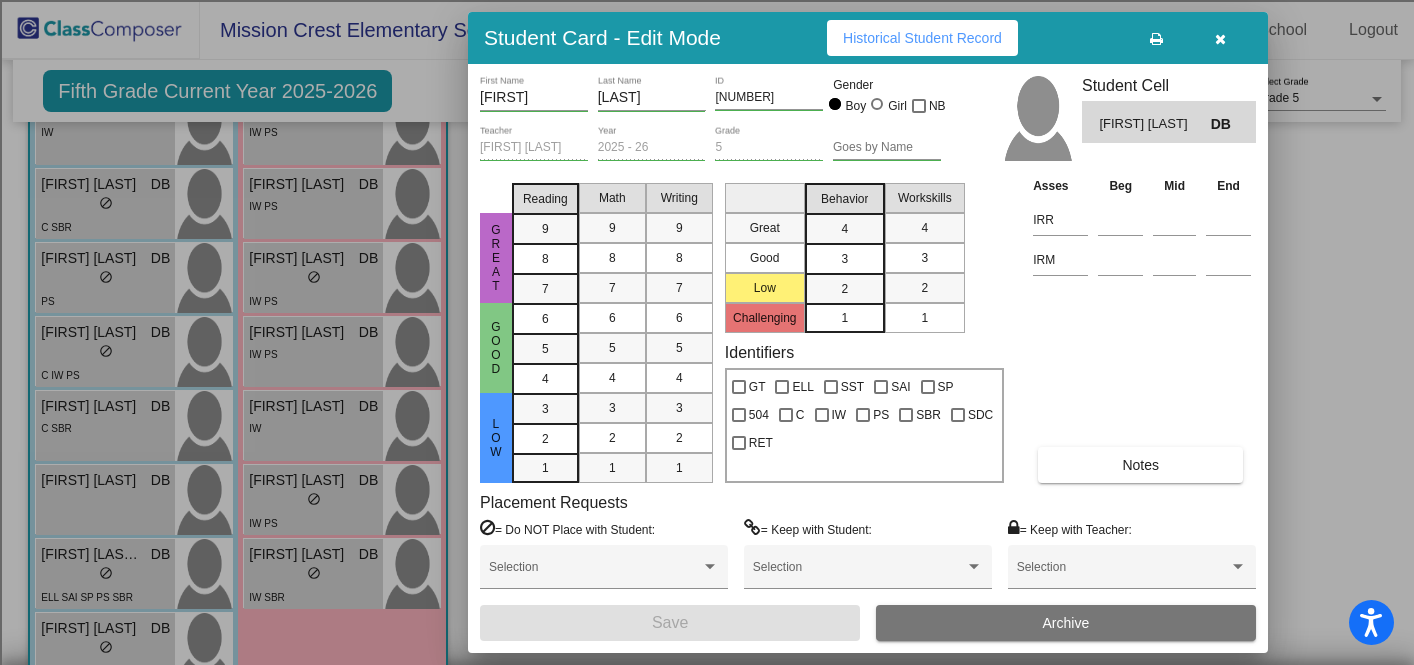 click on "Historical Student Record" at bounding box center (922, 38) 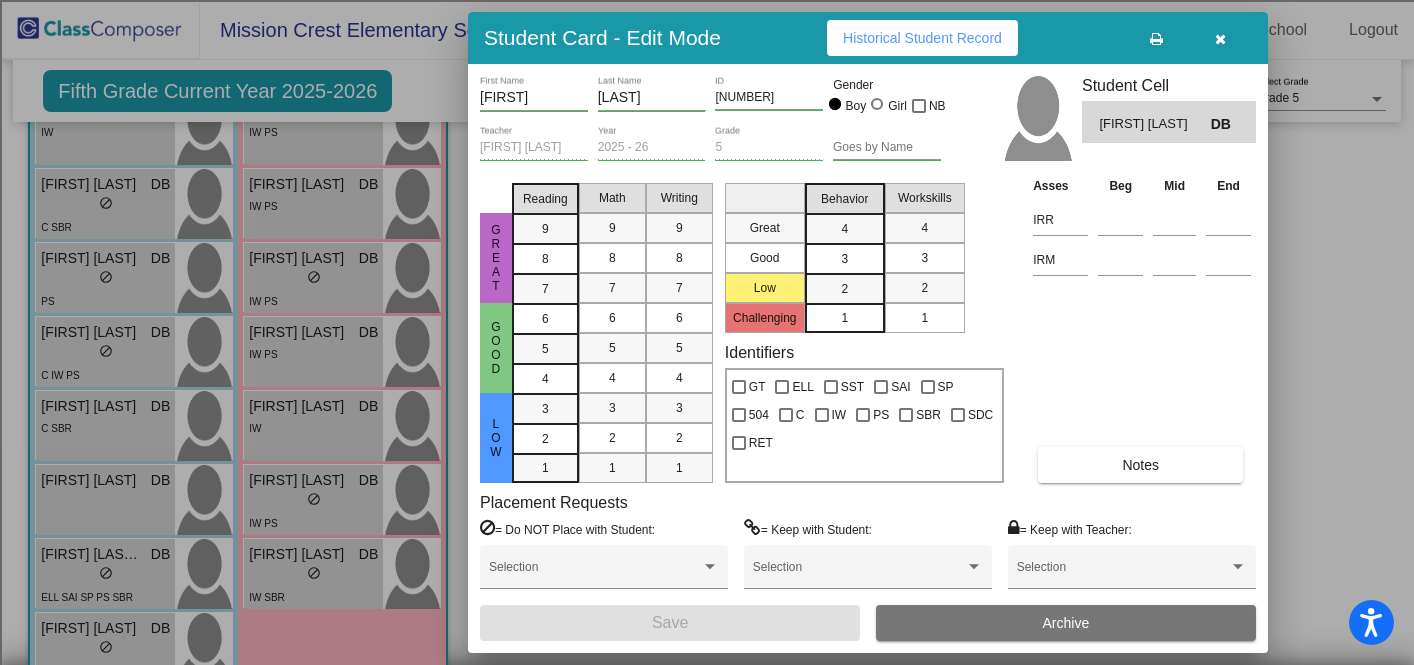 click at bounding box center (1220, 39) 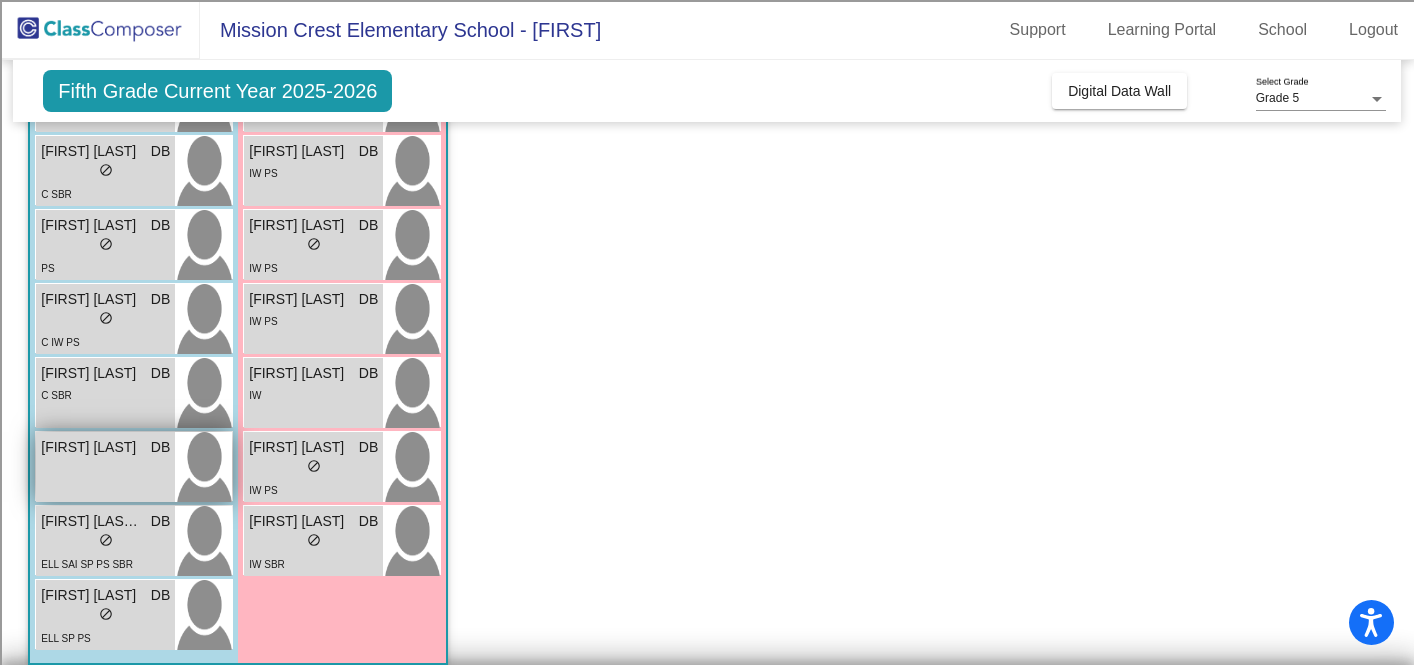 scroll, scrollTop: 723, scrollLeft: 0, axis: vertical 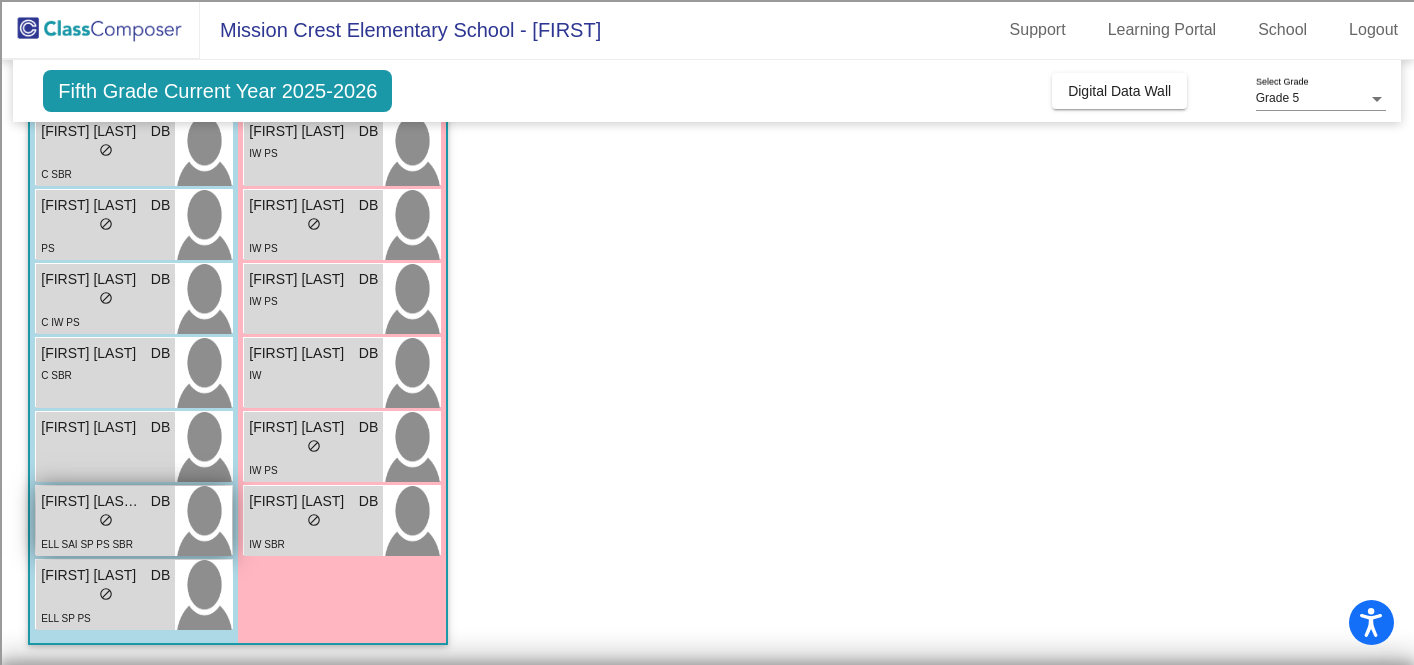 click on "lock do_not_disturb_alt" at bounding box center [105, 522] 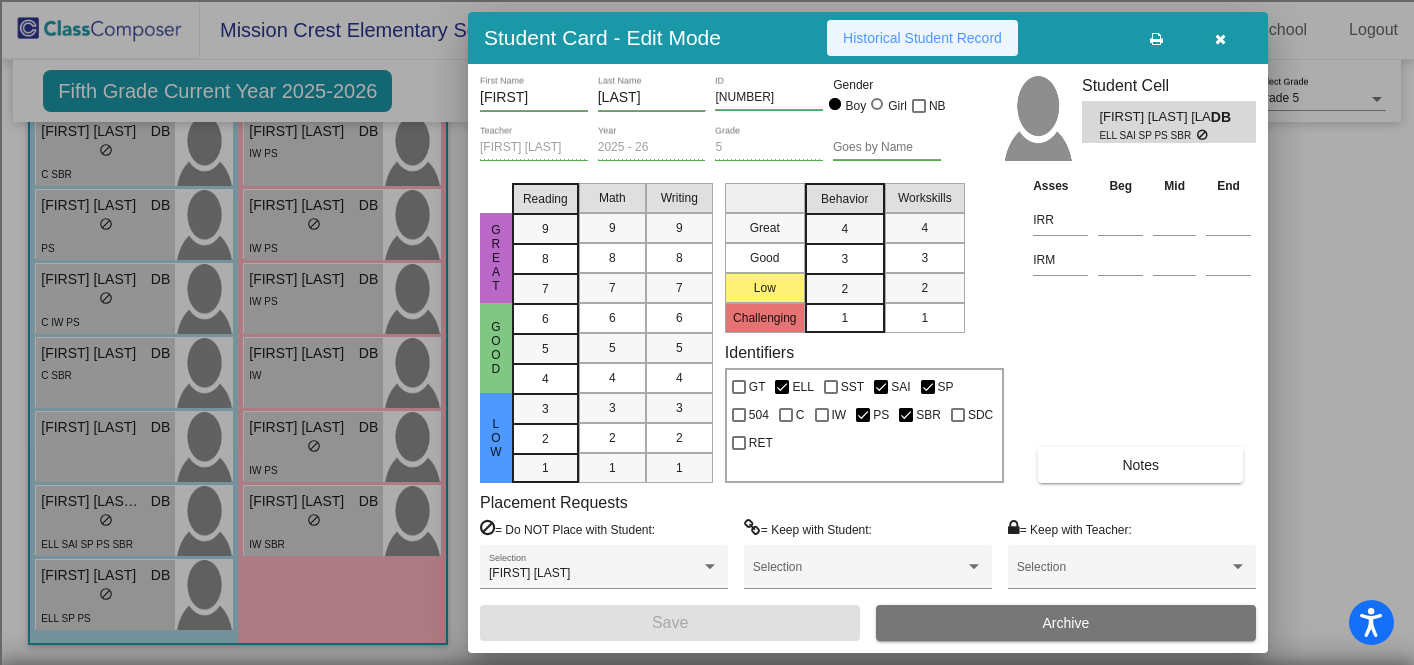 click on "Historical Student Record" at bounding box center (922, 38) 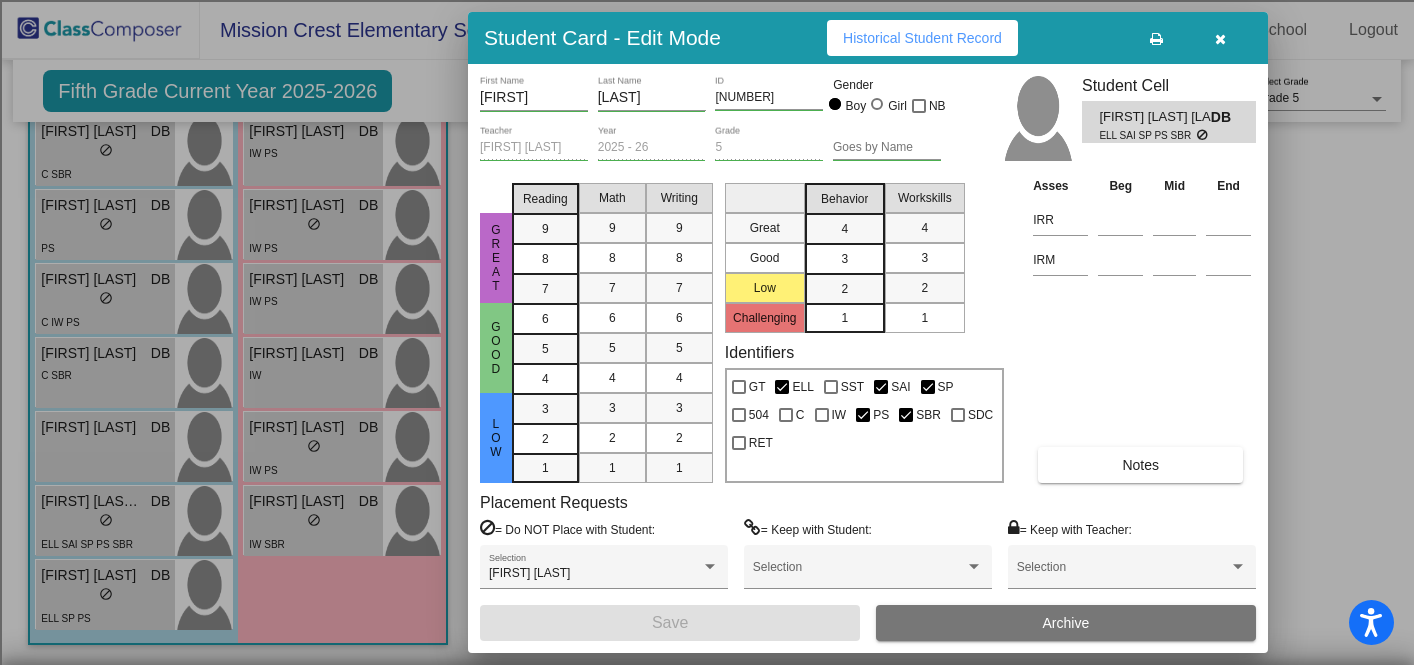 click at bounding box center (1220, 38) 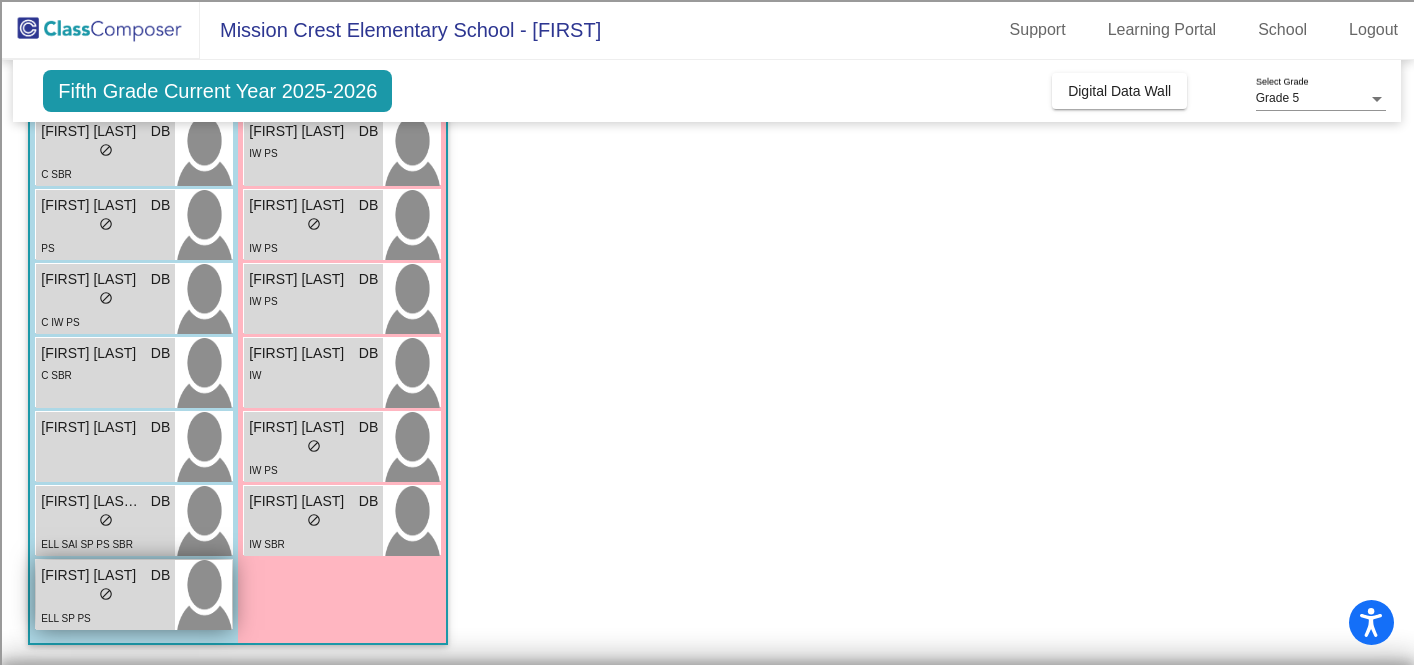 click on "lock do_not_disturb_alt" at bounding box center (105, 596) 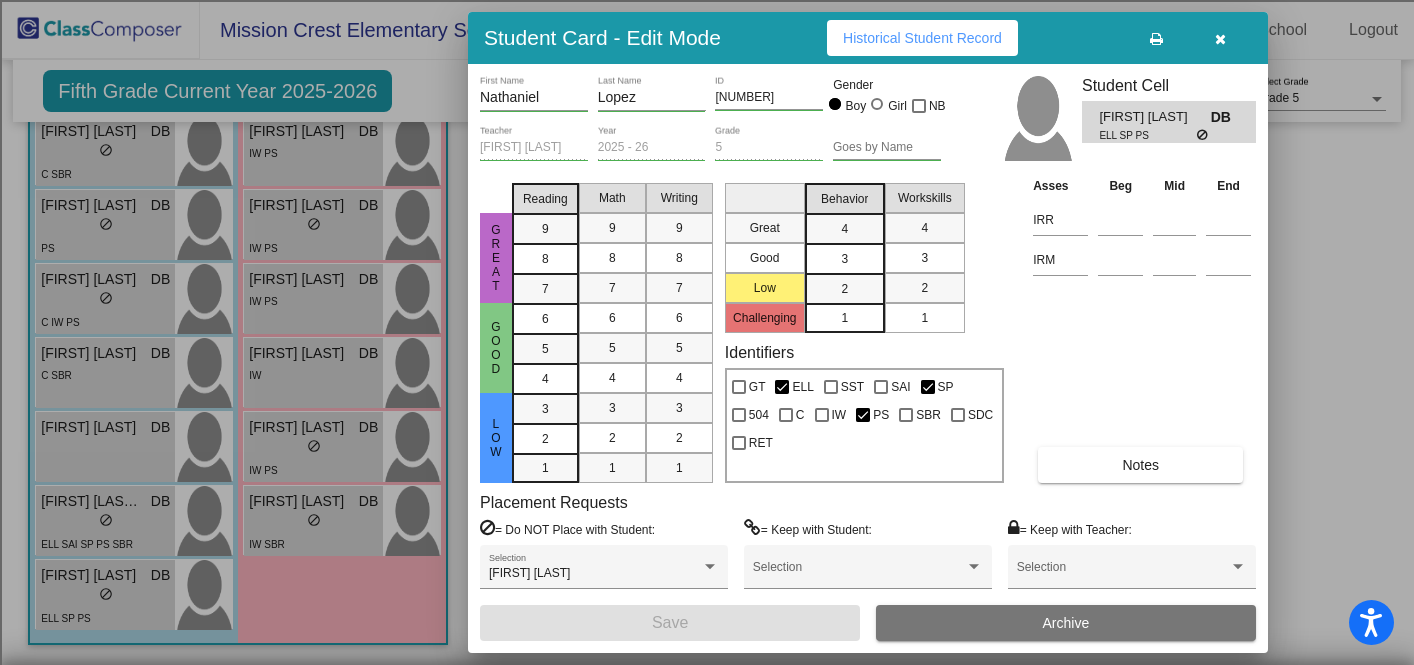 click on "Historical Student Record" at bounding box center (922, 38) 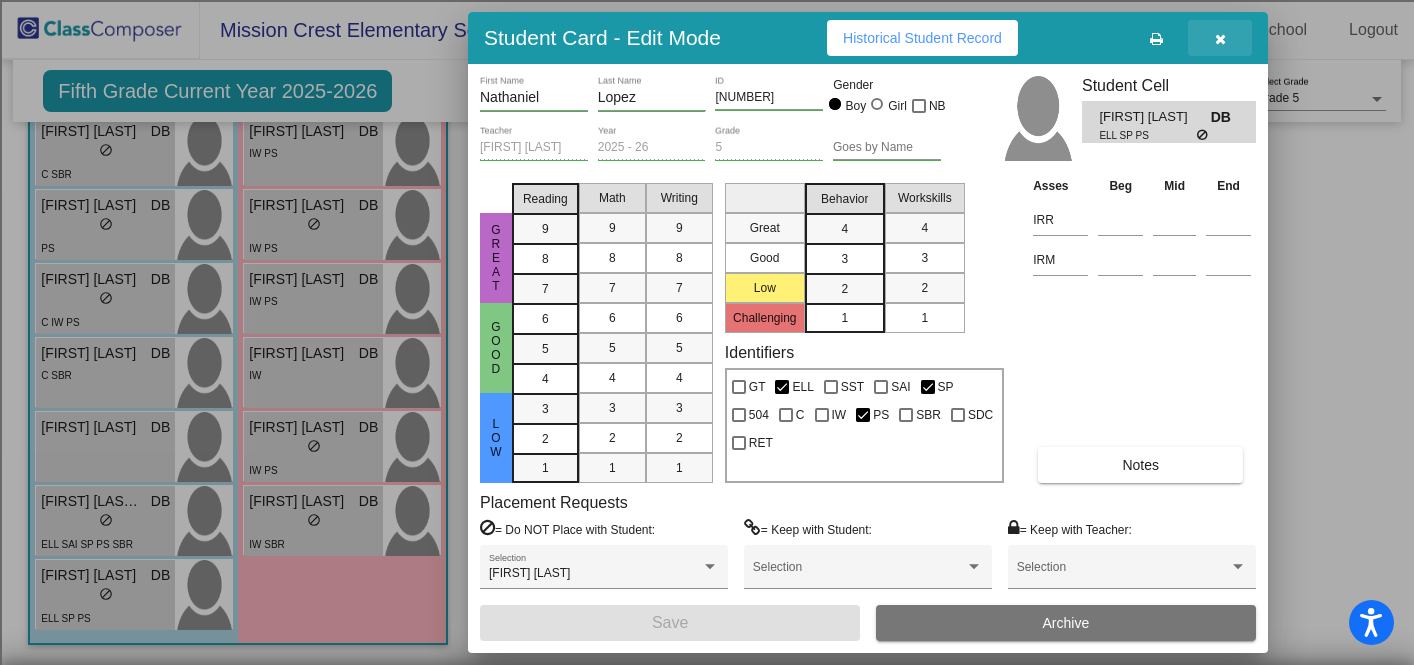 click at bounding box center [1220, 39] 